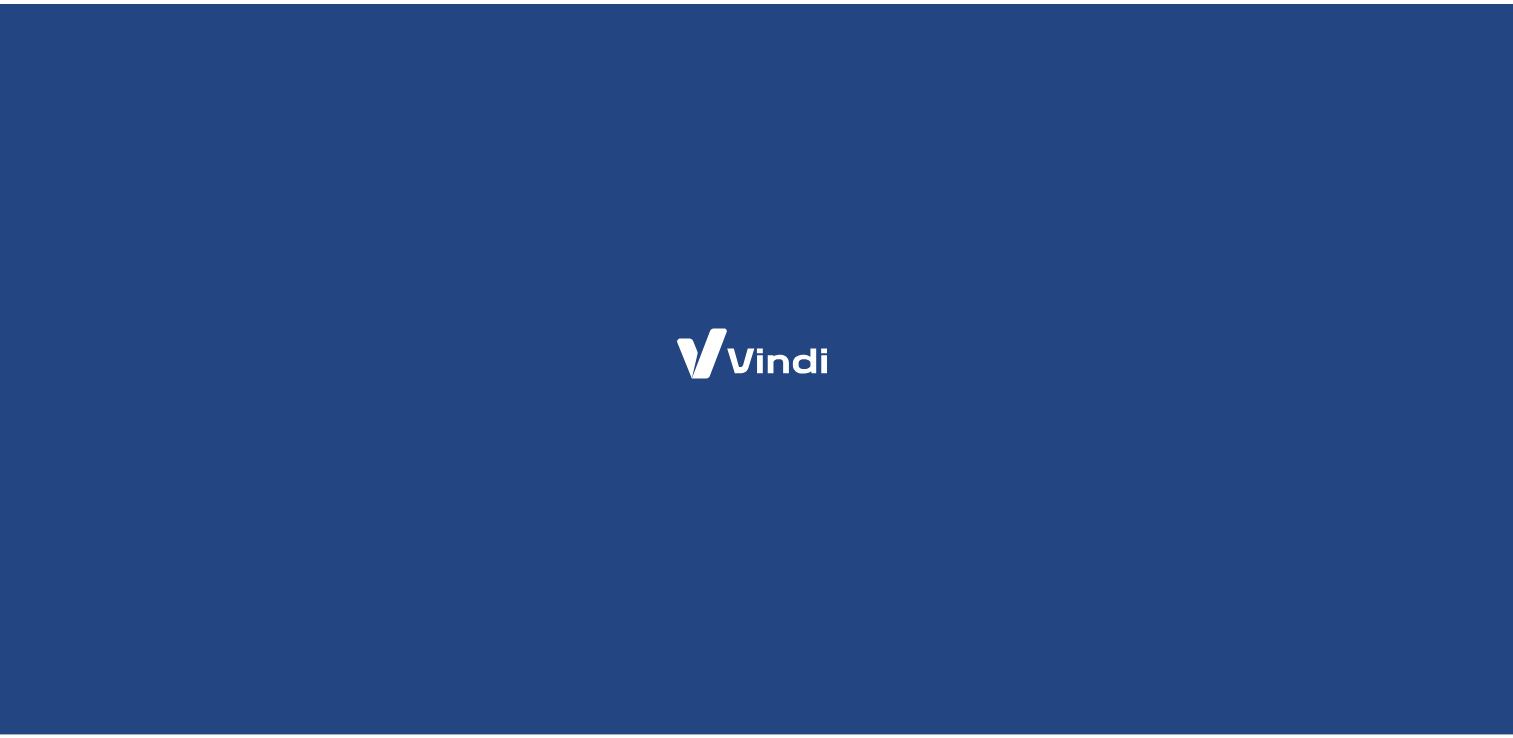scroll, scrollTop: 0, scrollLeft: 0, axis: both 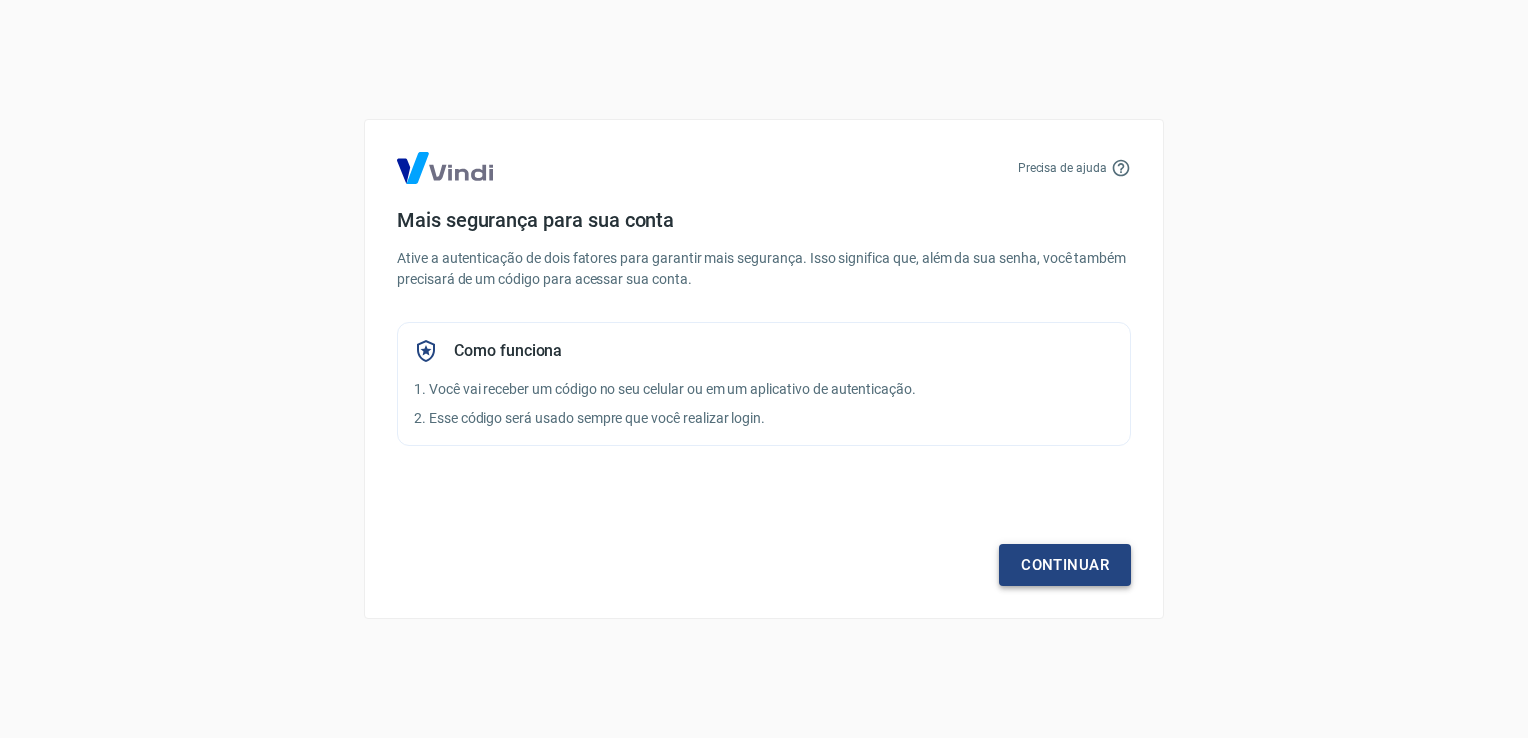 click on "Continuar" at bounding box center [1065, 565] 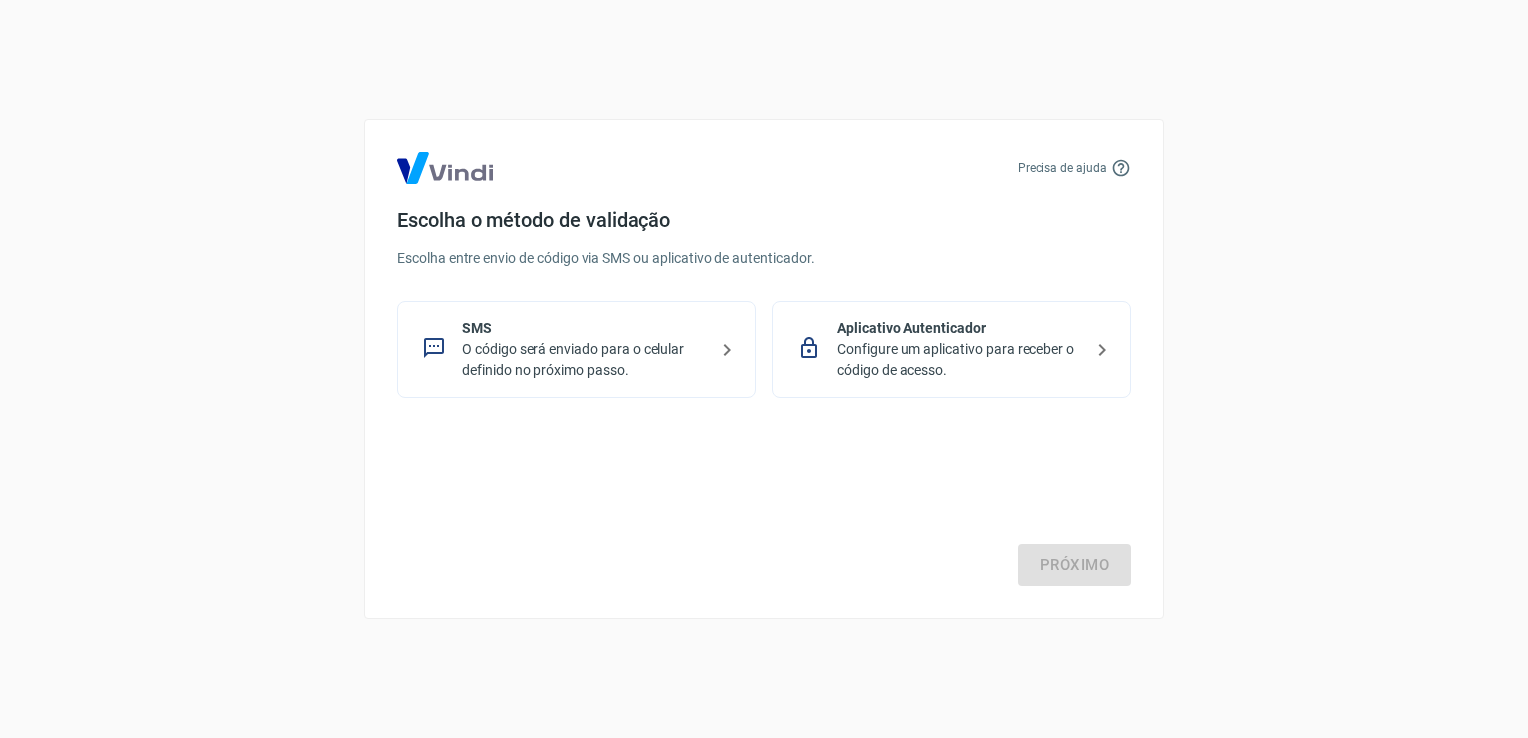 click on "O código será enviado para o celular definido no próximo passo." at bounding box center [584, 360] 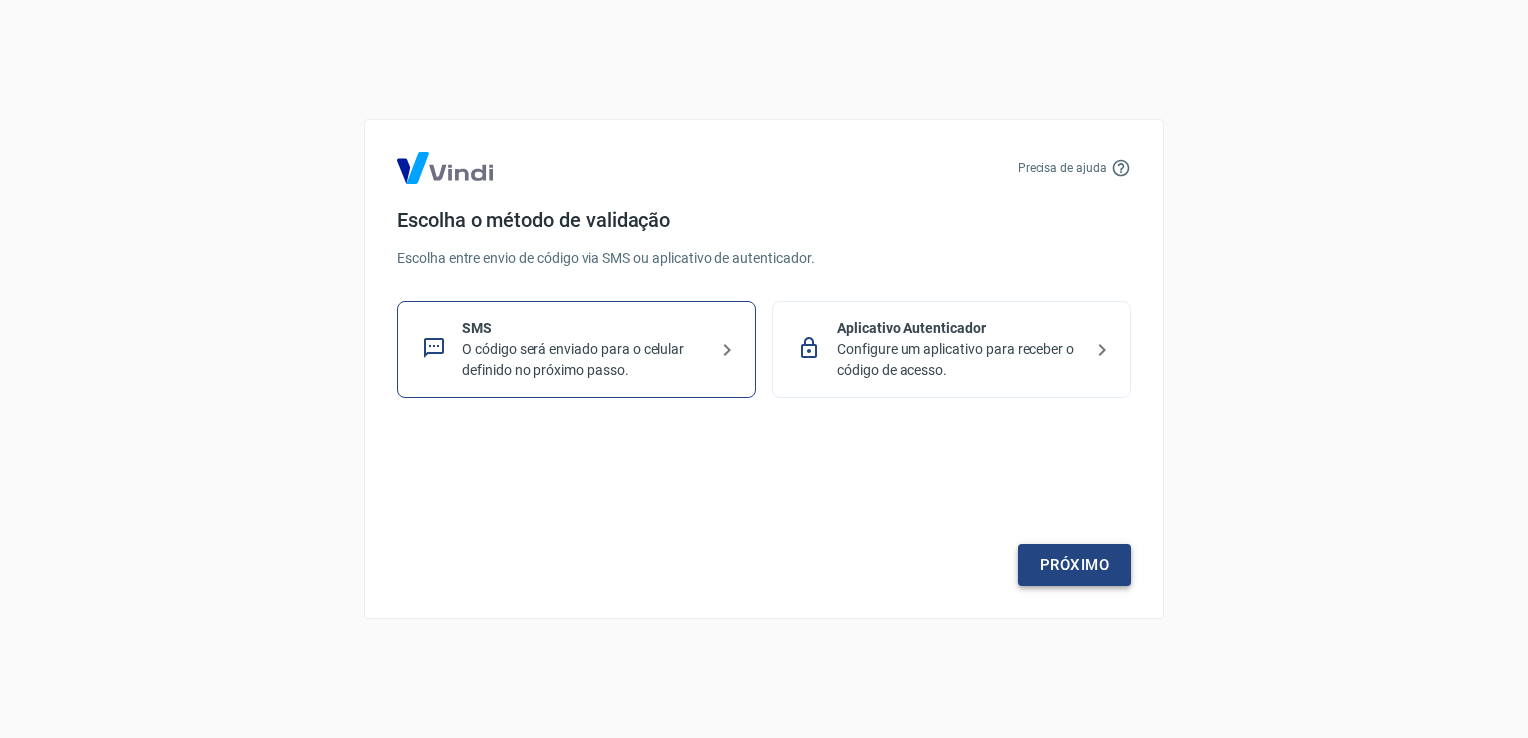 click on "Próximo" at bounding box center [1074, 565] 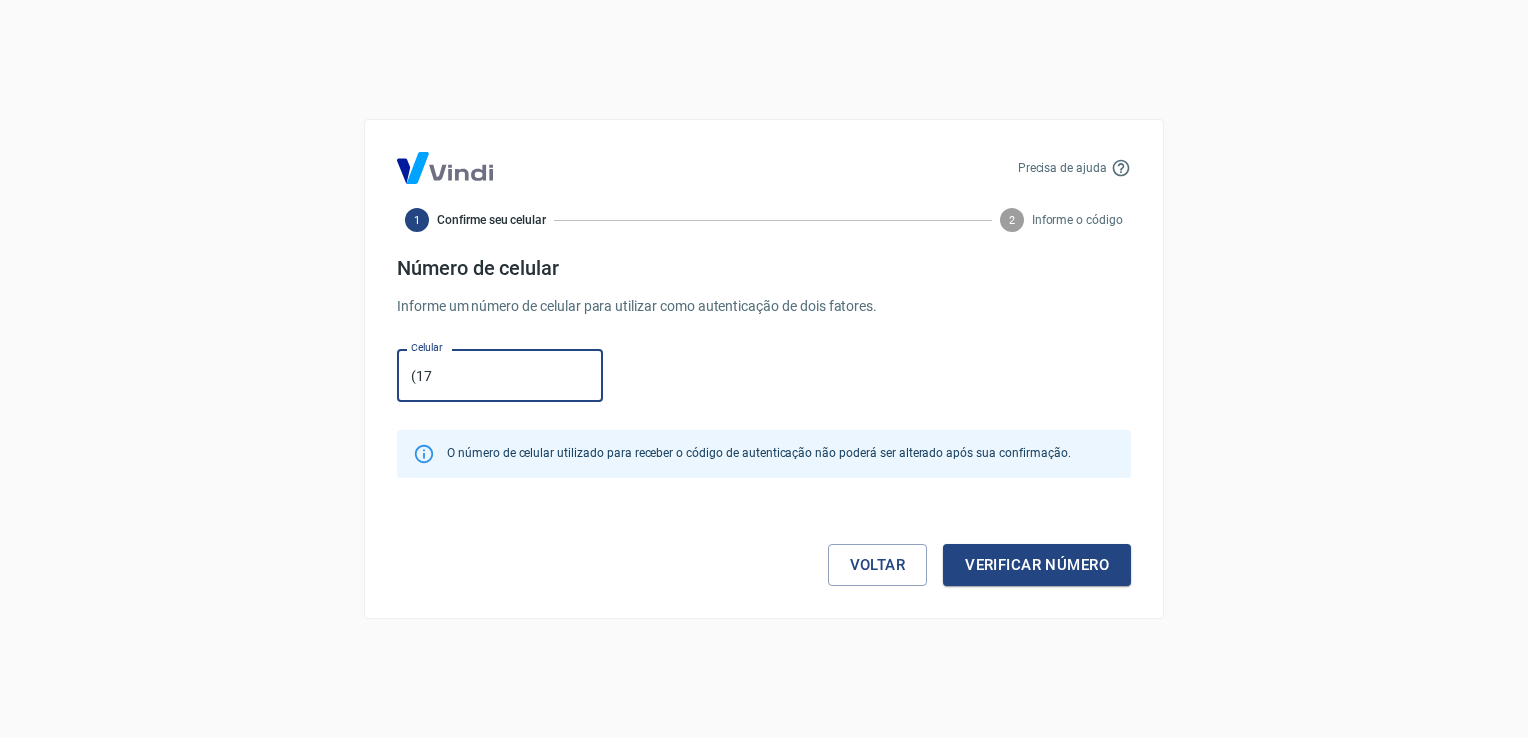 type on "(17" 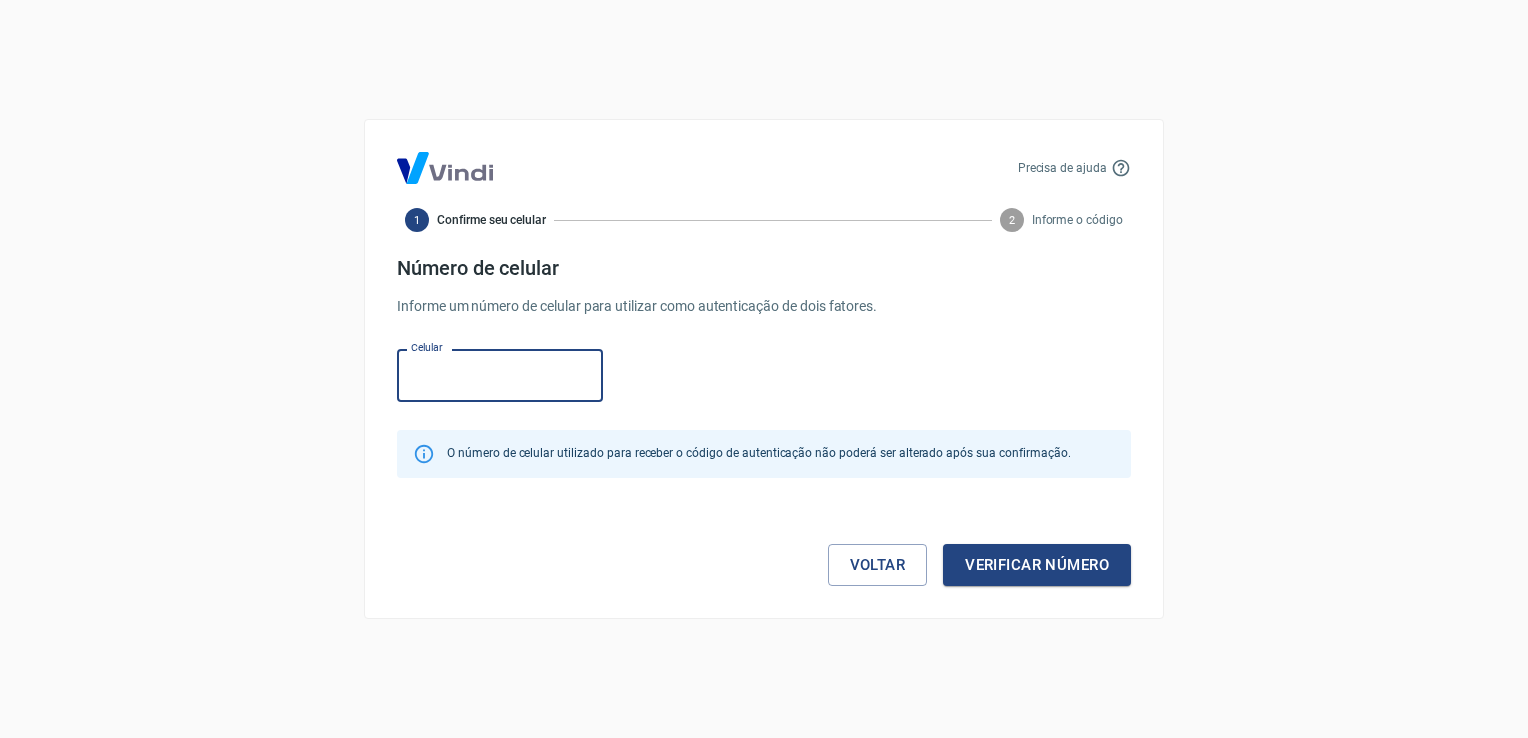 paste on "[PHONE]" 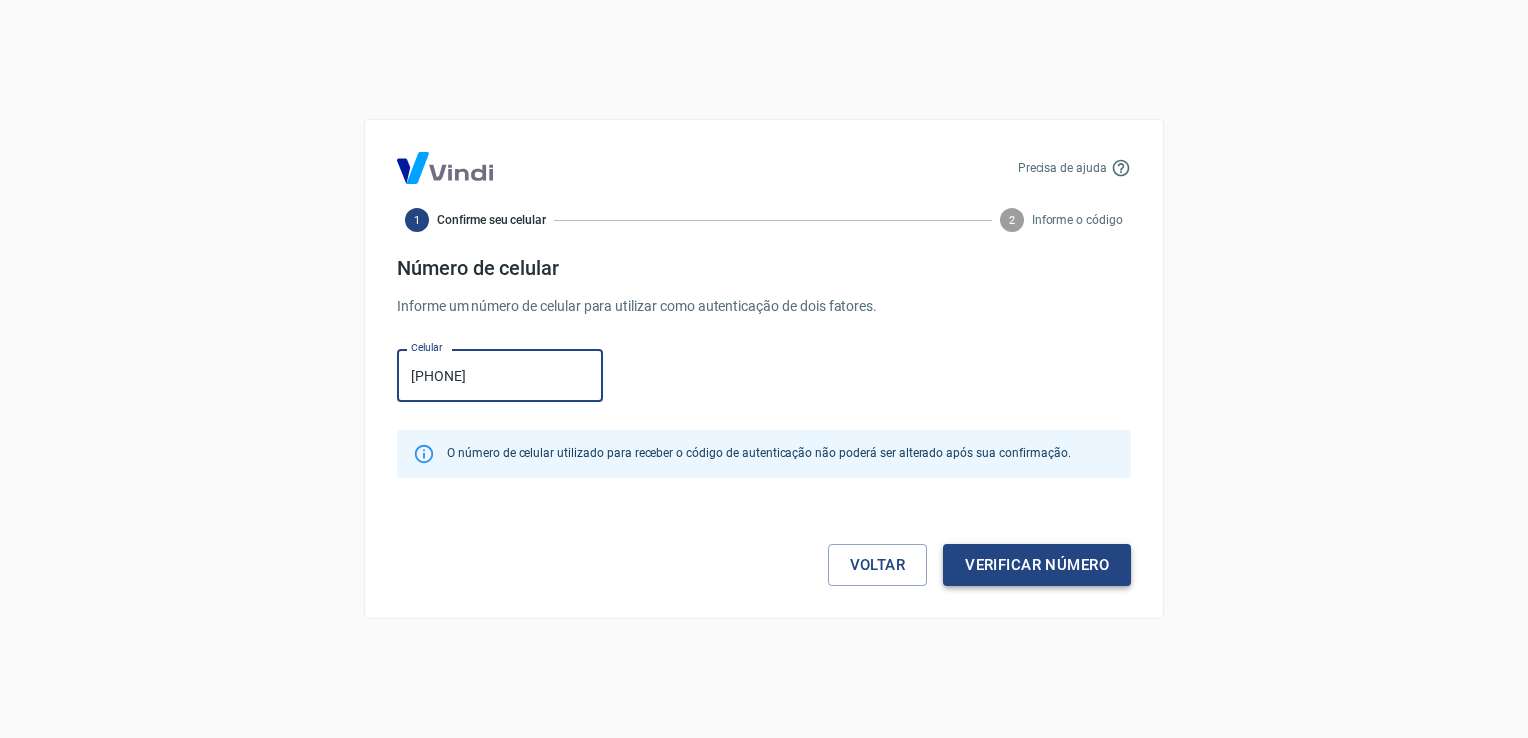 type on "[PHONE]" 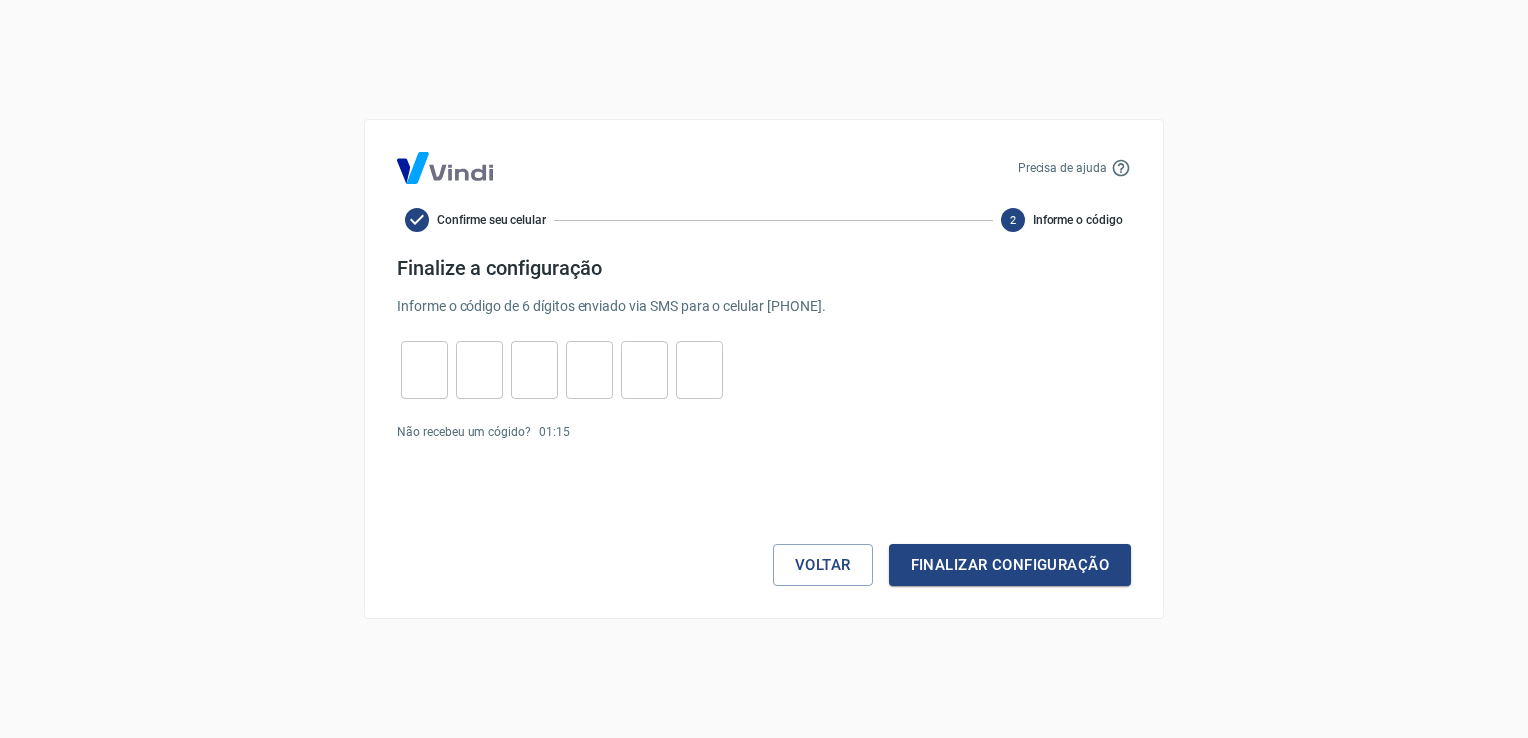 click at bounding box center (424, 370) 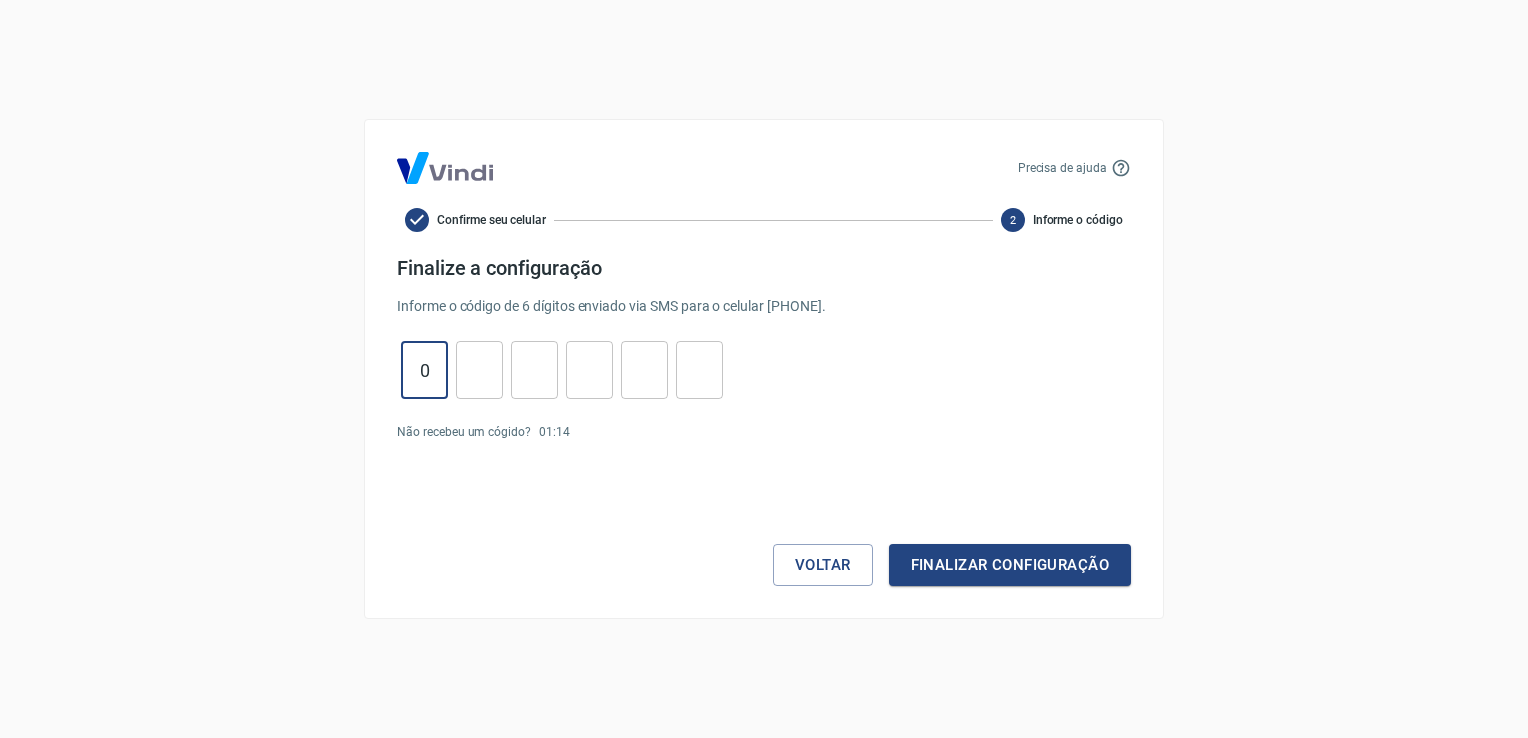 type on "0" 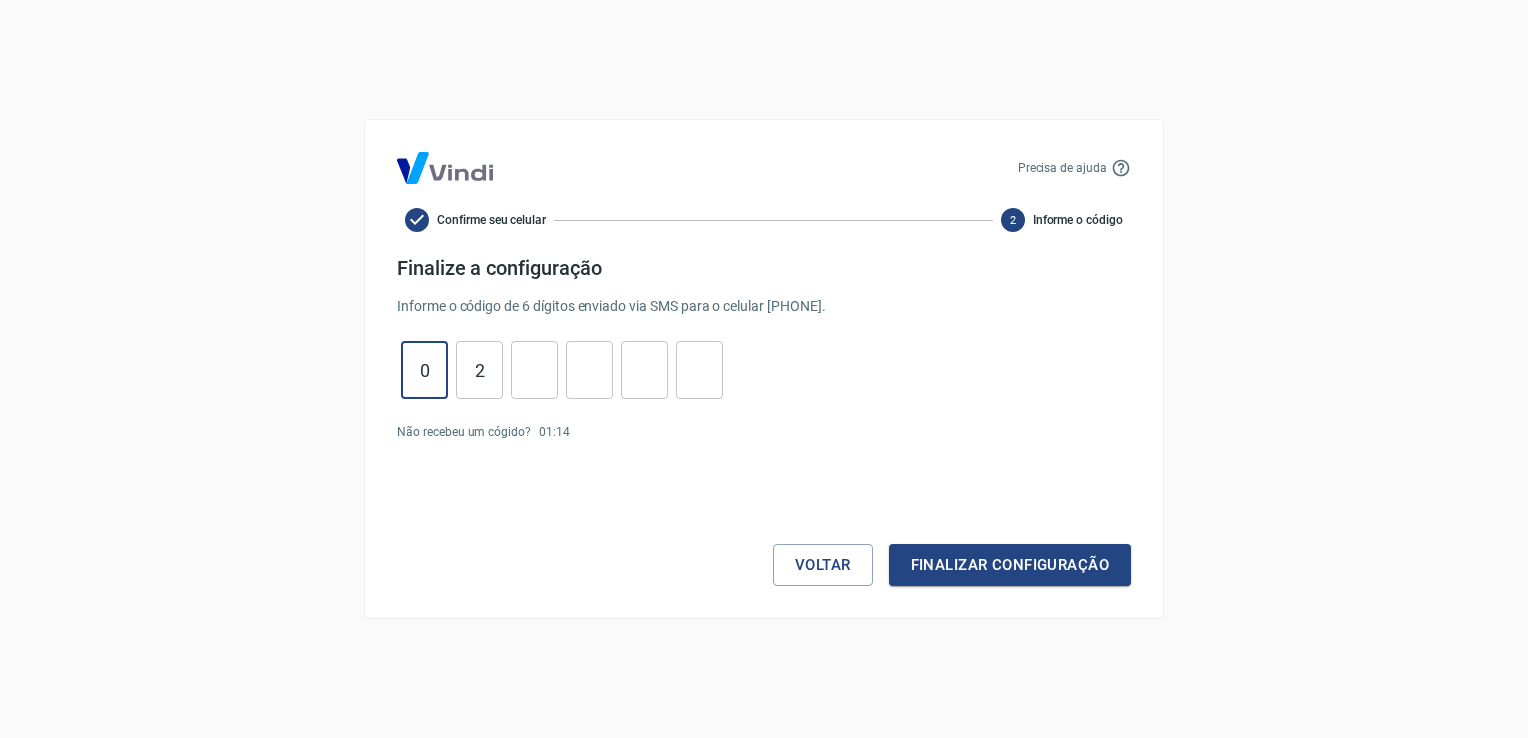 type on "2" 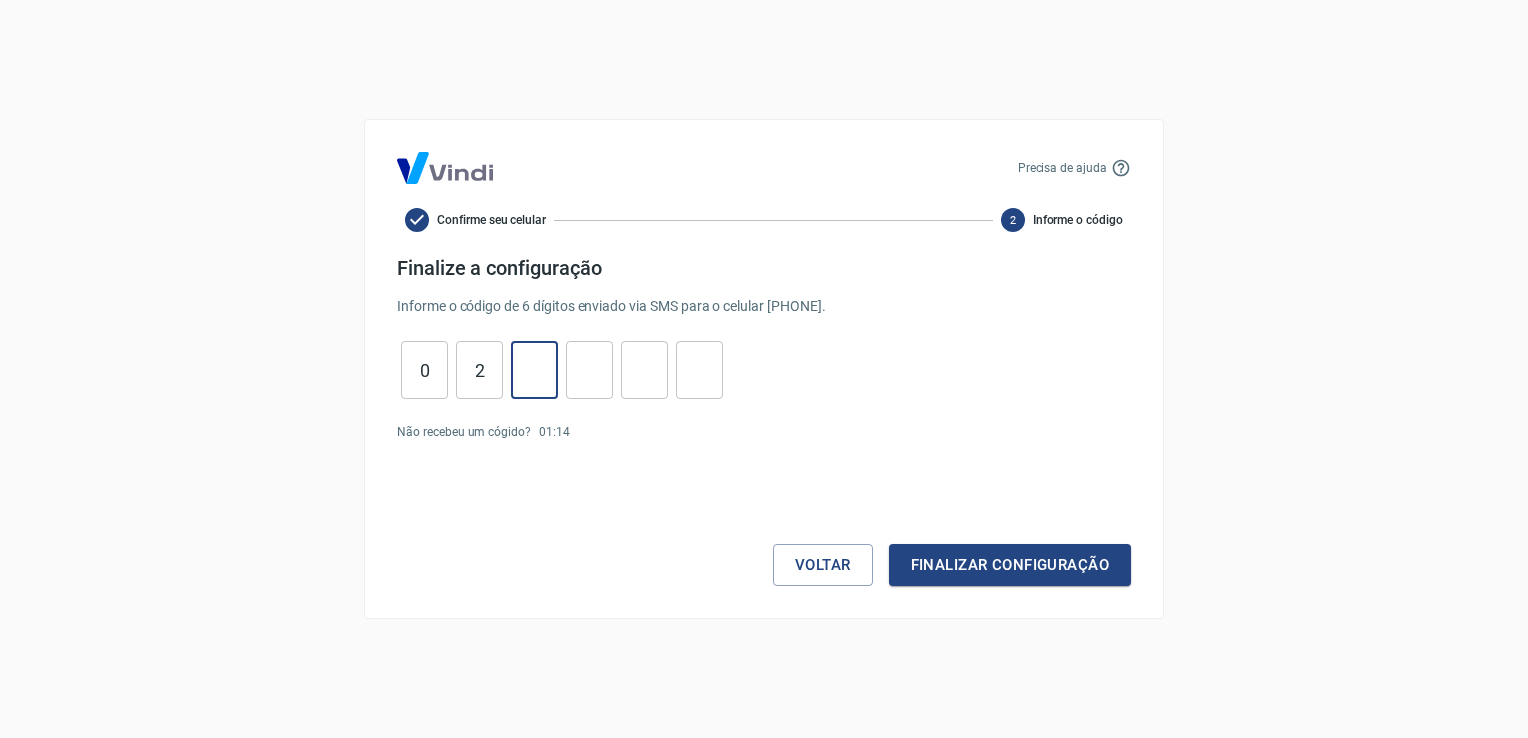 type on "8" 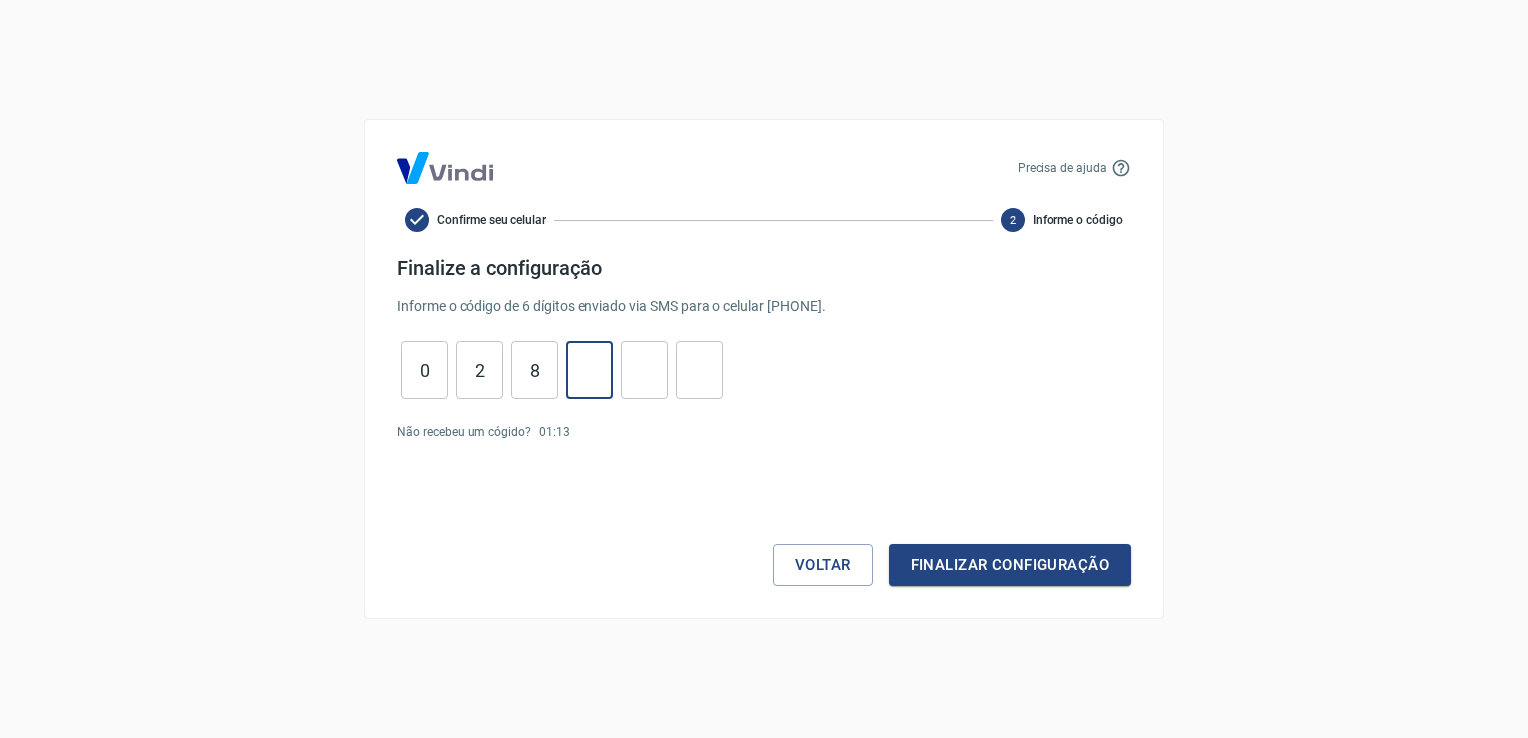 type on "6" 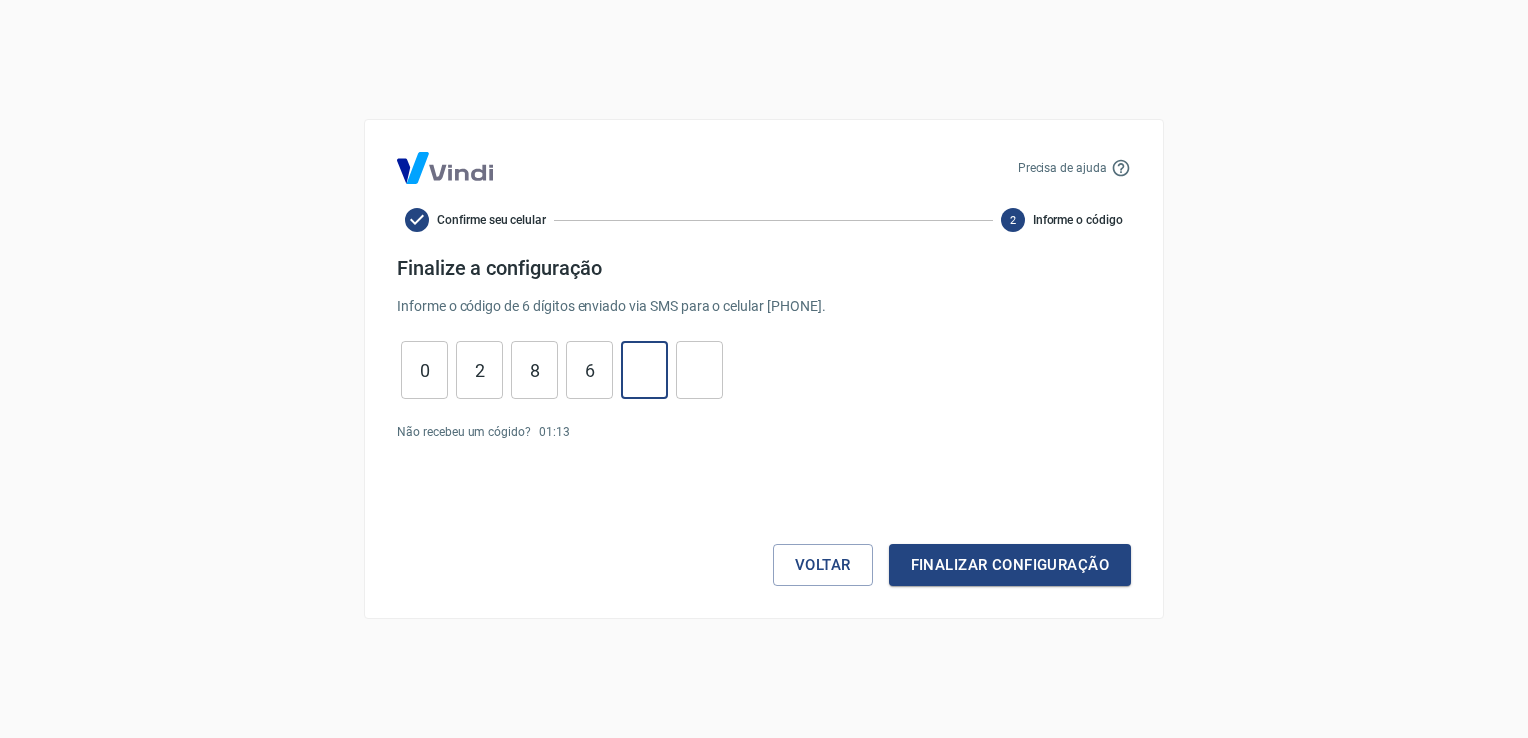 type on "2" 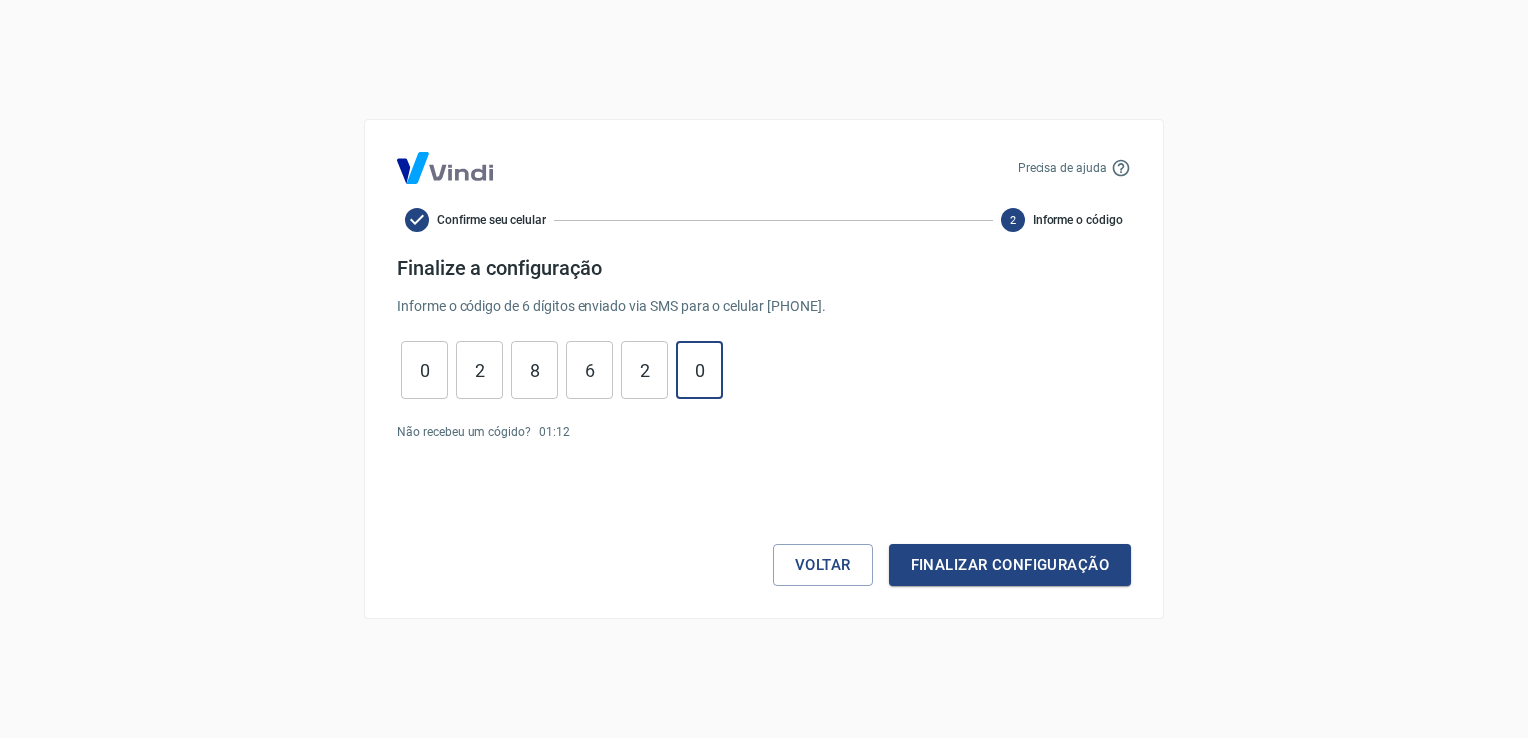 type on "0" 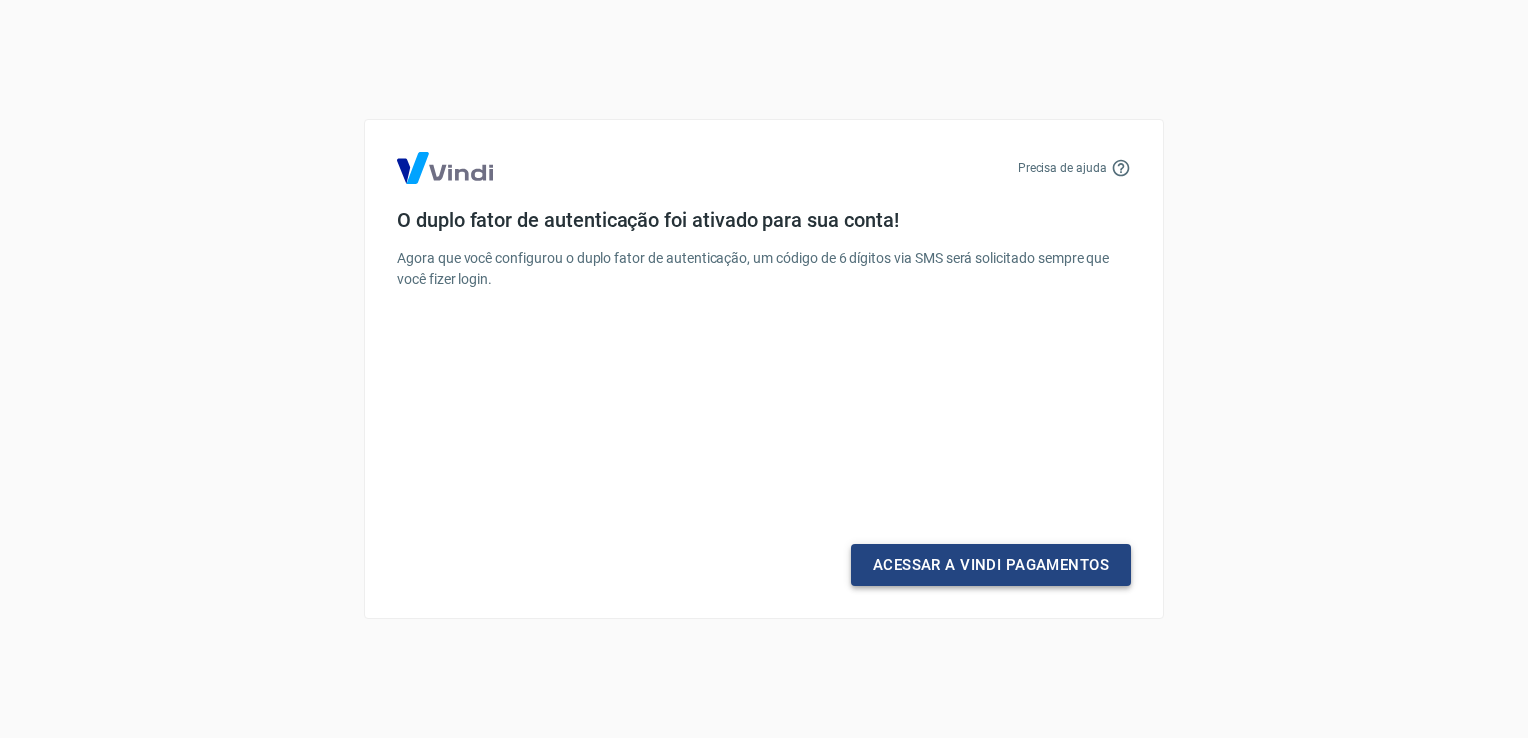 click on "Acessar a Vindi Pagamentos" at bounding box center [991, 565] 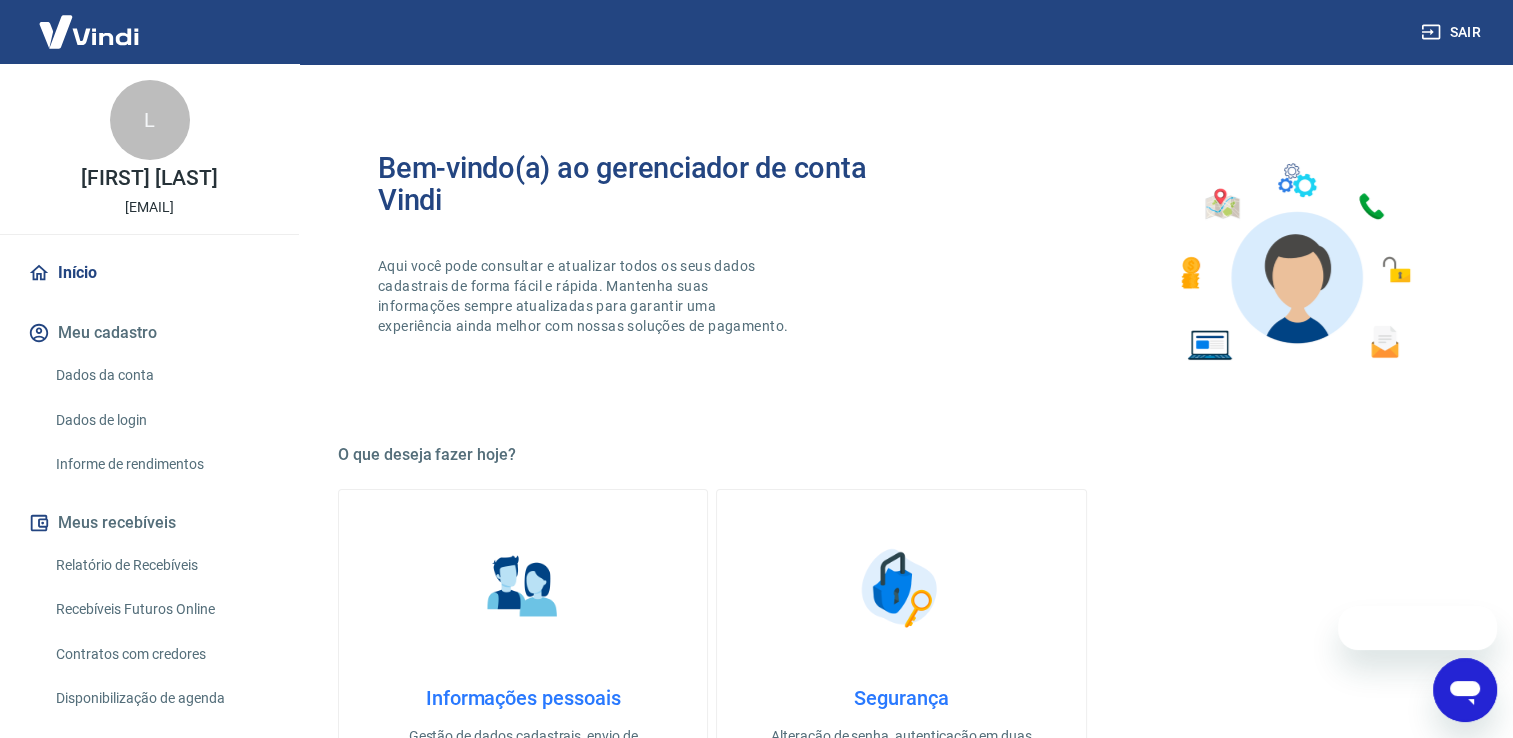 scroll, scrollTop: 0, scrollLeft: 0, axis: both 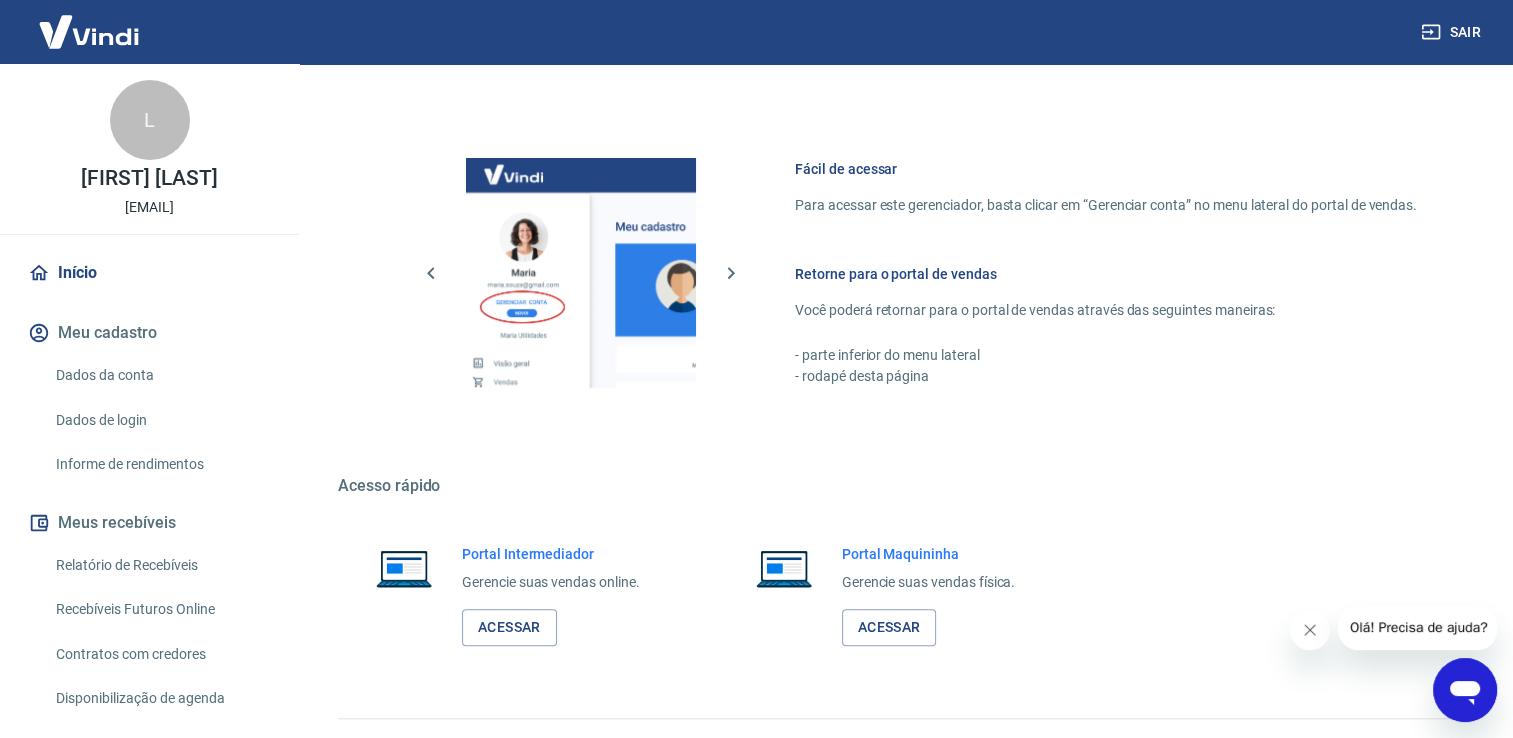 click on "Dados da conta" at bounding box center [161, 375] 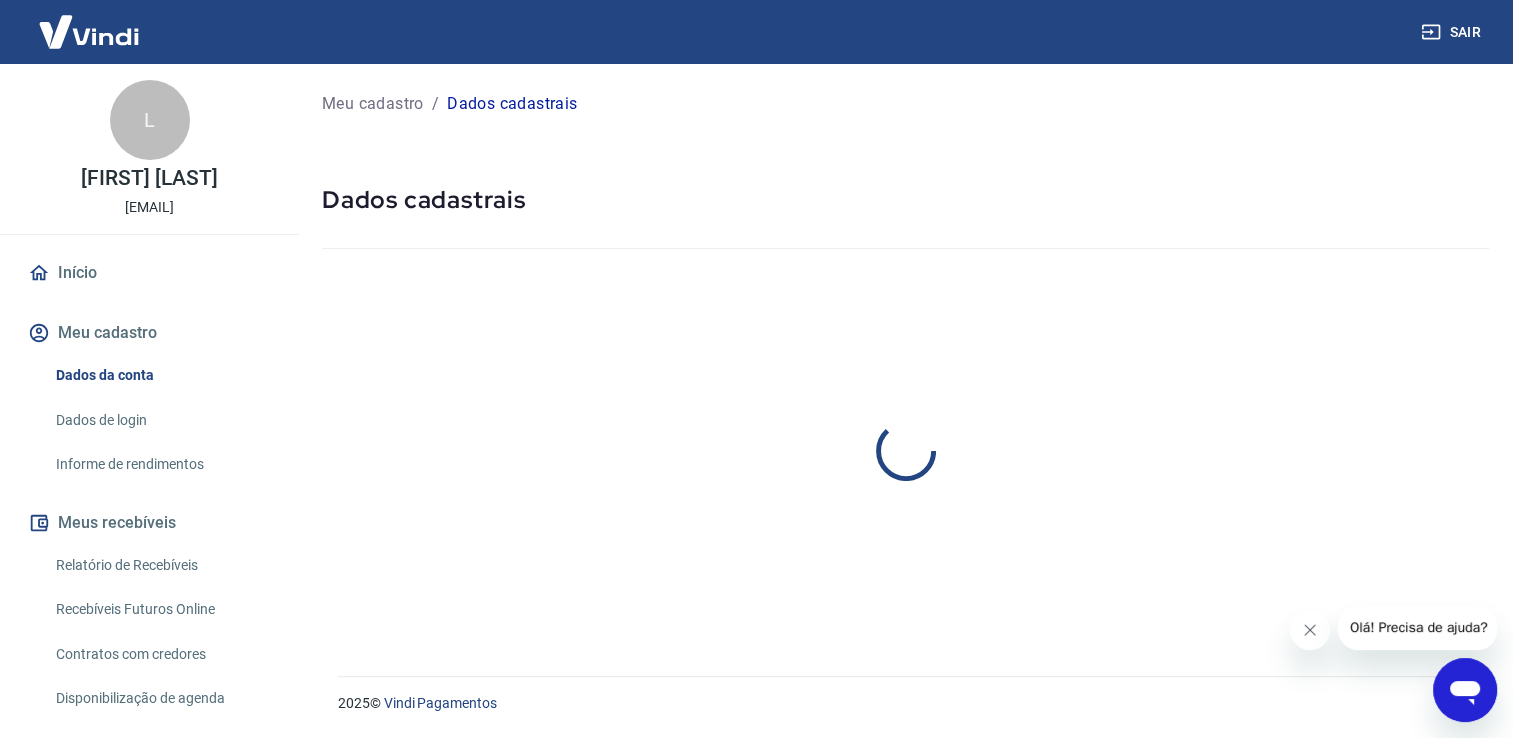 scroll, scrollTop: 0, scrollLeft: 0, axis: both 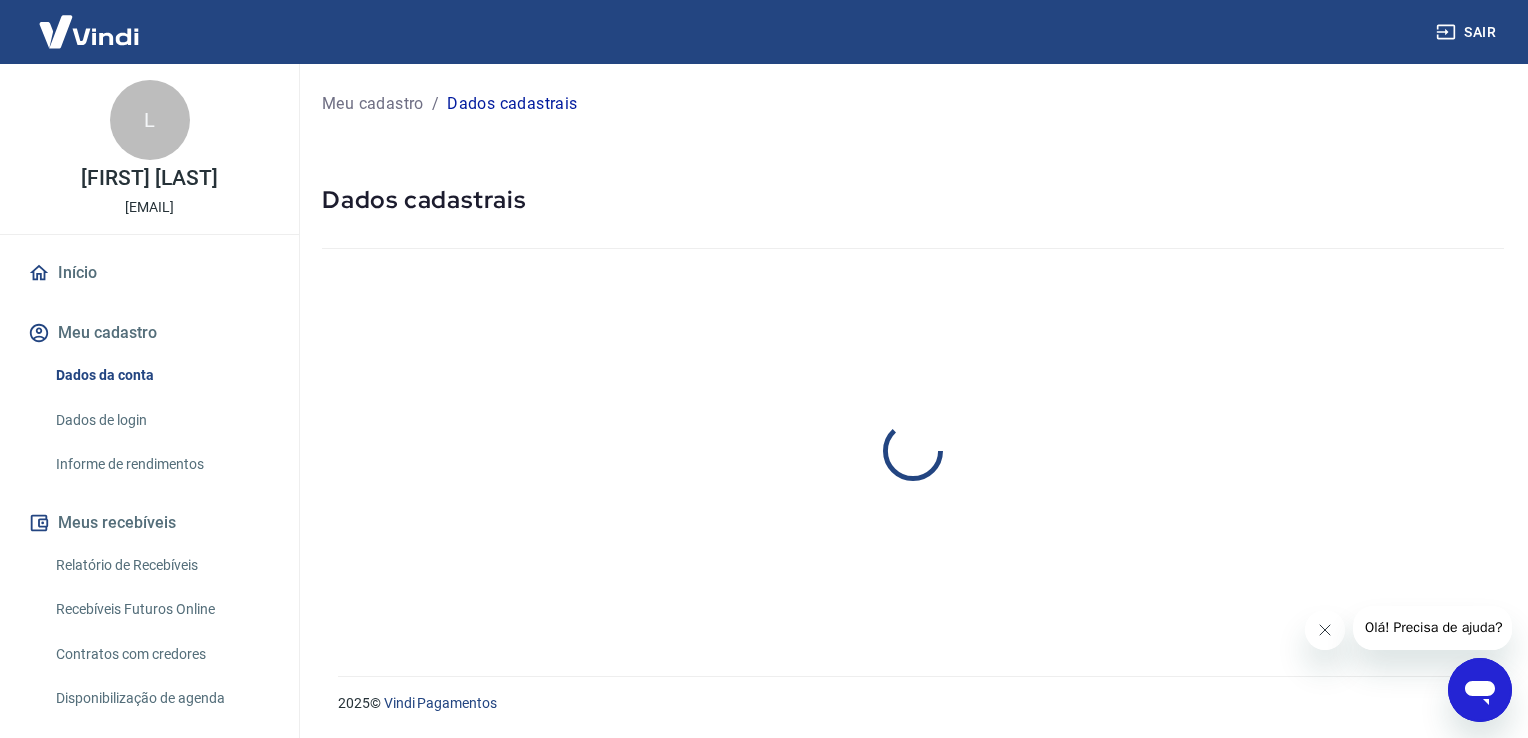 select on "SP" 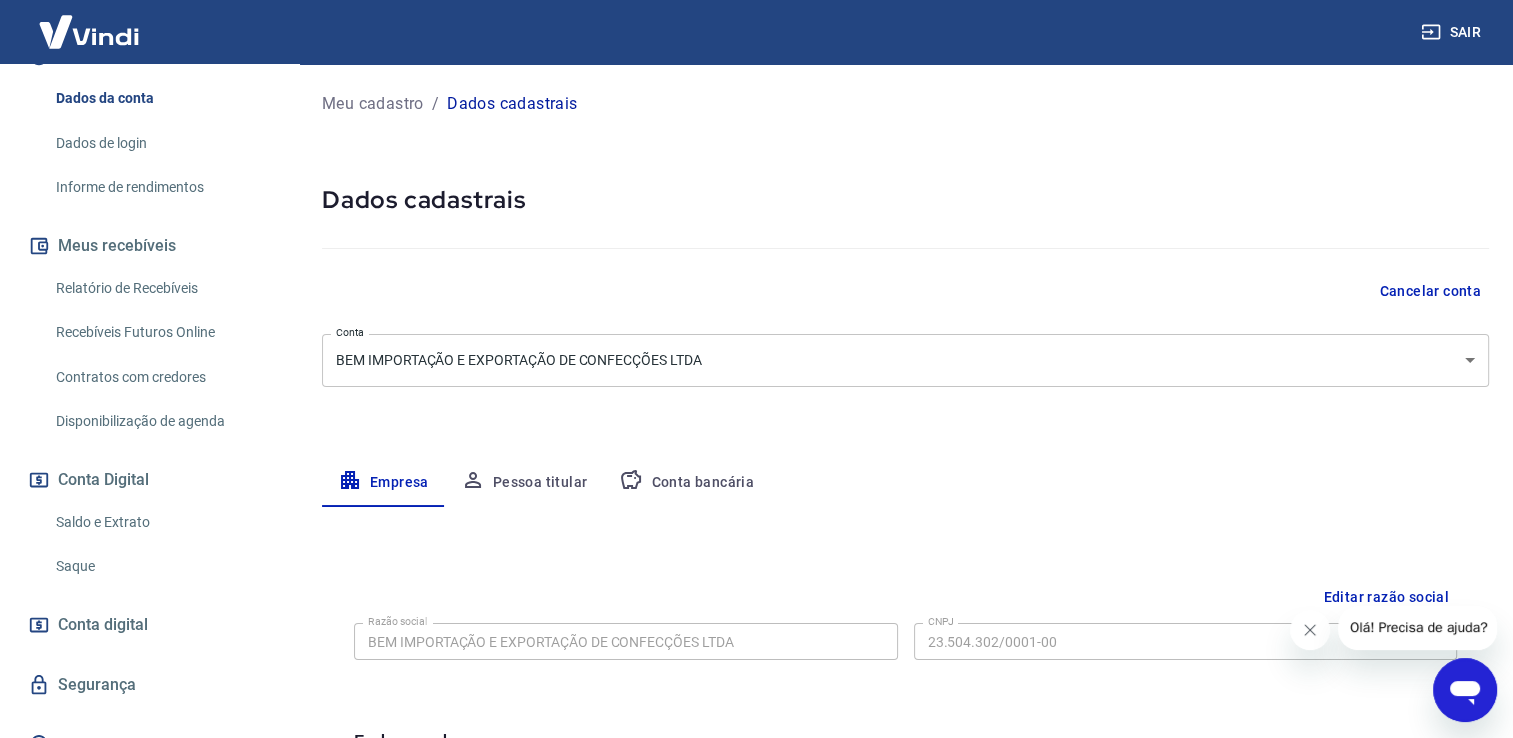 scroll, scrollTop: 304, scrollLeft: 0, axis: vertical 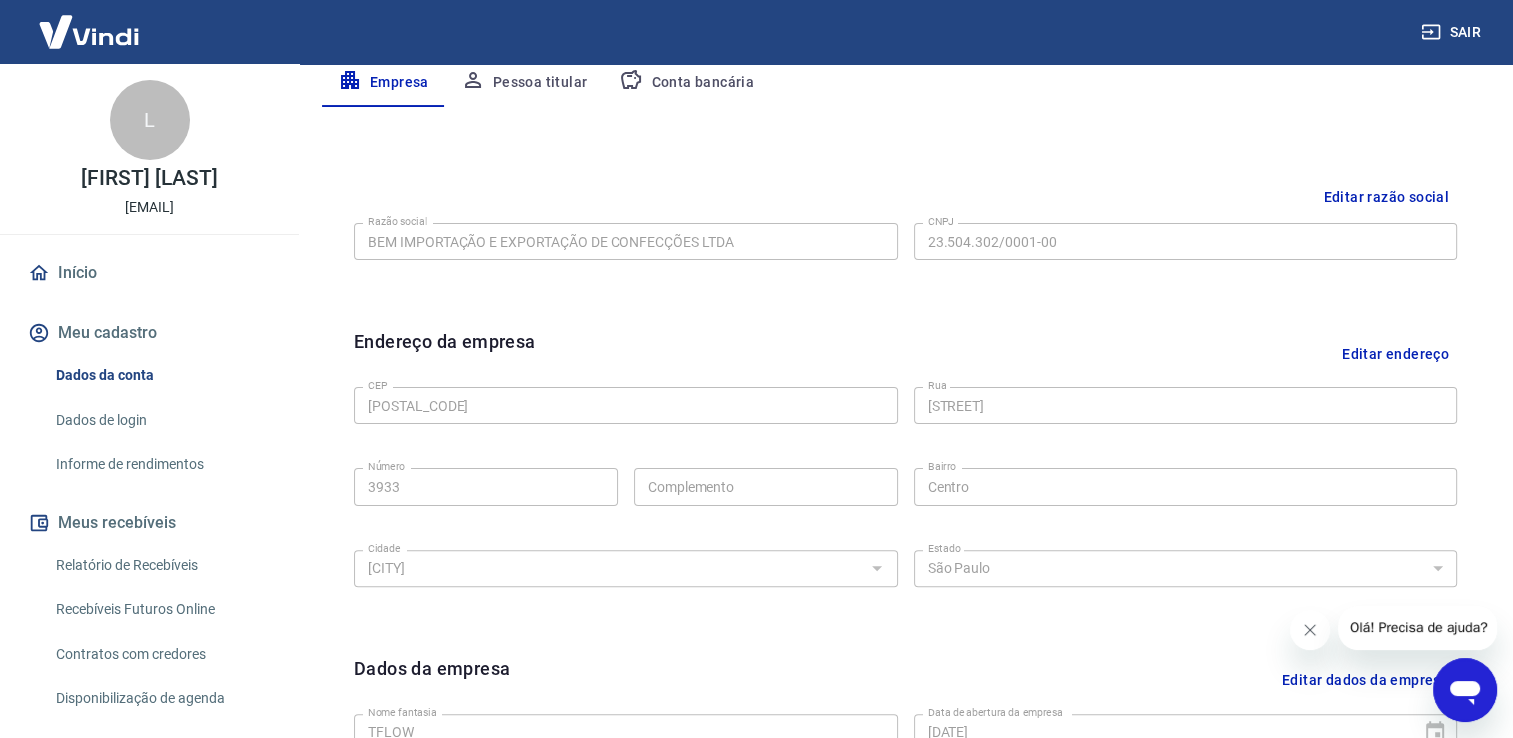 click on "Dados de login" at bounding box center (161, 420) 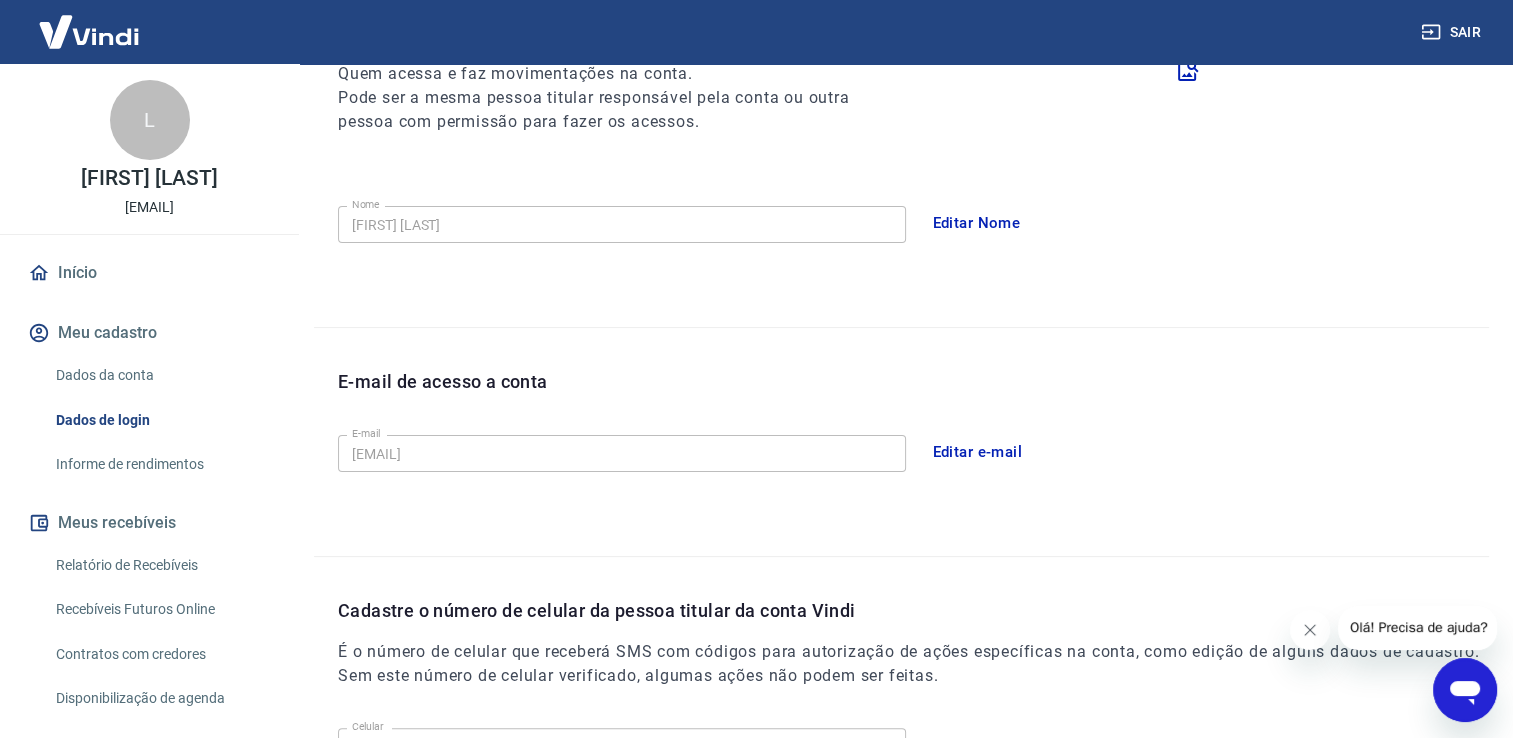 scroll, scrollTop: 541, scrollLeft: 0, axis: vertical 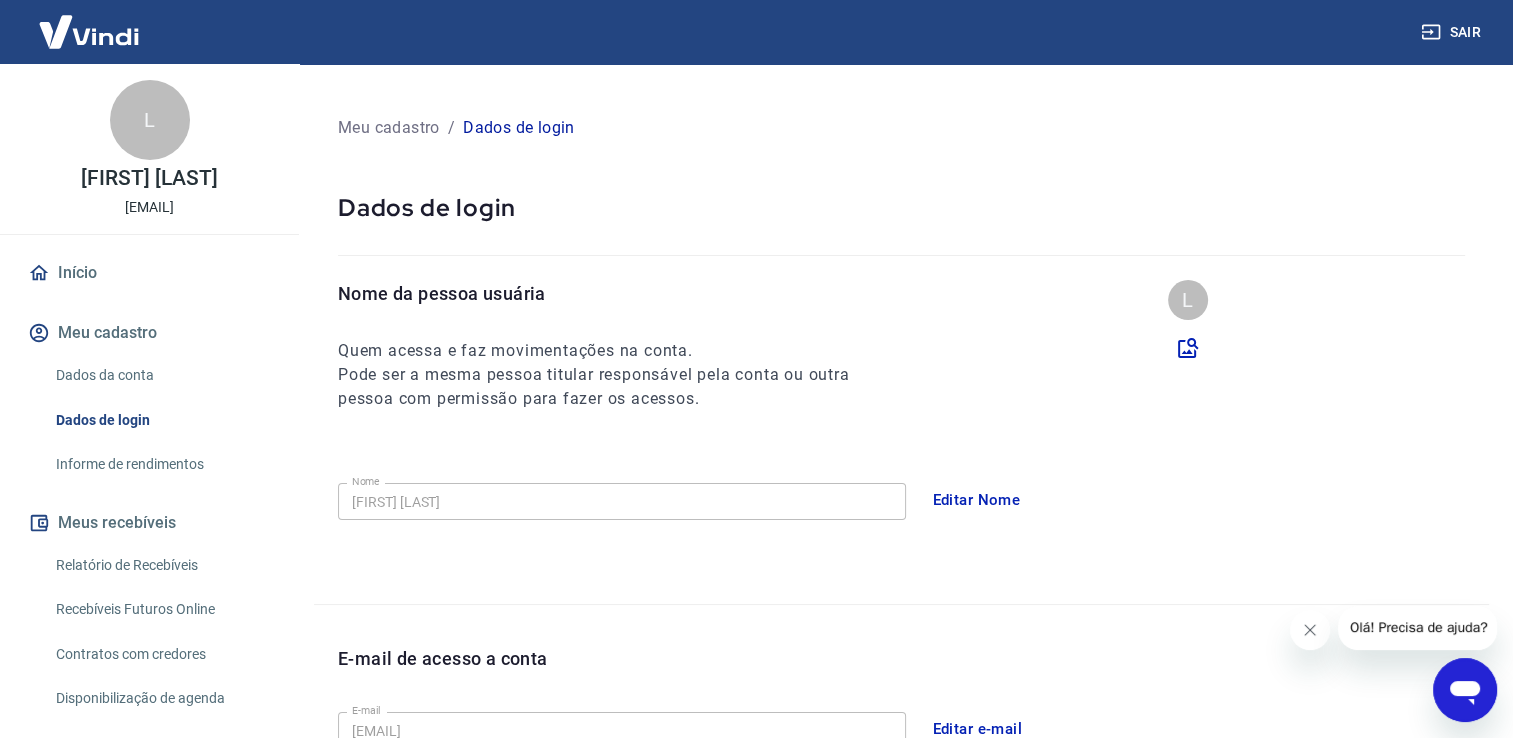 click on "Dados da conta" at bounding box center [161, 375] 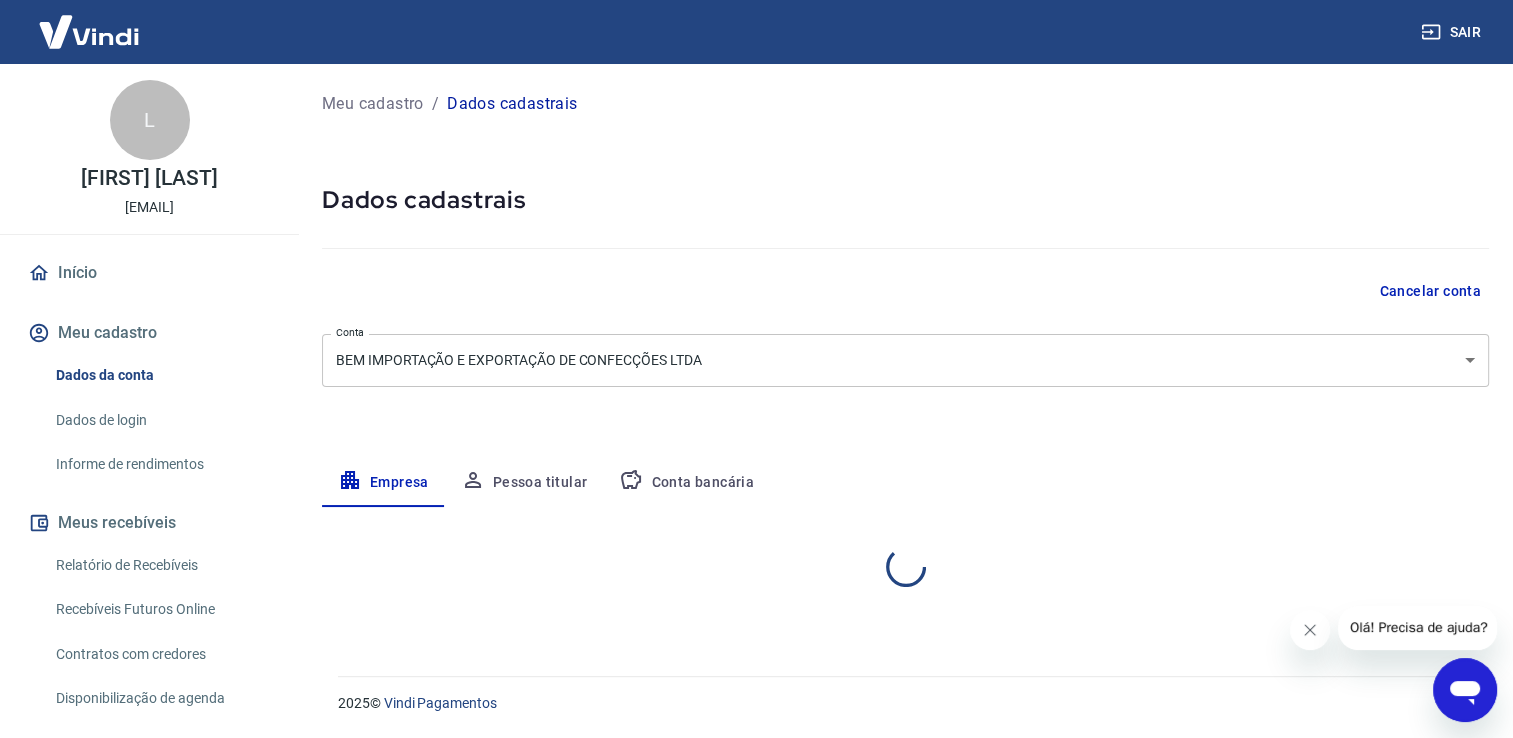 select on "SP" 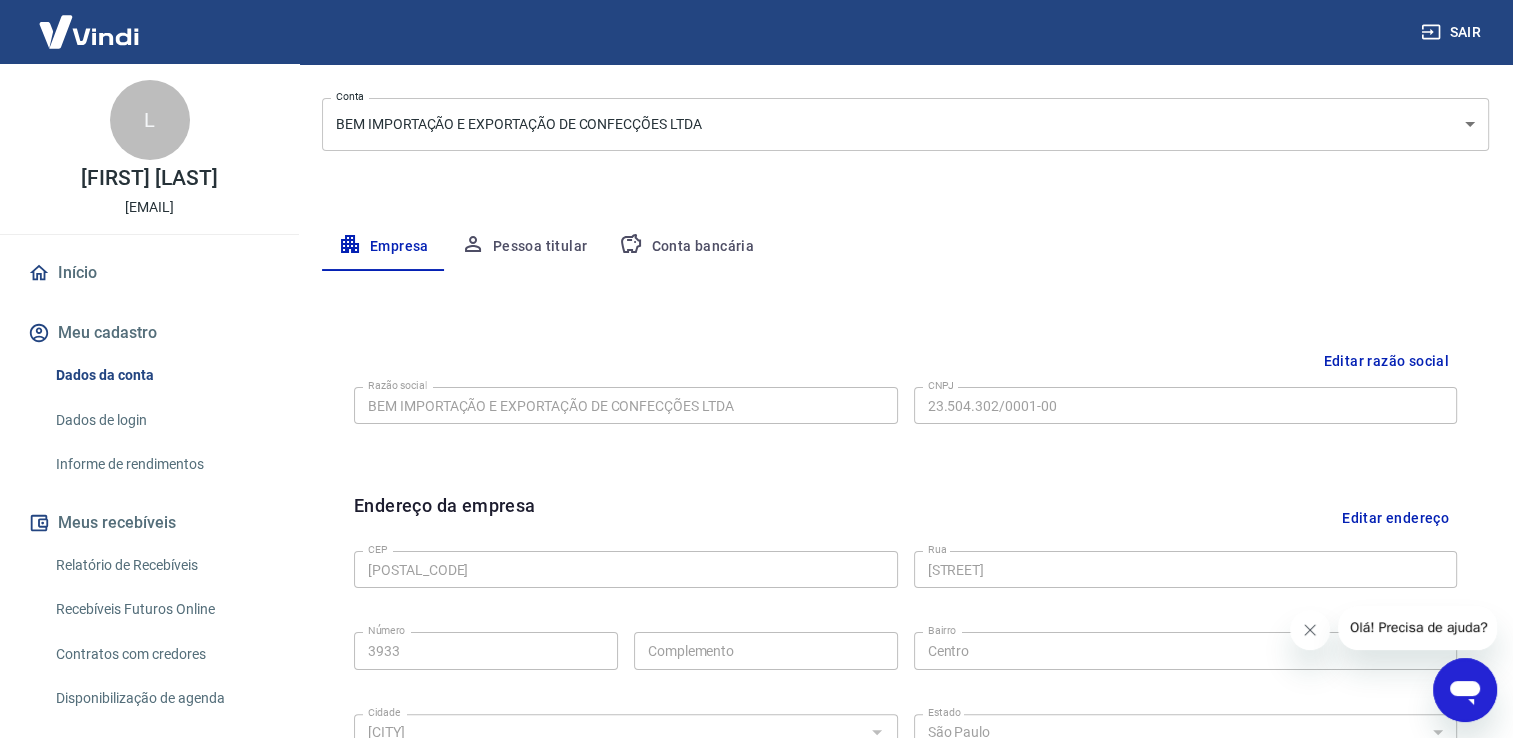 scroll, scrollTop: 3, scrollLeft: 0, axis: vertical 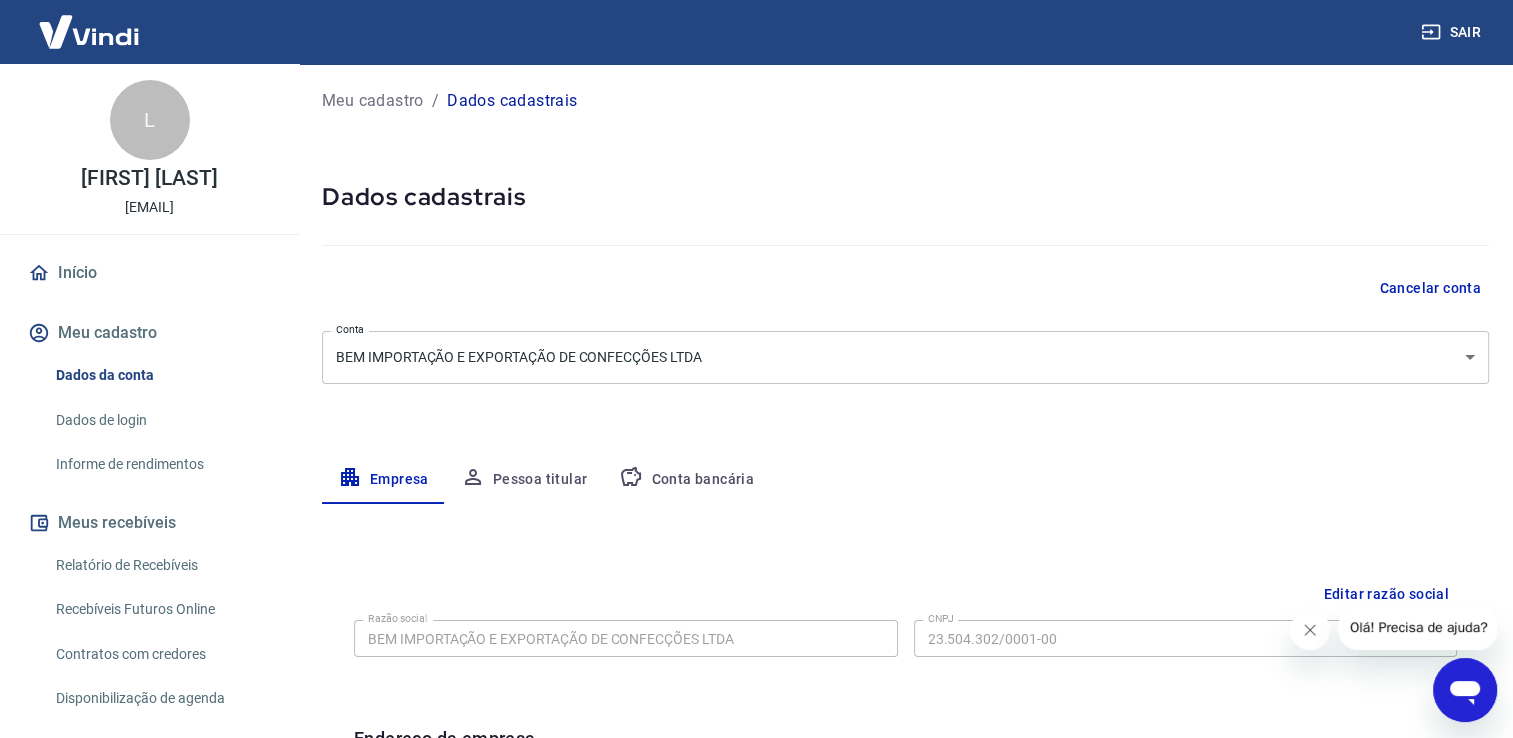click on "Pessoa titular" at bounding box center (524, 480) 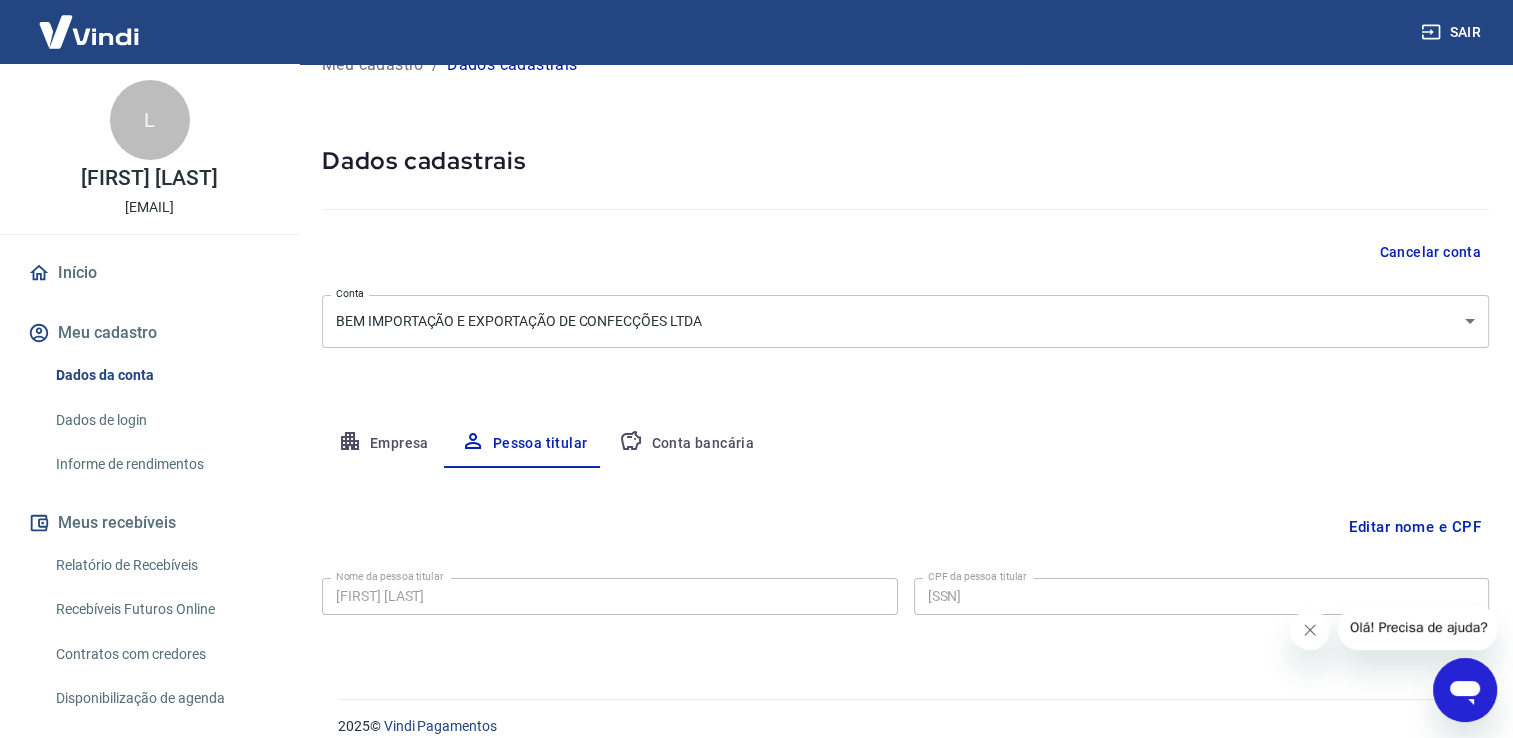 scroll, scrollTop: 60, scrollLeft: 0, axis: vertical 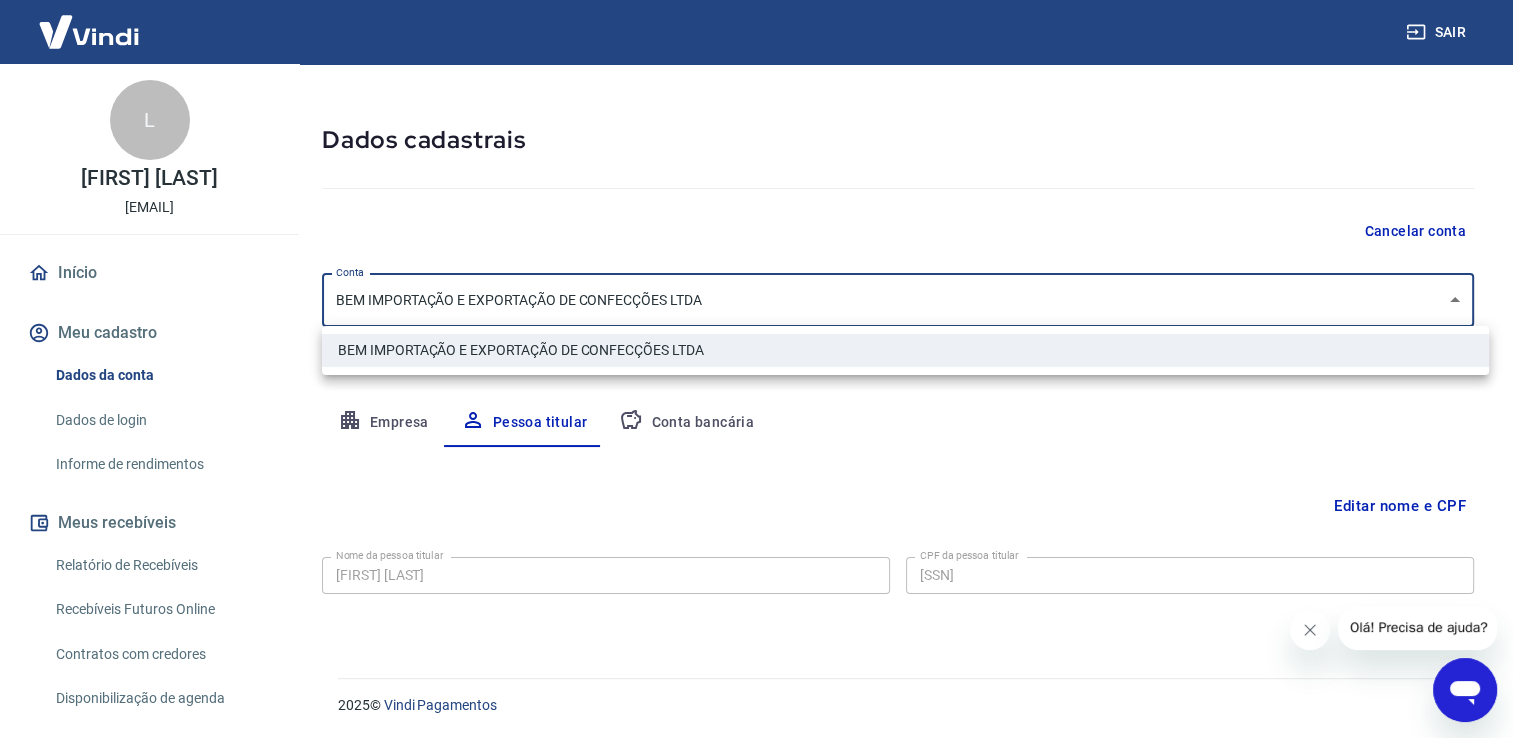 click on "Sair L [NAME] [EMAIL] Início Meu cadastro Dados da conta Dados de login Informe de rendimentos Meus recebíveis Relatório de Recebíveis Recebíveis Futuros Online Contratos com credores Disponibilização de agenda Conta Digital Saldo e Extrato Saque Conta digital Segurança Fale conosco Meu cadastro / Dados cadastrais Dados cadastrais Cancelar conta Conta BEM IMPORTAÇÃO E EXPORTAÇÃO DE CONFECÇÕES LTDA [object Object] Conta Empresa Pessoa titular Conta bancária Editar nome e CPF Nome da pessoa titular [NAME] Nome da pessoa titular CPF da pessoa titular [SSN] CPF da pessoa titular Atenção! Seus recebimentos podem ficar temporariamente bloqueados se o nome e/ou CPF da pessoa titular forem alterados. Salvar Cancelar 2025  ©   Vindi Pagamentos BEM IMPORTAÇÃO E EXPORTAÇÃO DE CONFECÇÕES LTDA" at bounding box center (756, 309) 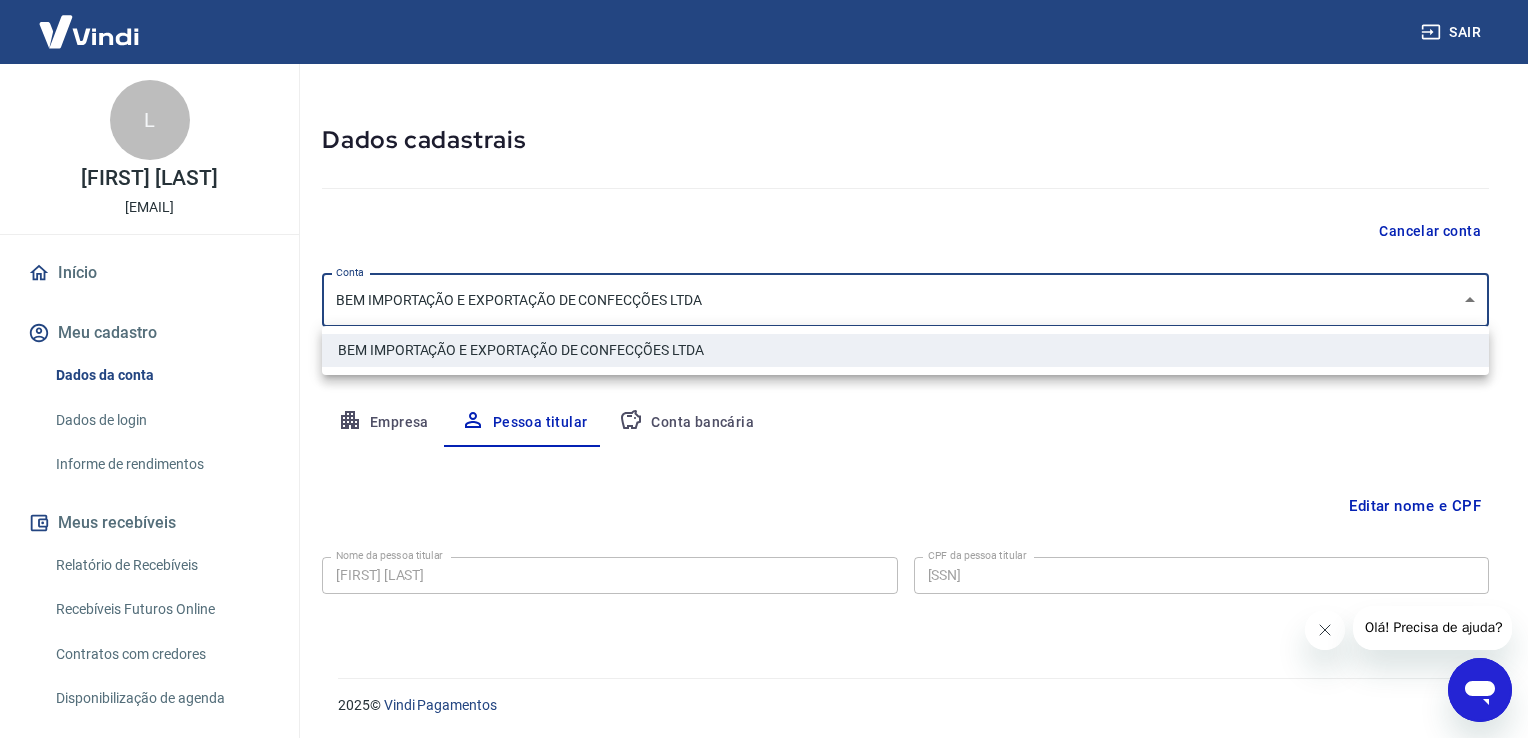 click at bounding box center (764, 369) 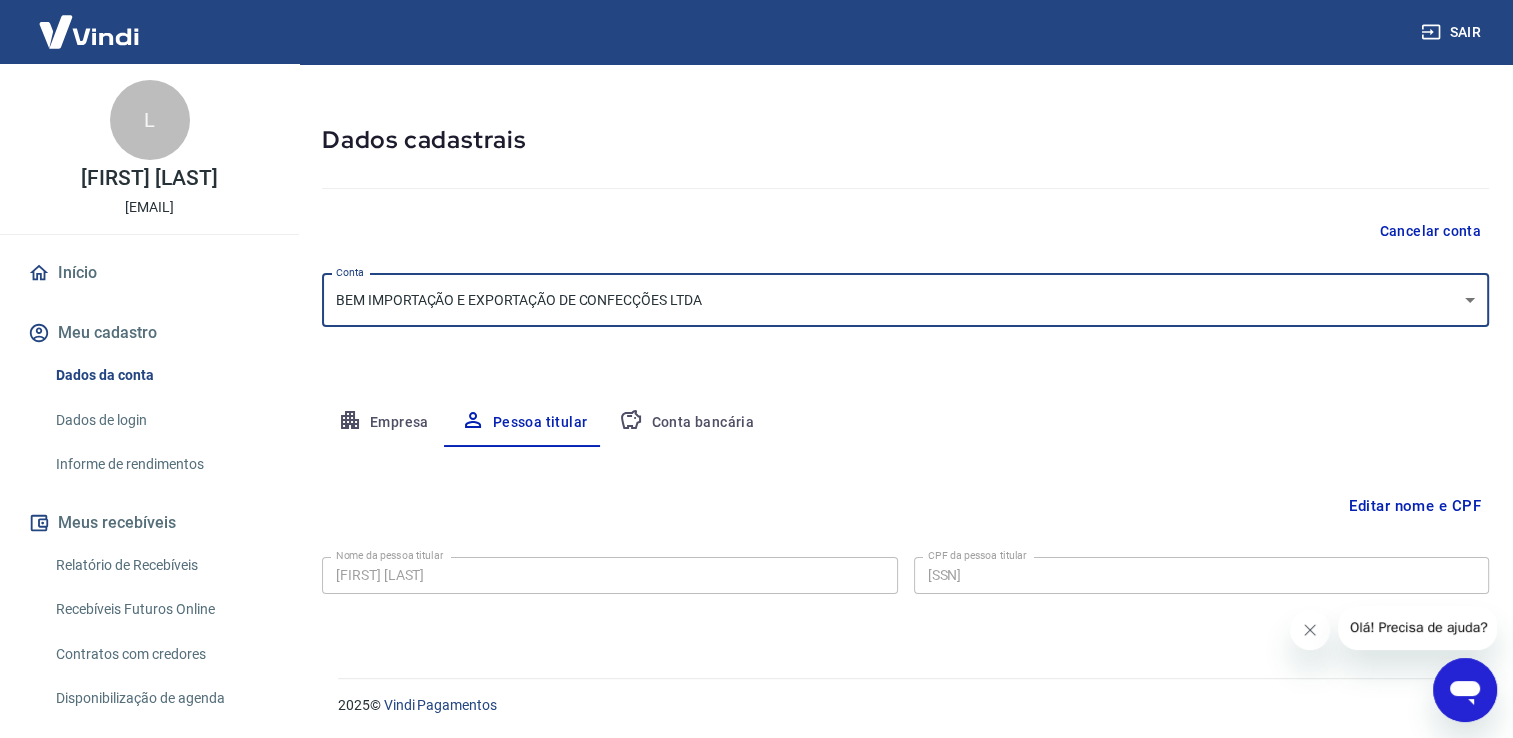 click on "Empresa" at bounding box center [383, 423] 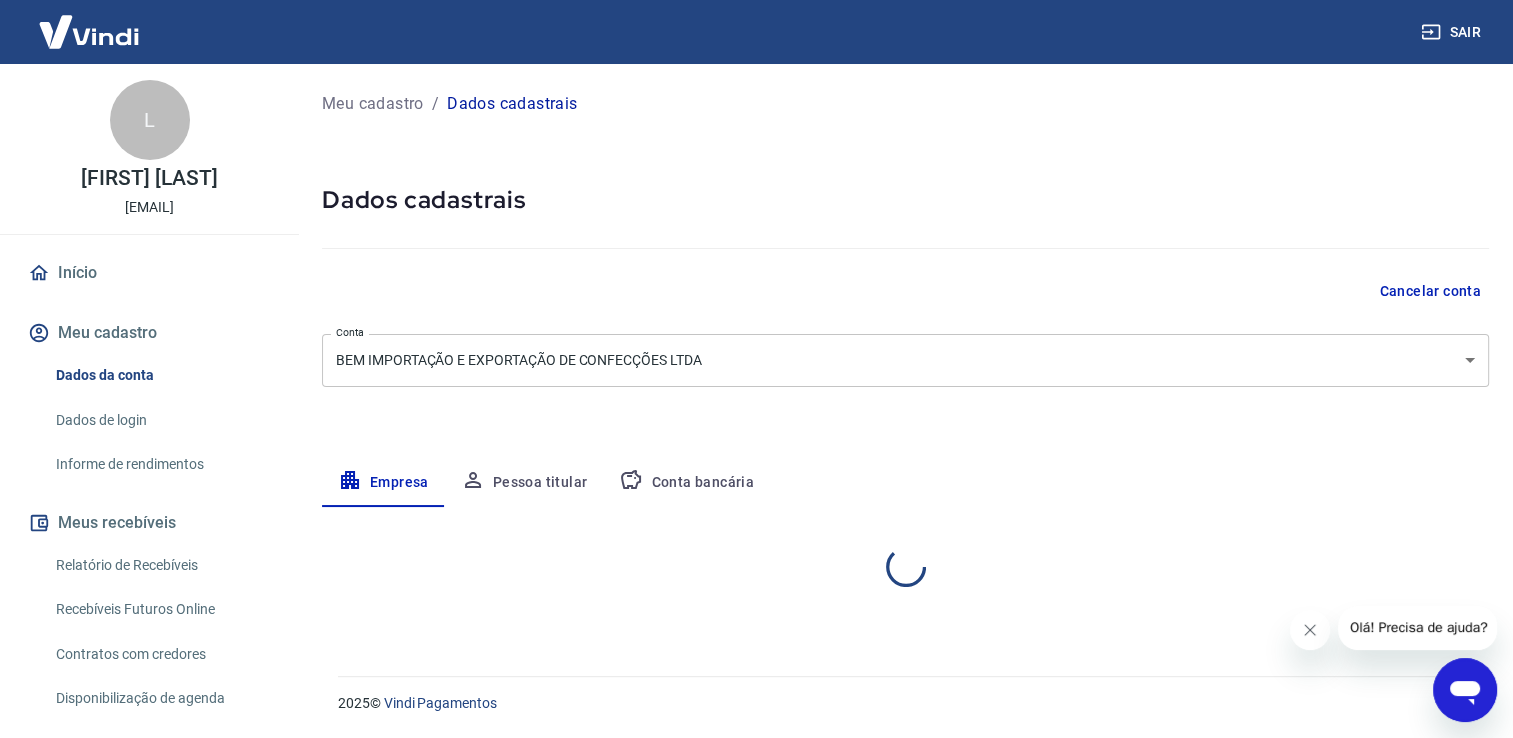 scroll, scrollTop: 0, scrollLeft: 0, axis: both 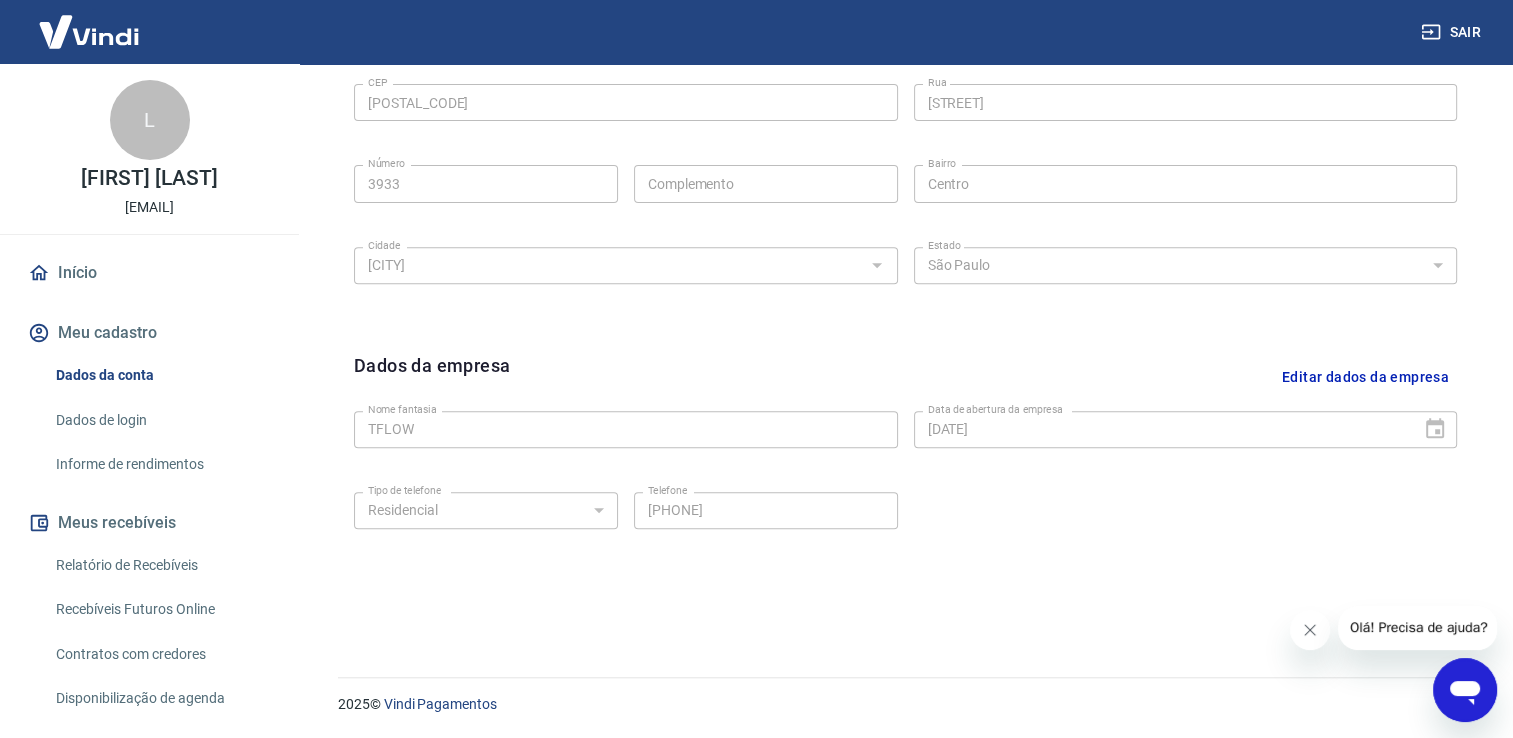 click on "Dados de login" at bounding box center [161, 420] 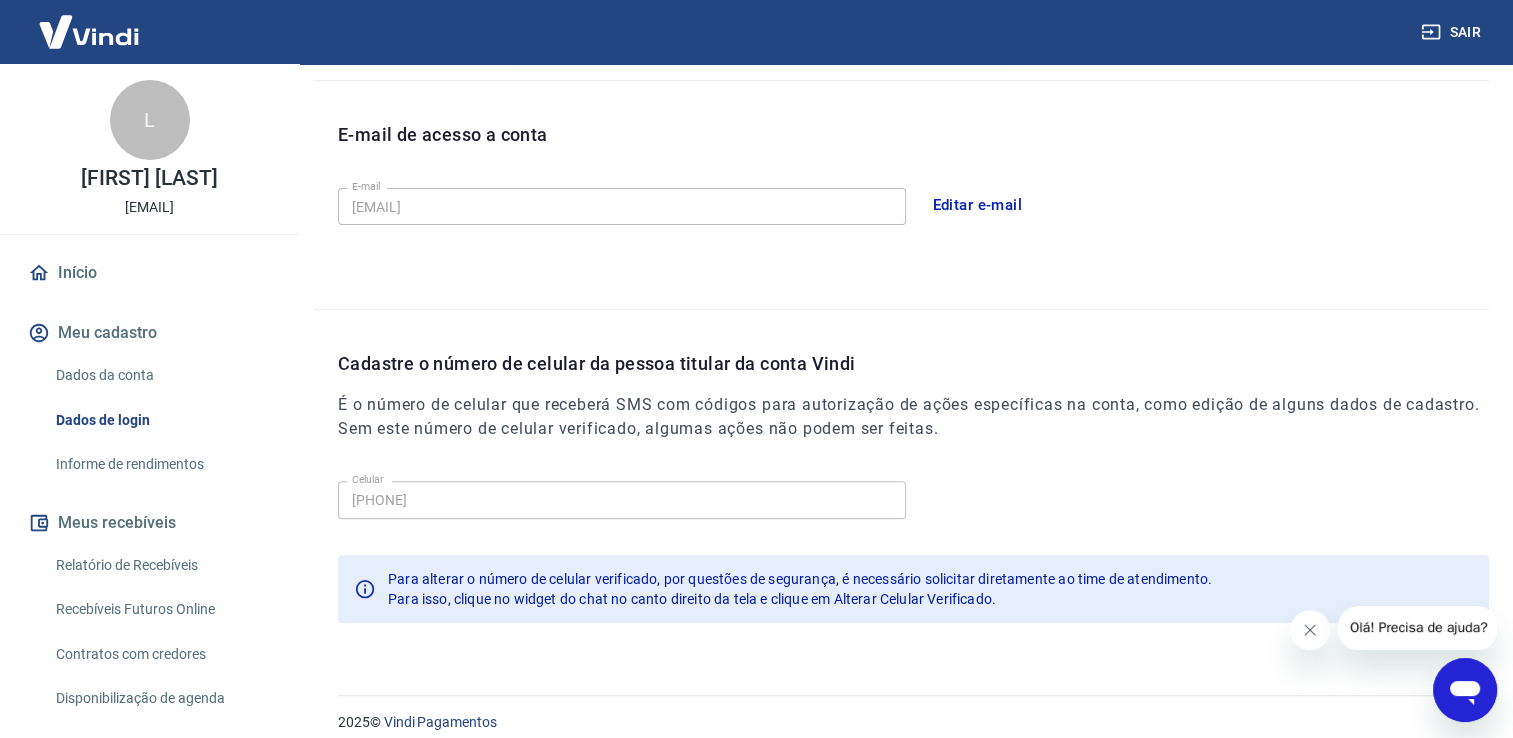 scroll, scrollTop: 541, scrollLeft: 0, axis: vertical 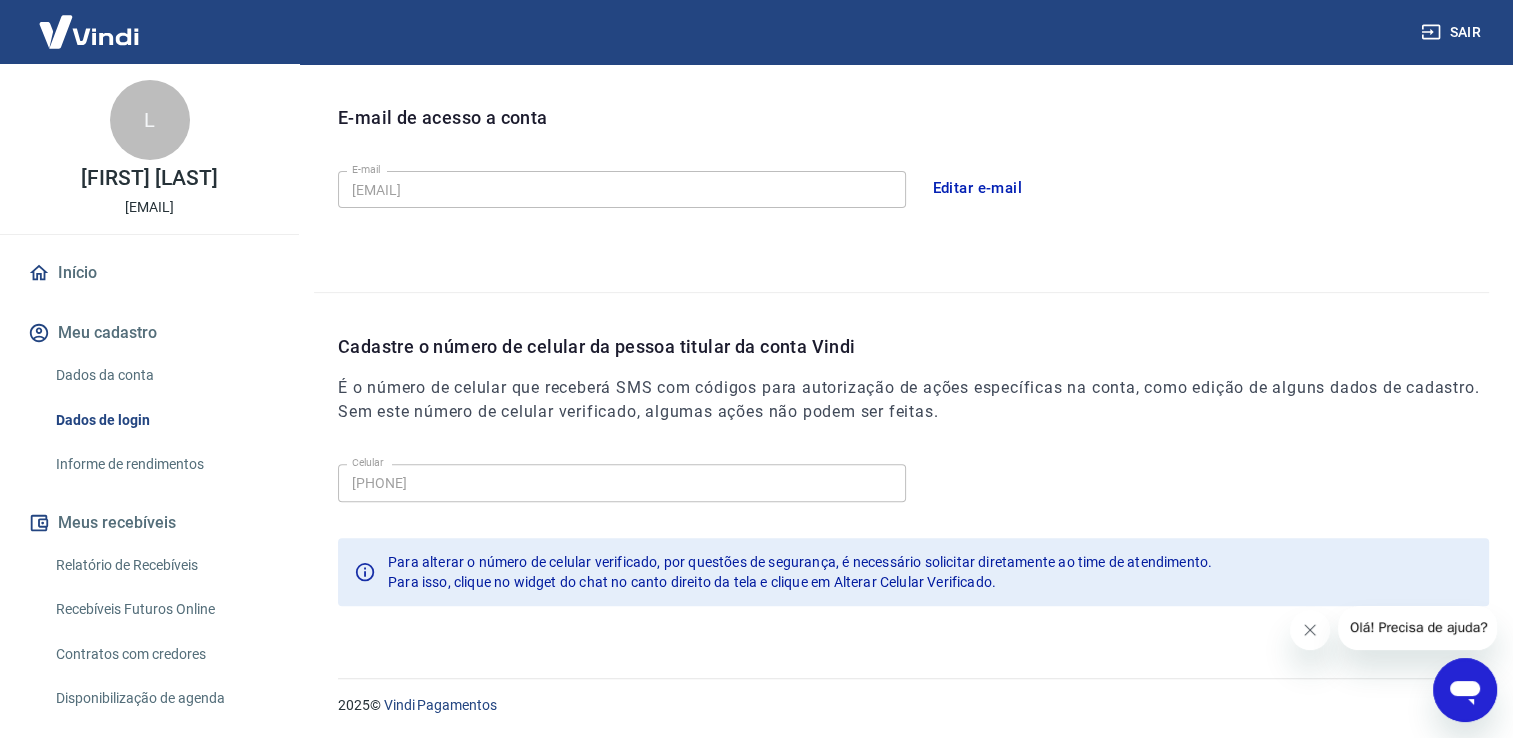 click on "Informe de rendimentos" at bounding box center (161, 464) 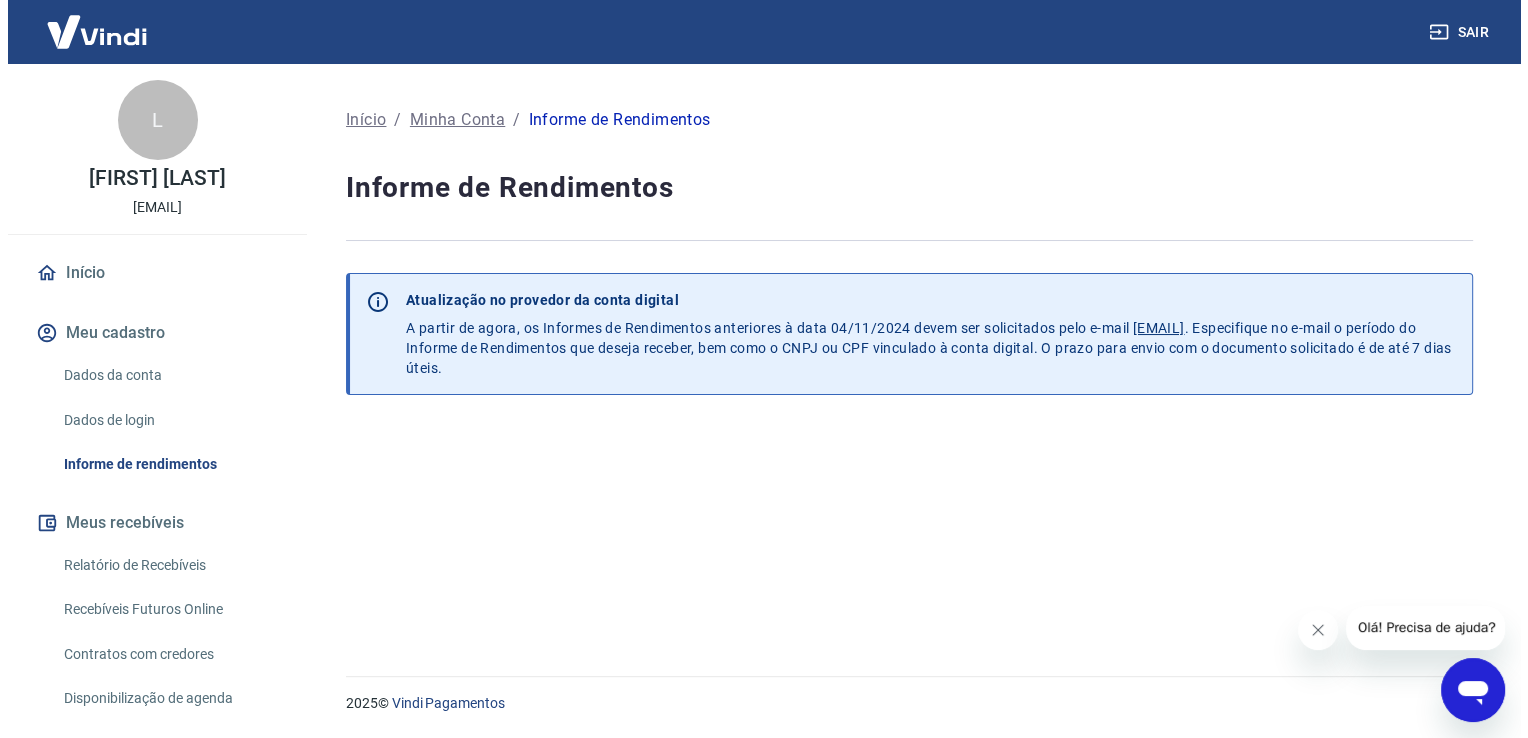 scroll, scrollTop: 0, scrollLeft: 0, axis: both 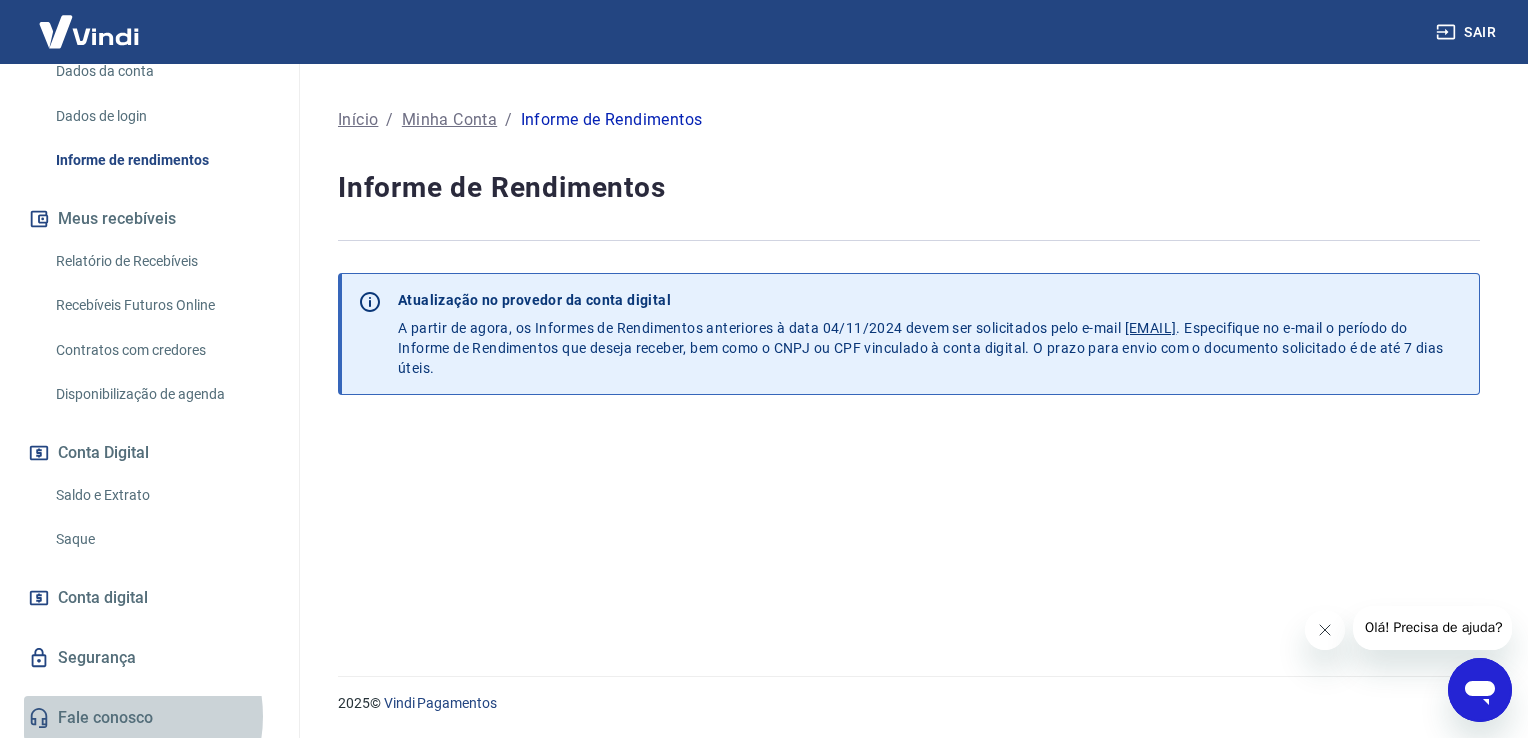 click on "Fale conosco" at bounding box center (149, 718) 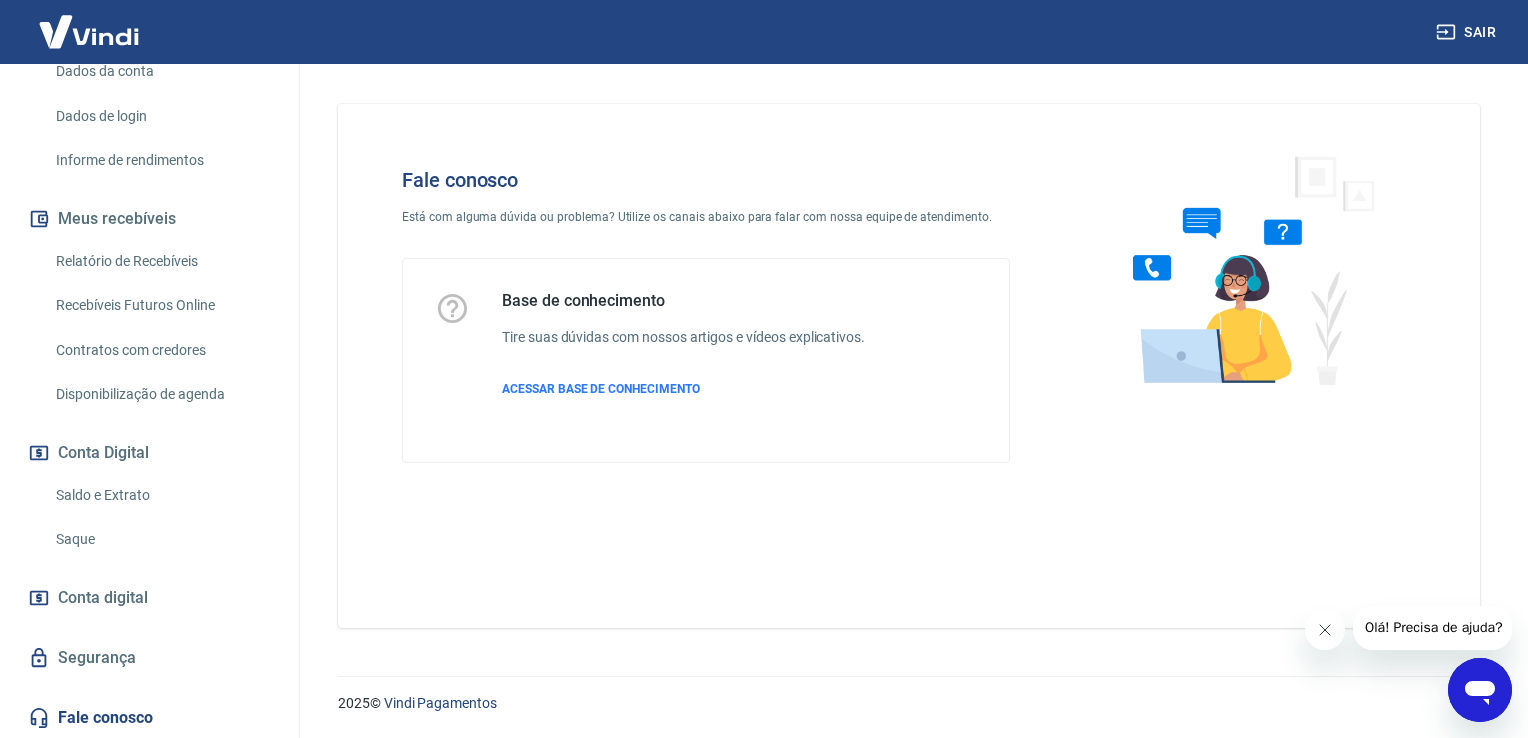 click on "Segurança" at bounding box center (149, 658) 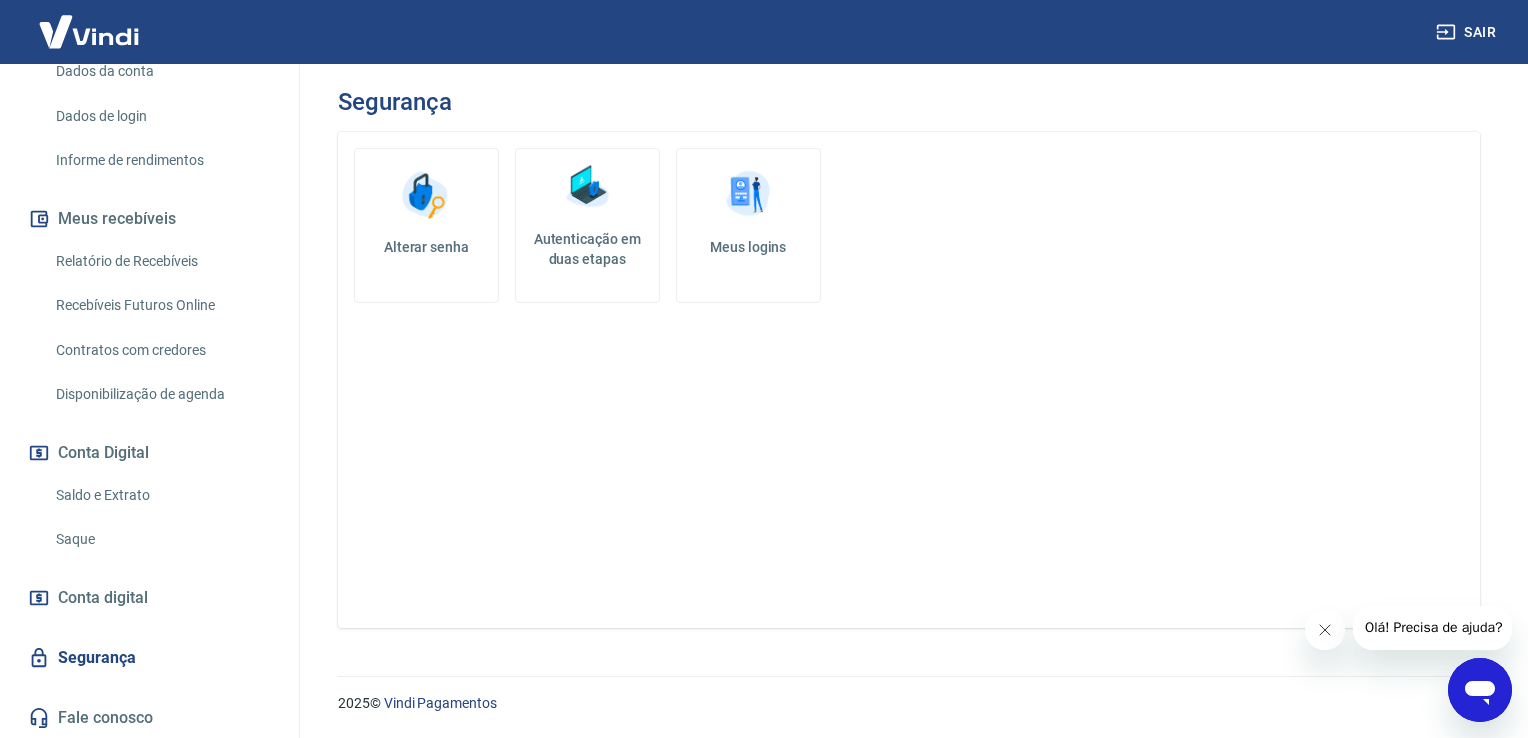 click on "Conta digital" at bounding box center [103, 598] 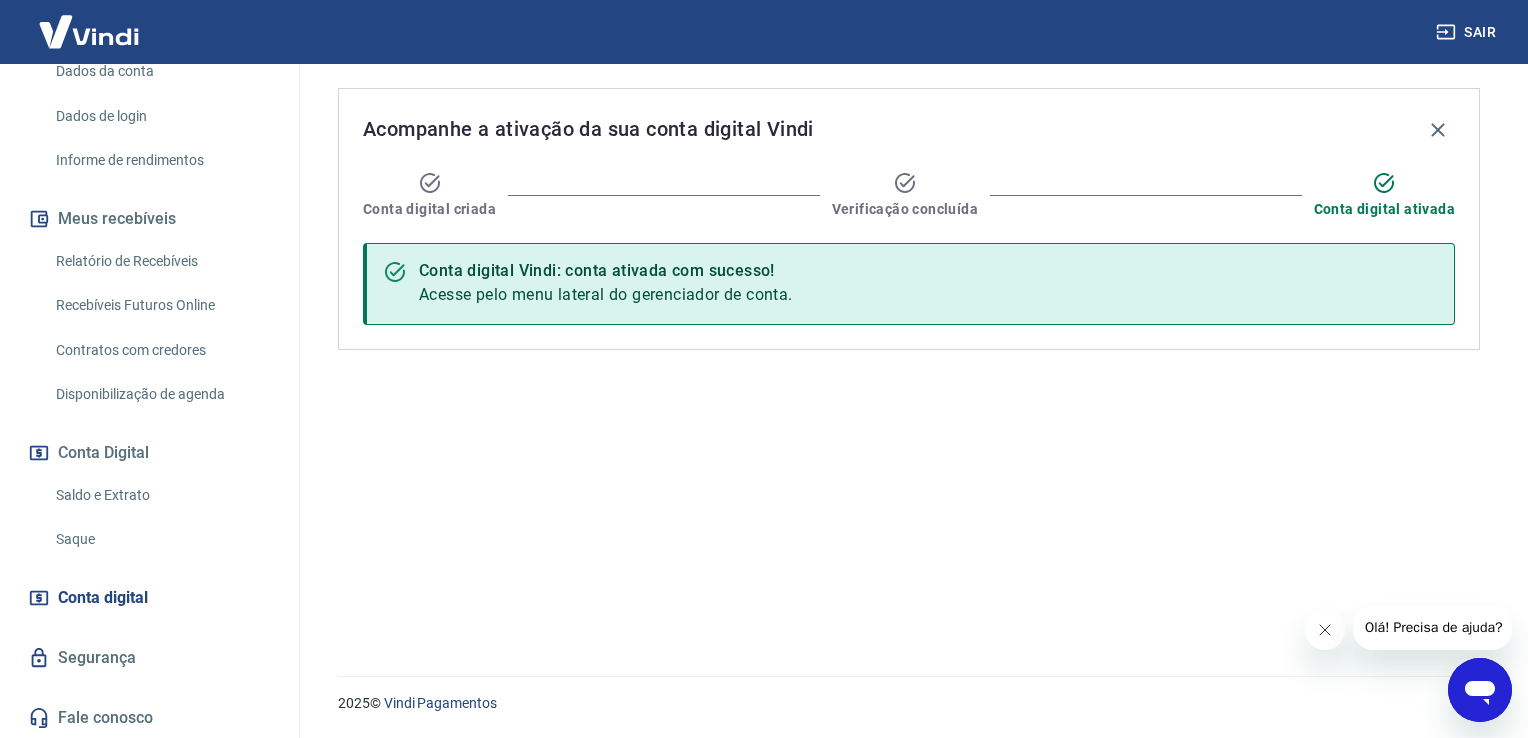 drag, startPoint x: 112, startPoint y: 493, endPoint x: 167, endPoint y: 494, distance: 55.00909 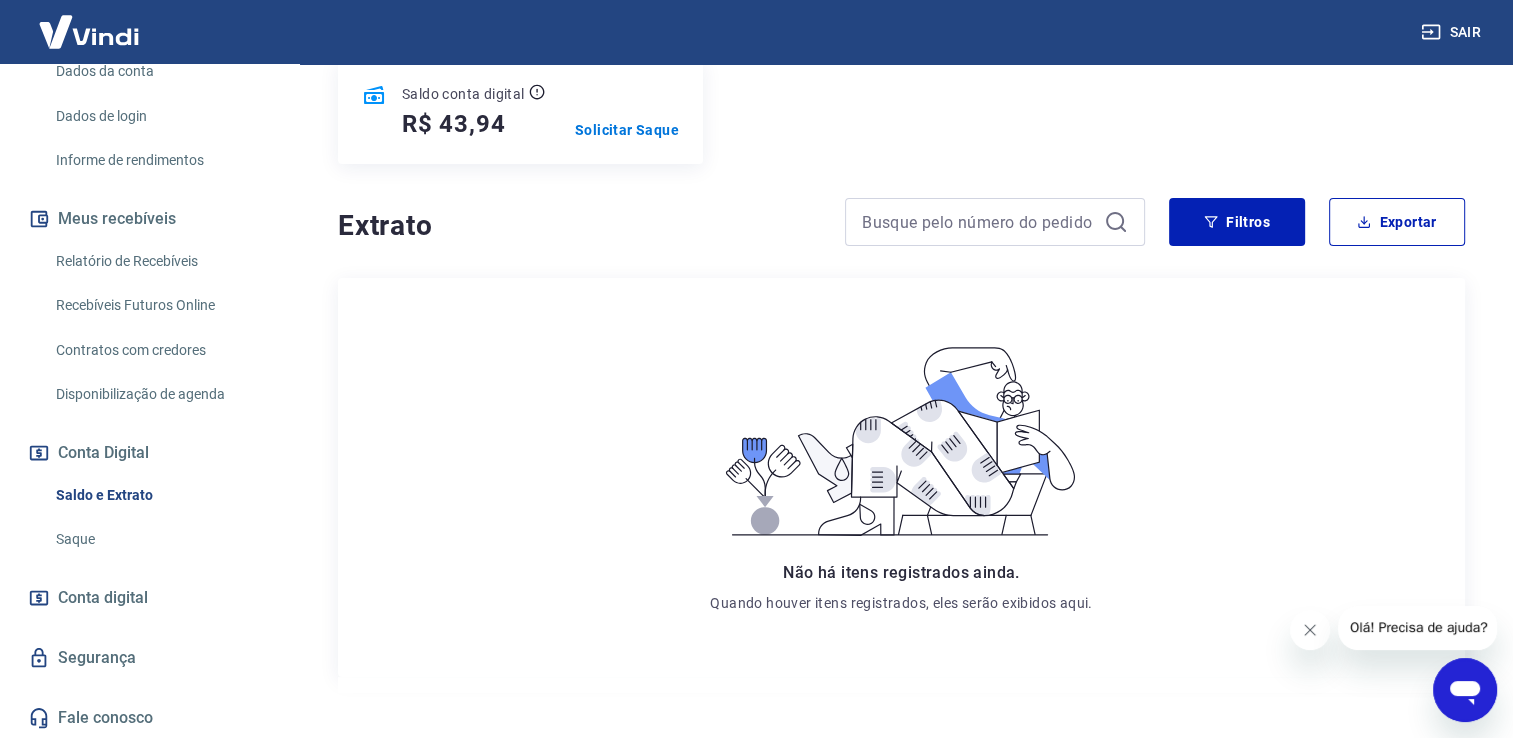 scroll, scrollTop: 300, scrollLeft: 0, axis: vertical 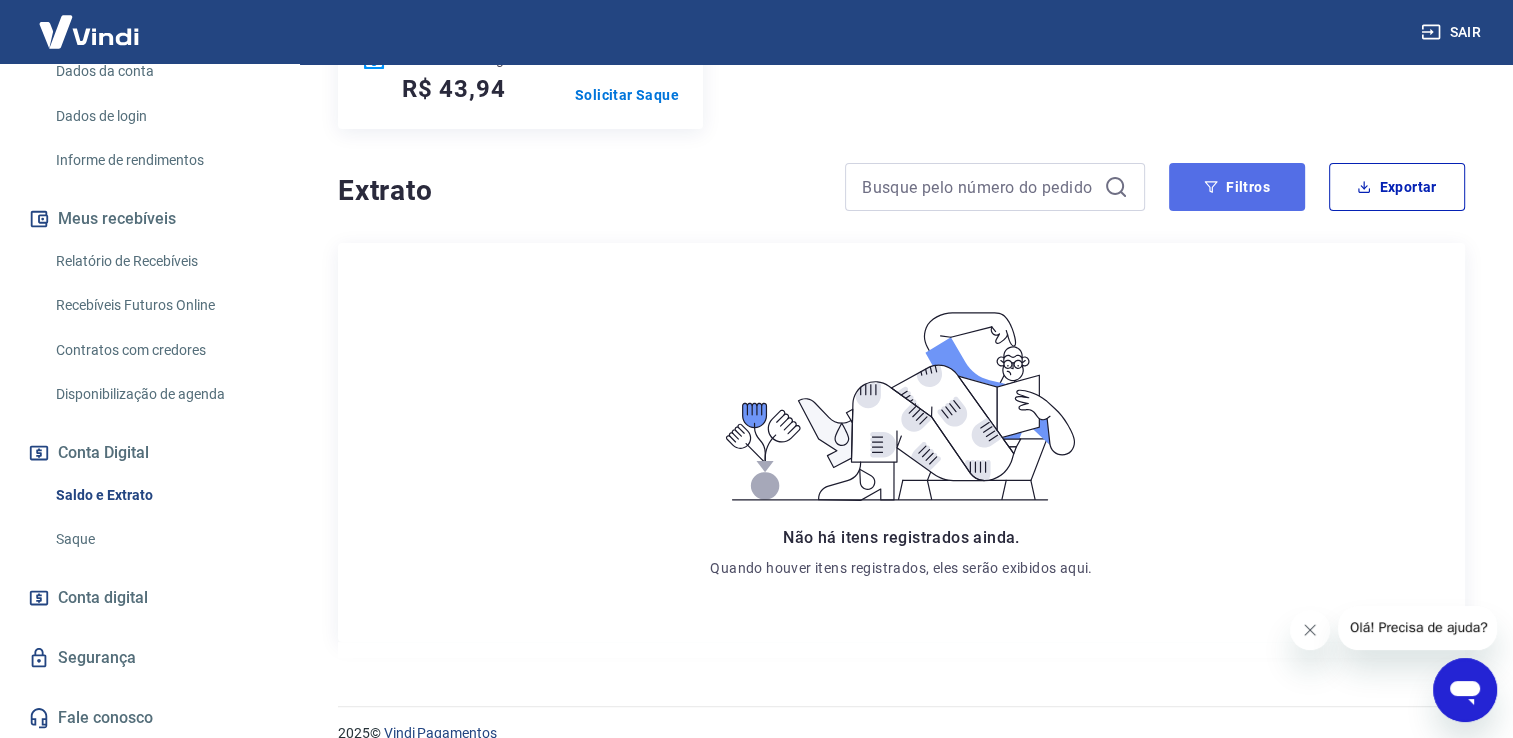 click on "Filtros" at bounding box center (1237, 187) 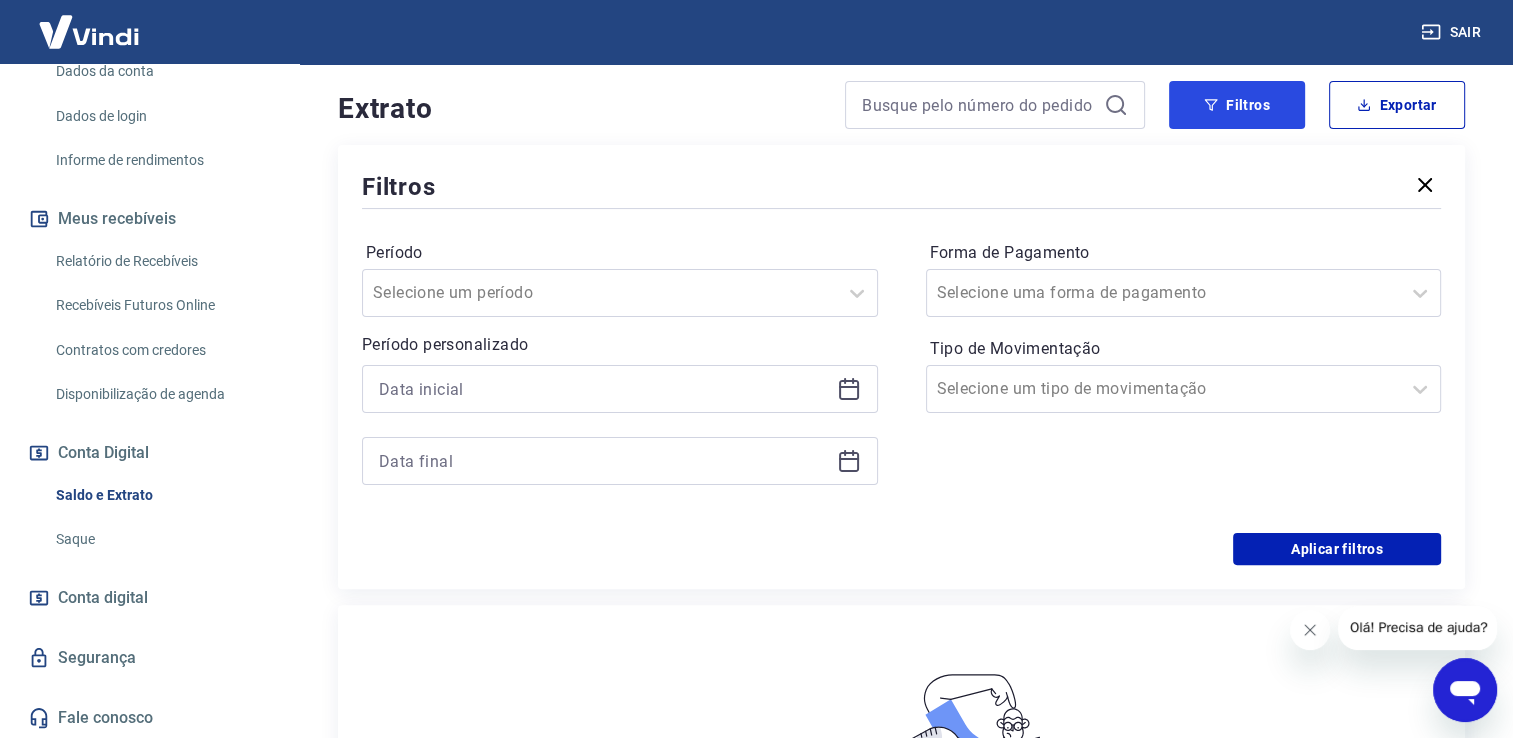 scroll, scrollTop: 400, scrollLeft: 0, axis: vertical 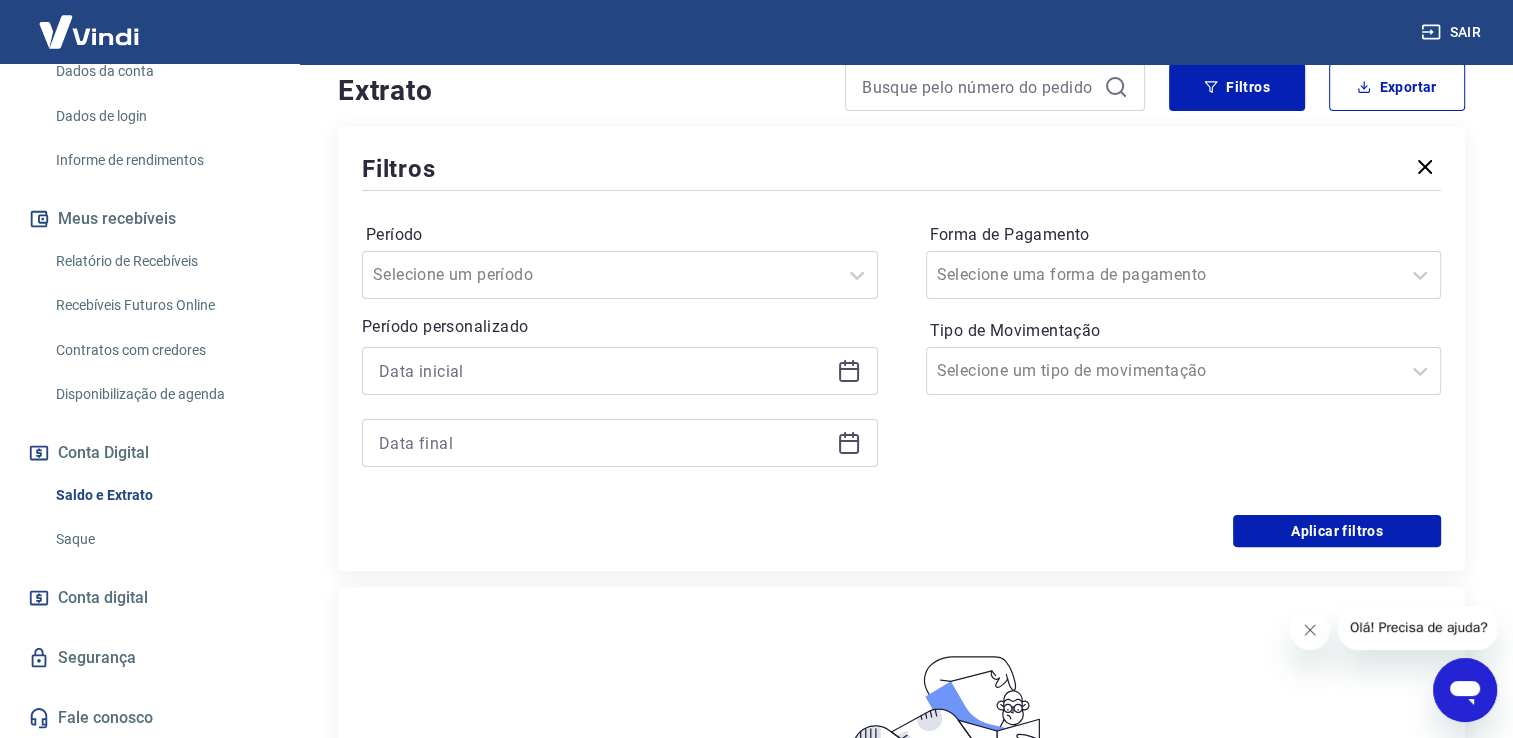 click on "Período personalizado" at bounding box center (620, 391) 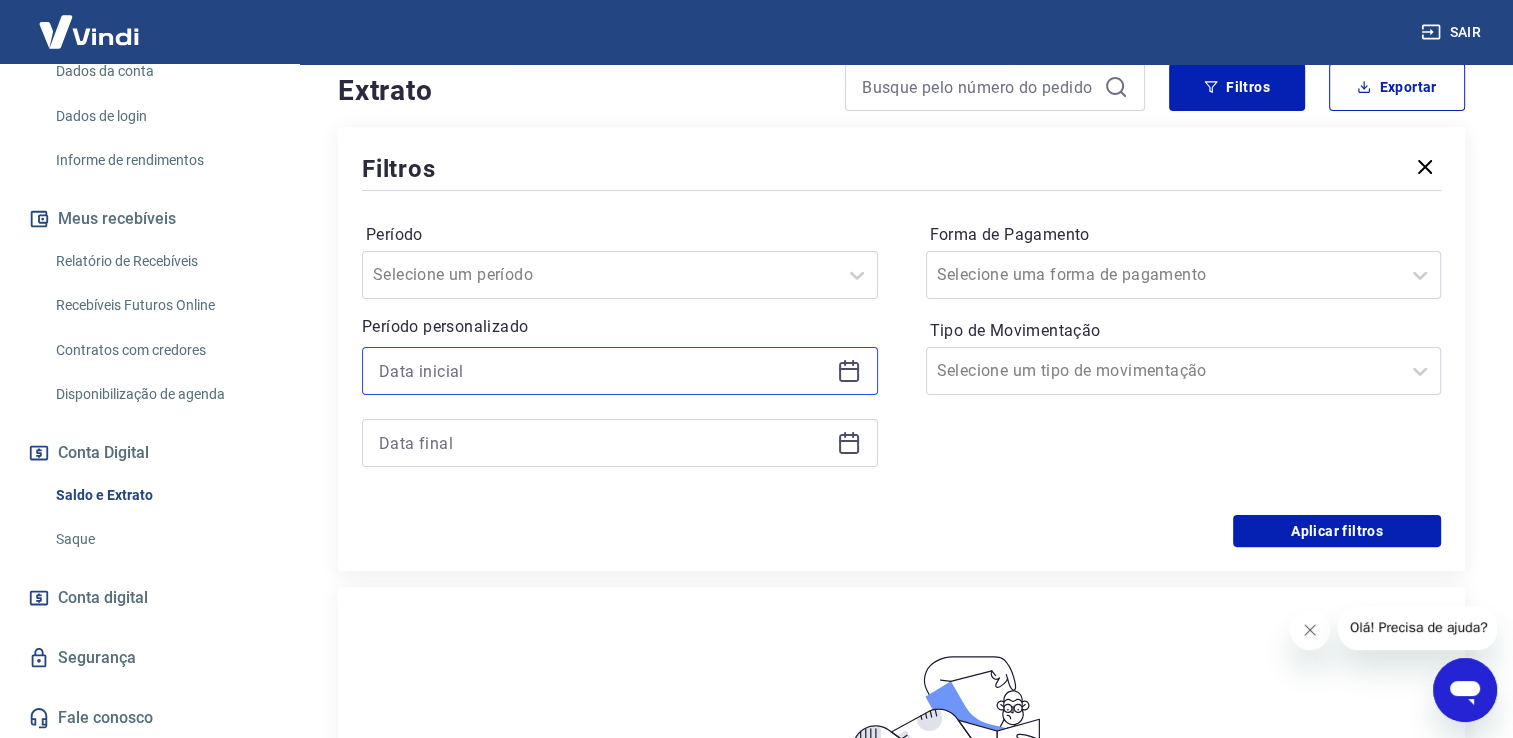 click at bounding box center [604, 371] 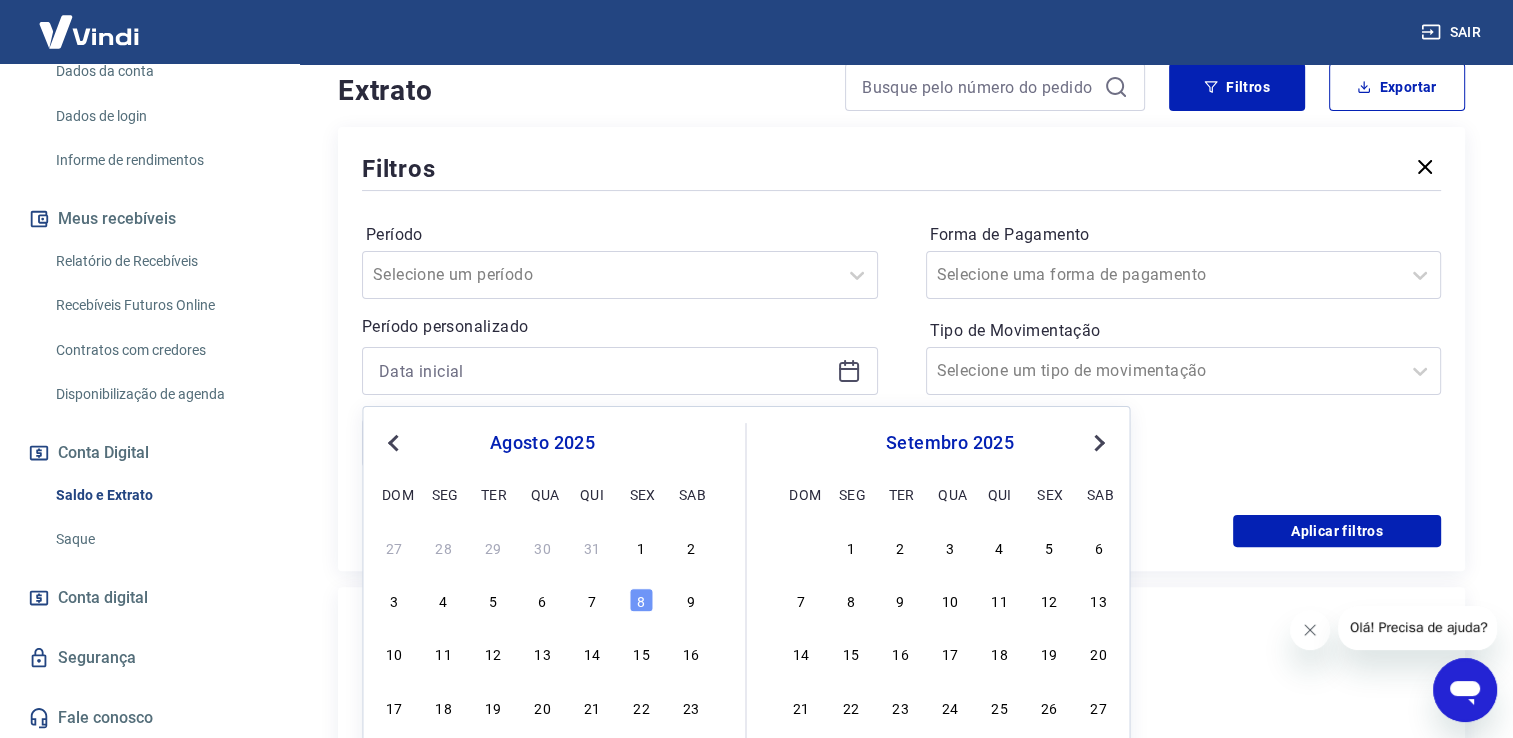 click on "agosto 2025 dom seg ter qua qui sex sab" at bounding box center (542, 465) 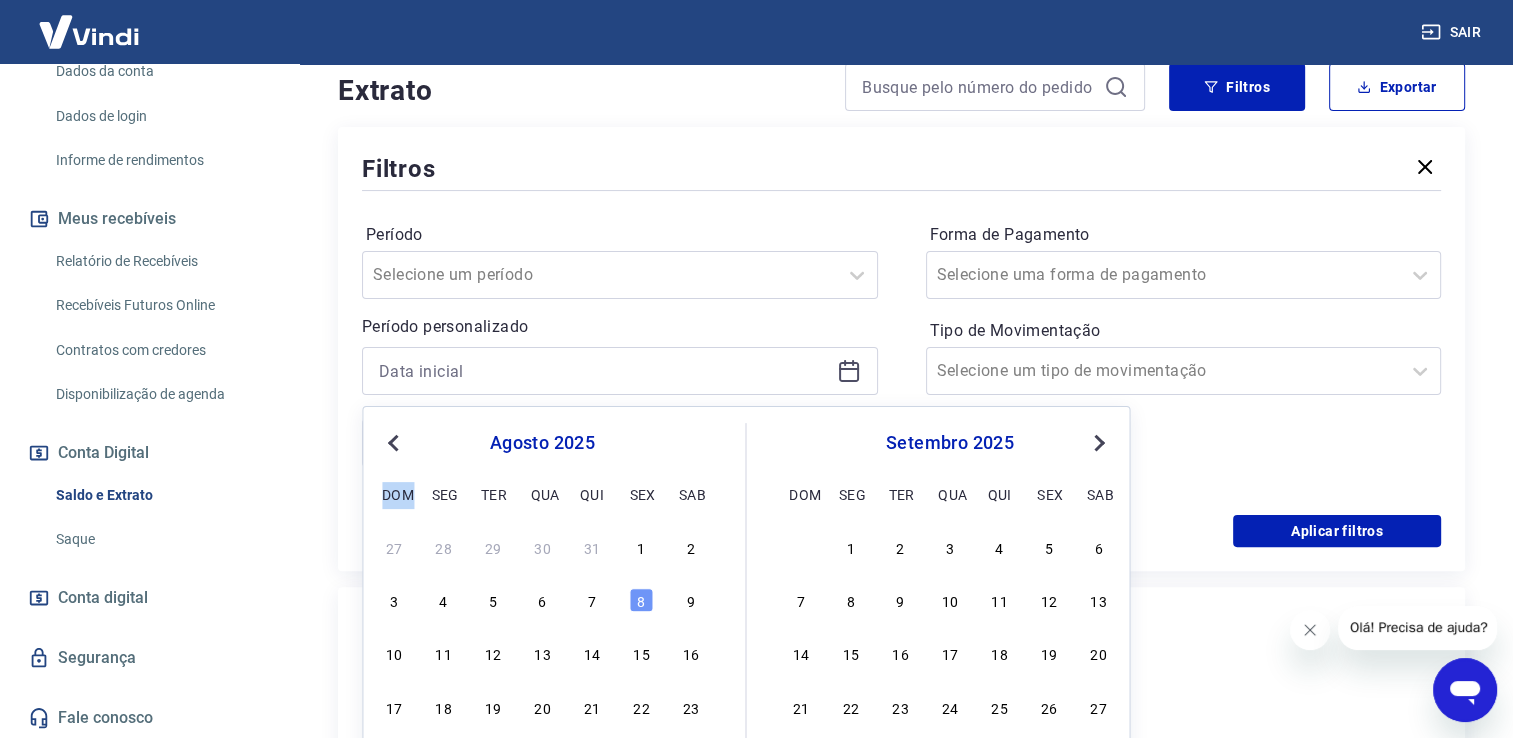 click on "agosto 2025 dom seg ter qua qui sex sab" at bounding box center (542, 465) 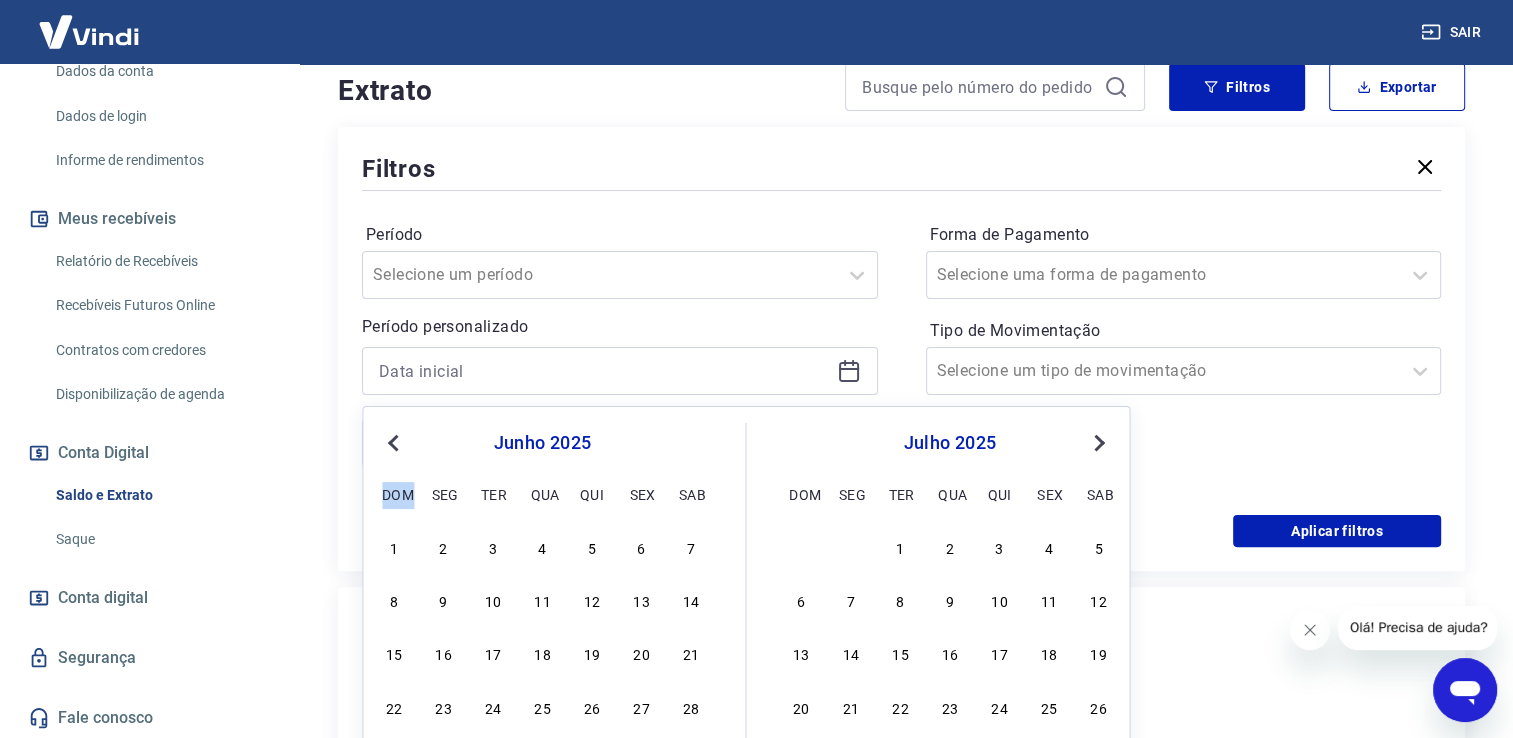 click on "Previous Month" at bounding box center [395, 442] 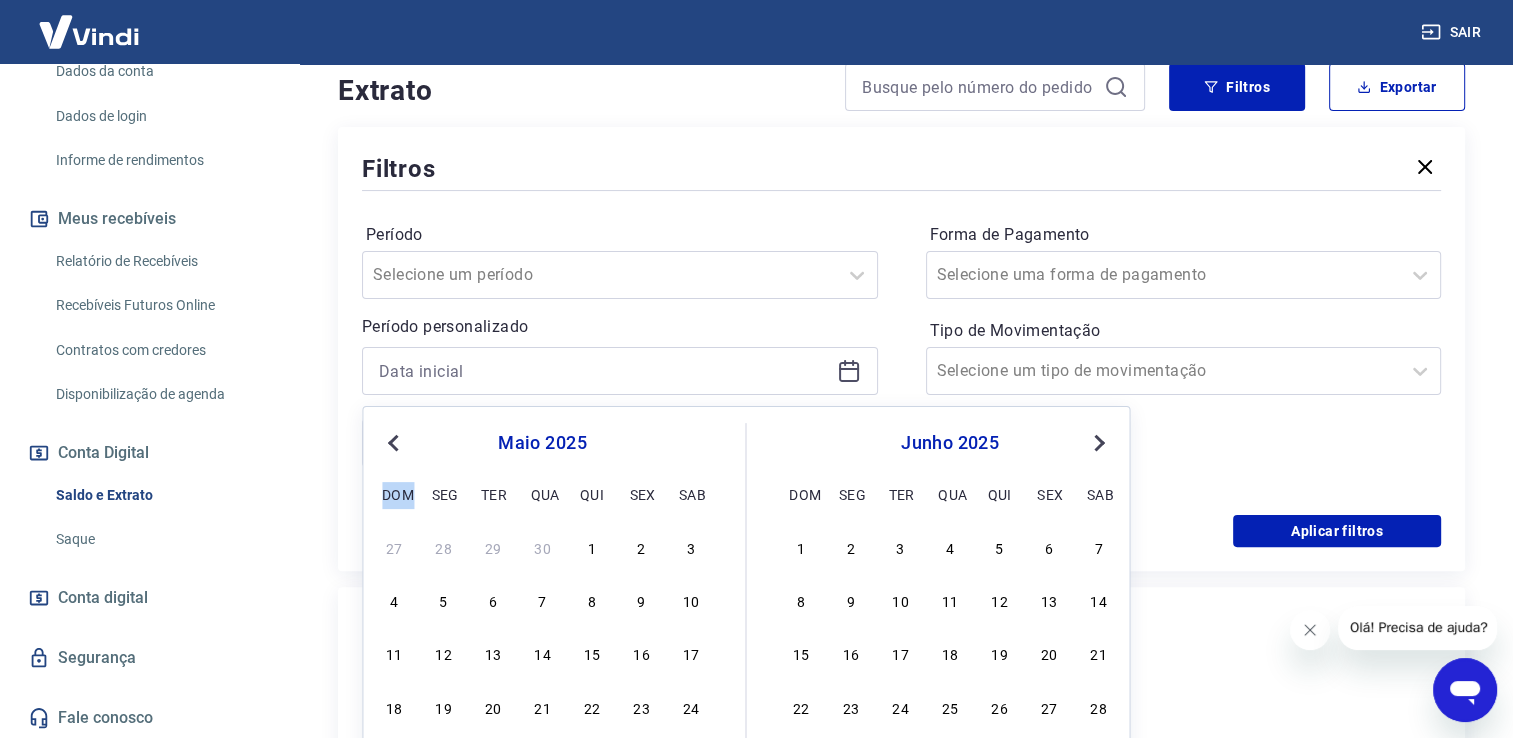 click on "Previous Month" at bounding box center (395, 442) 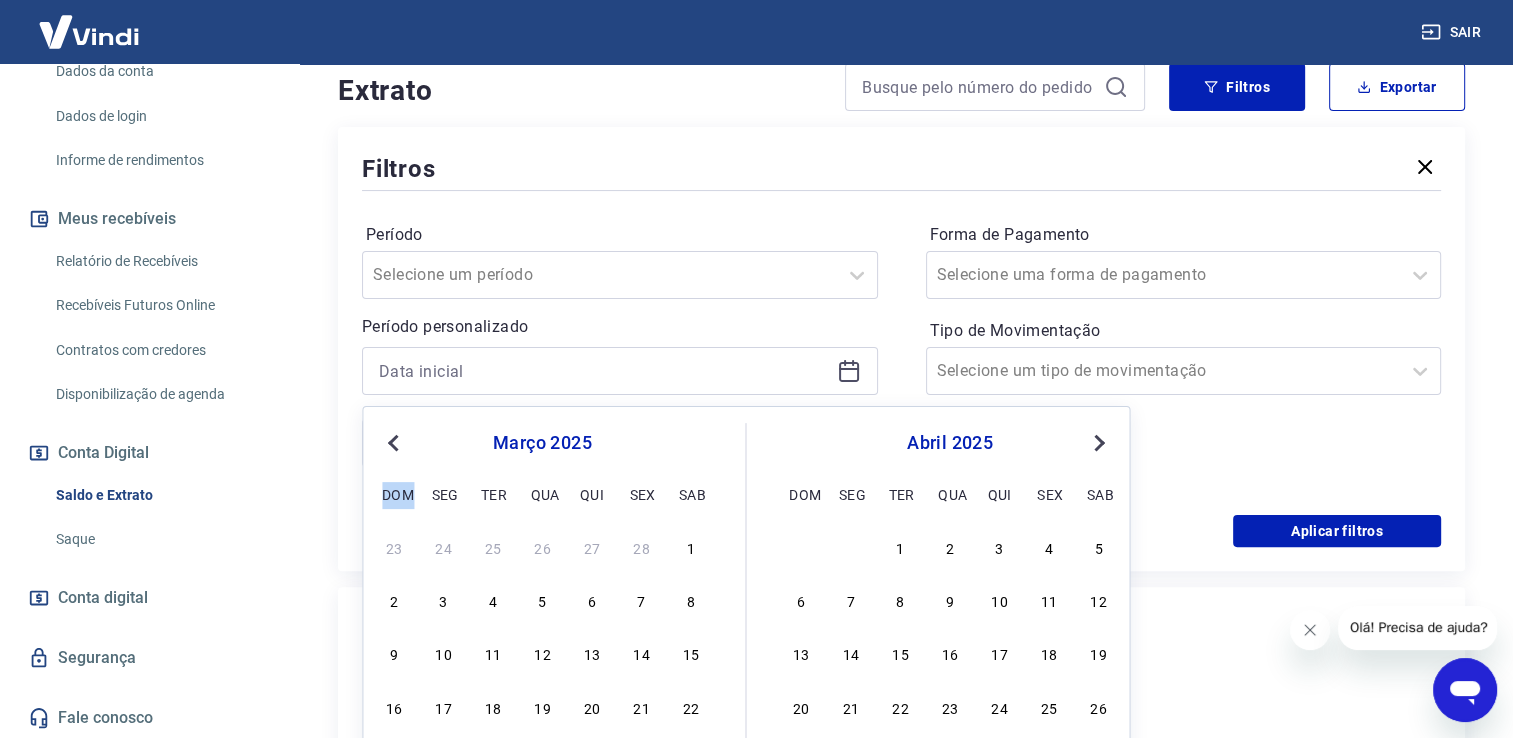 click on "Previous Month" at bounding box center (395, 442) 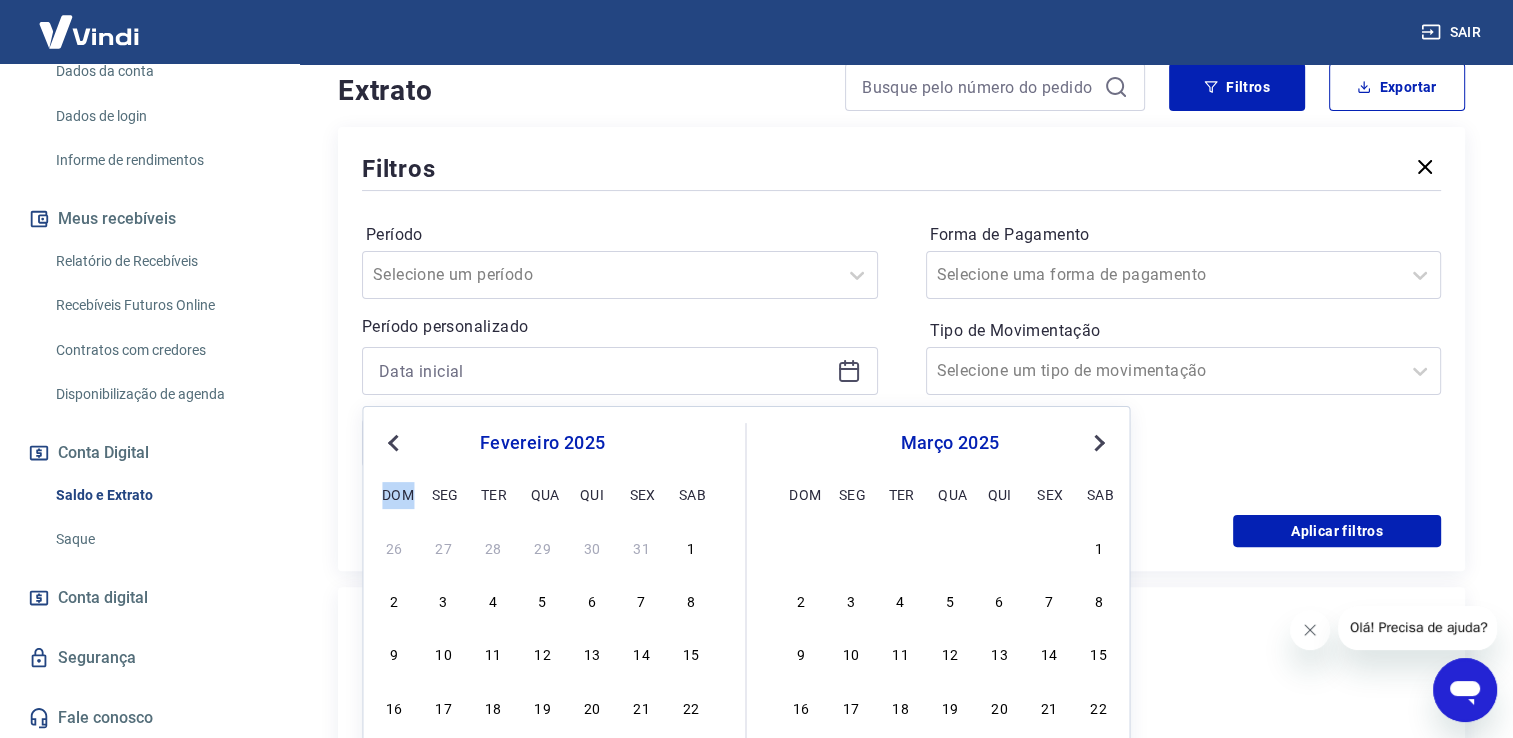 click on "Previous Month" at bounding box center [395, 442] 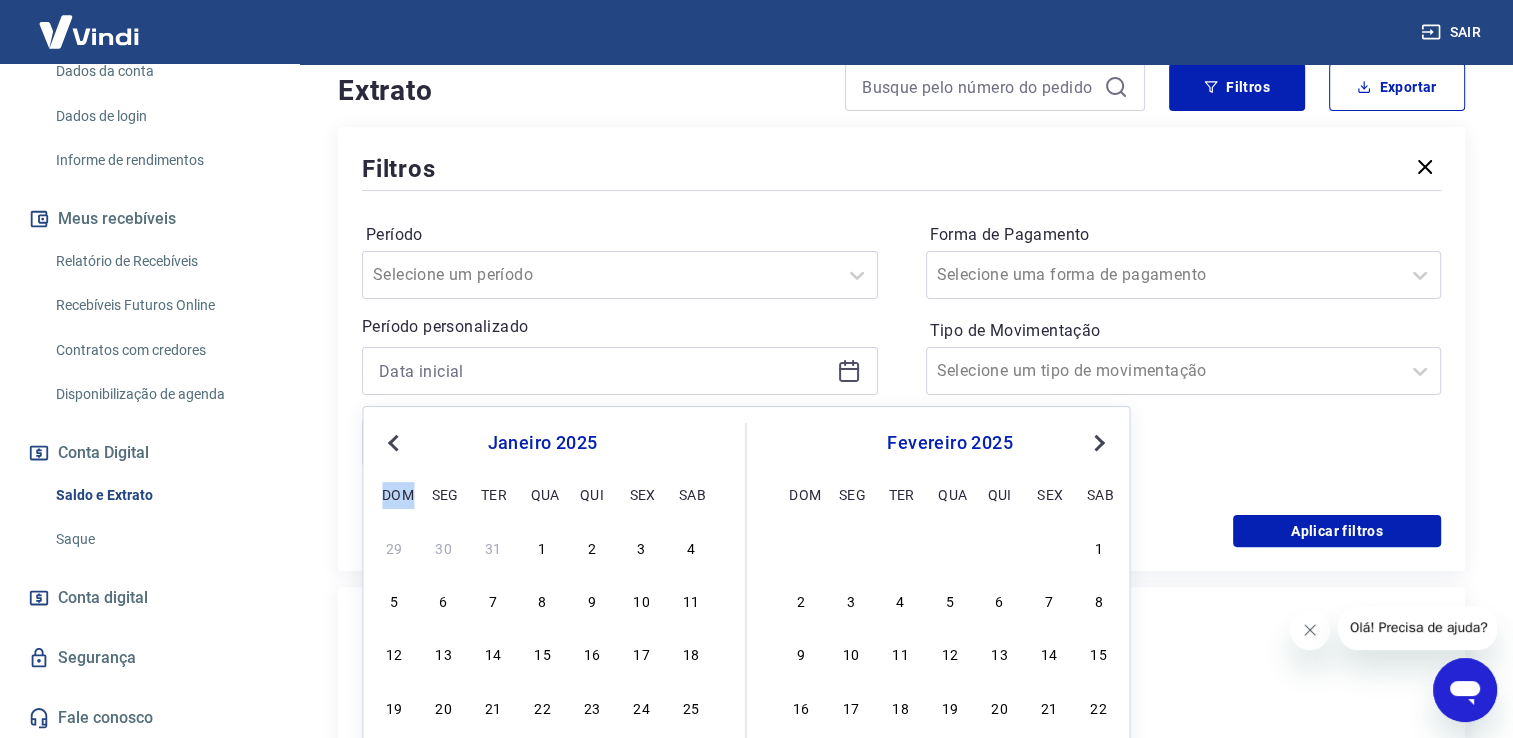 click on "Previous Month" at bounding box center (395, 442) 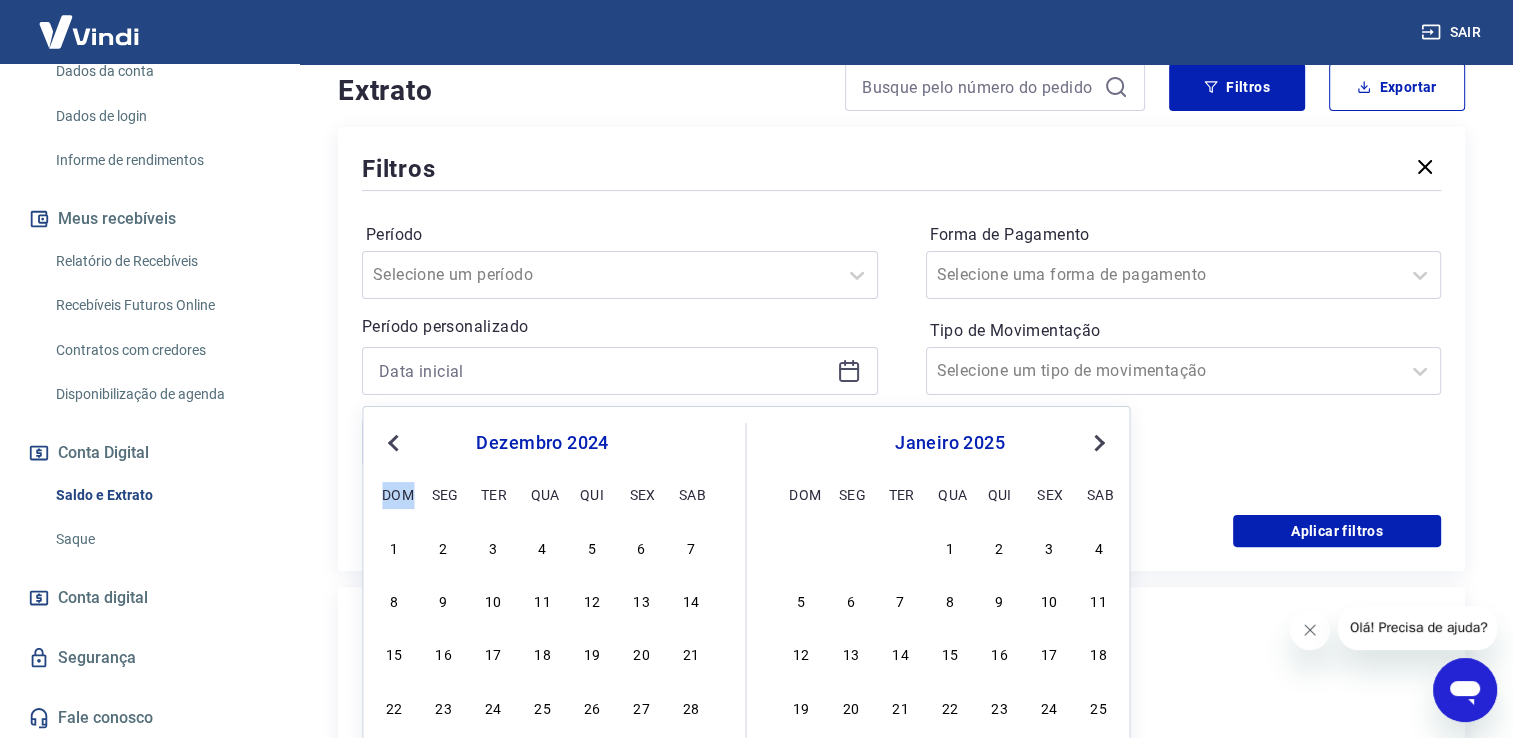 click on "dezembro 2024 Previous Month Next Month dezembro 2024 dom seg ter qua qui sex sab 1 2 3 4 5 6 7 8 9 10 11 12 13 14 15 16 17 18 19 20 21 22 23 24 25 26 27 28 29 30 31 janeiro 2025 dom seg ter qua qui sex sab 1 2 3 4 5 6 7 8 9 10 11 12 13 14 15 16 17 18 19 20 21 22 23 24 25 26 27 28 29 30 31 1" at bounding box center [746, 618] 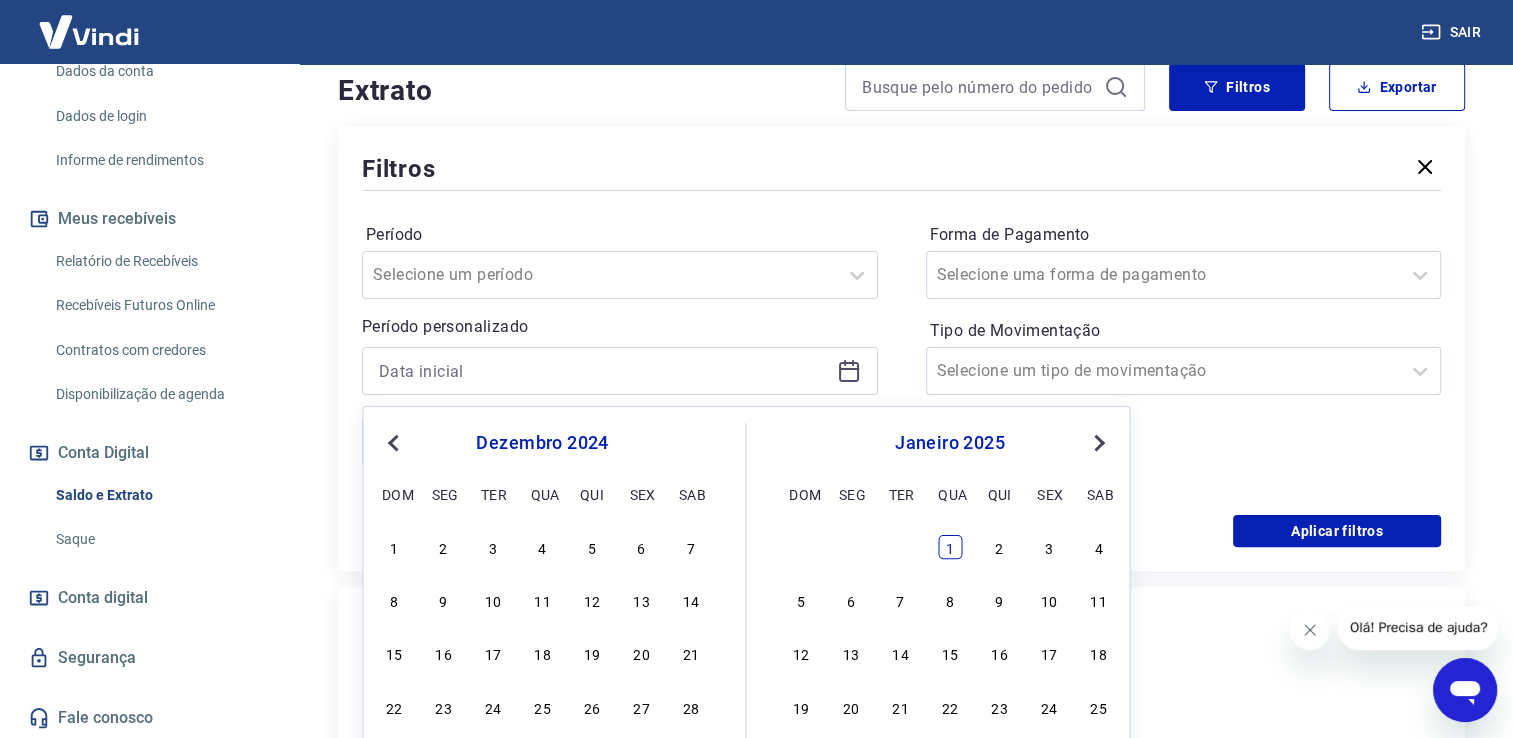 click on "1" at bounding box center [950, 547] 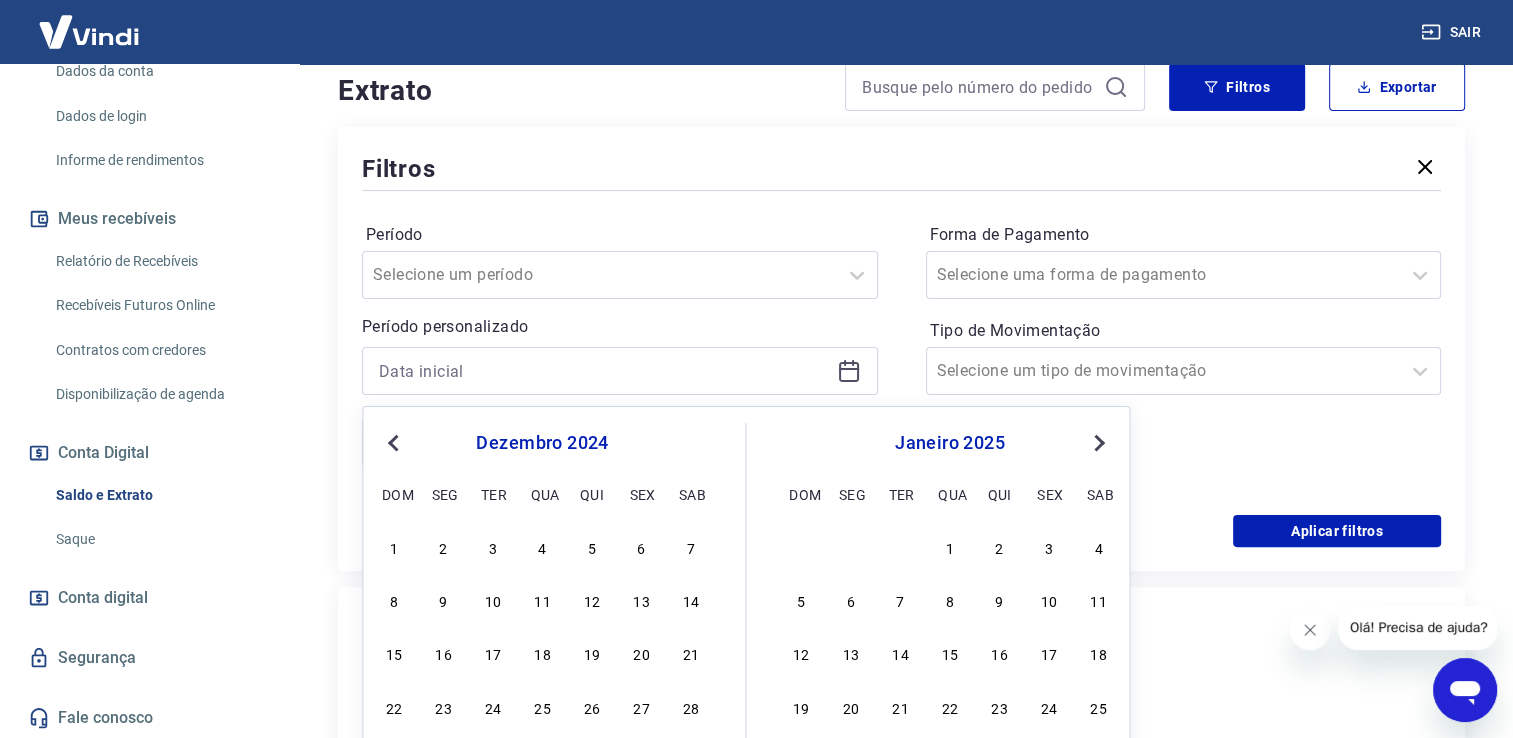 type on "01/01/2025" 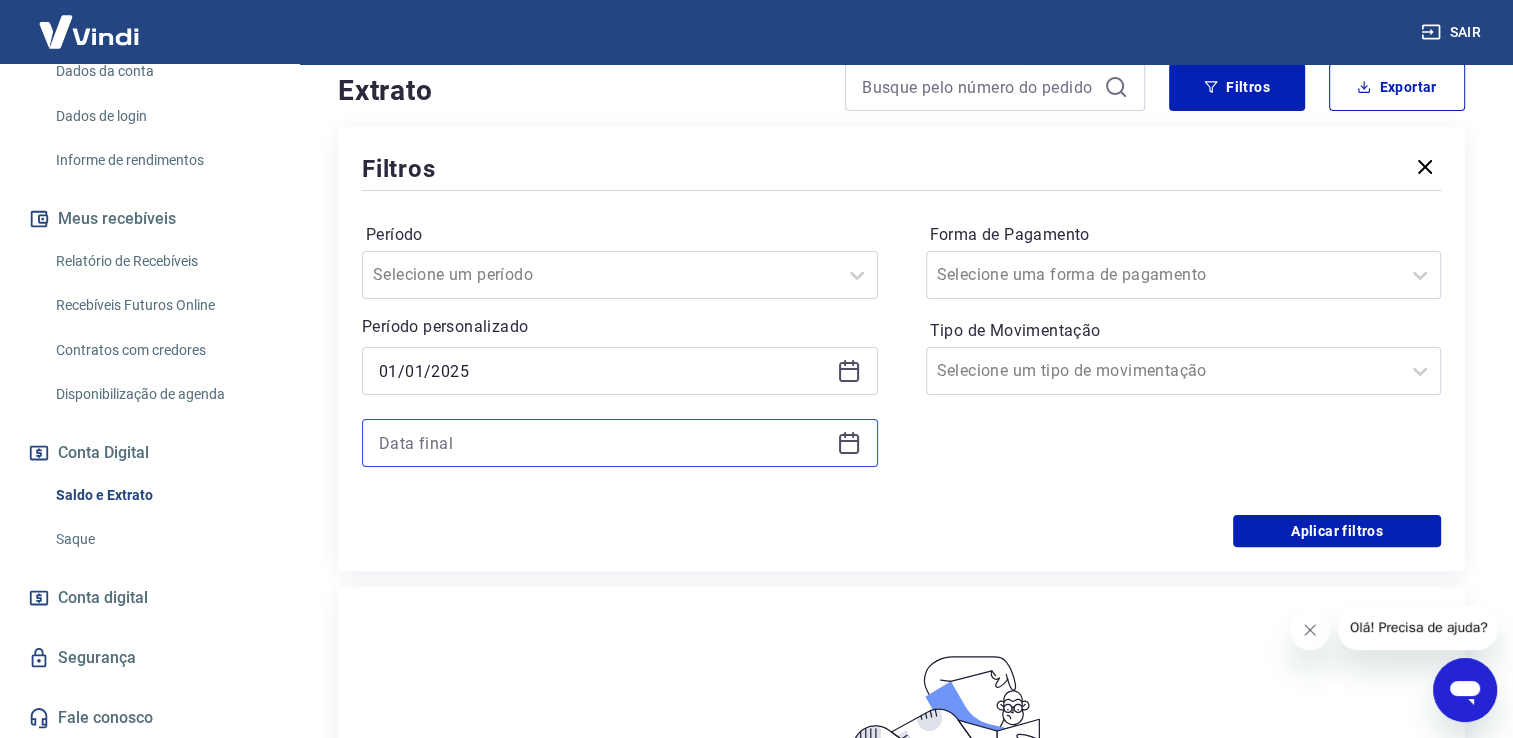 click at bounding box center (604, 443) 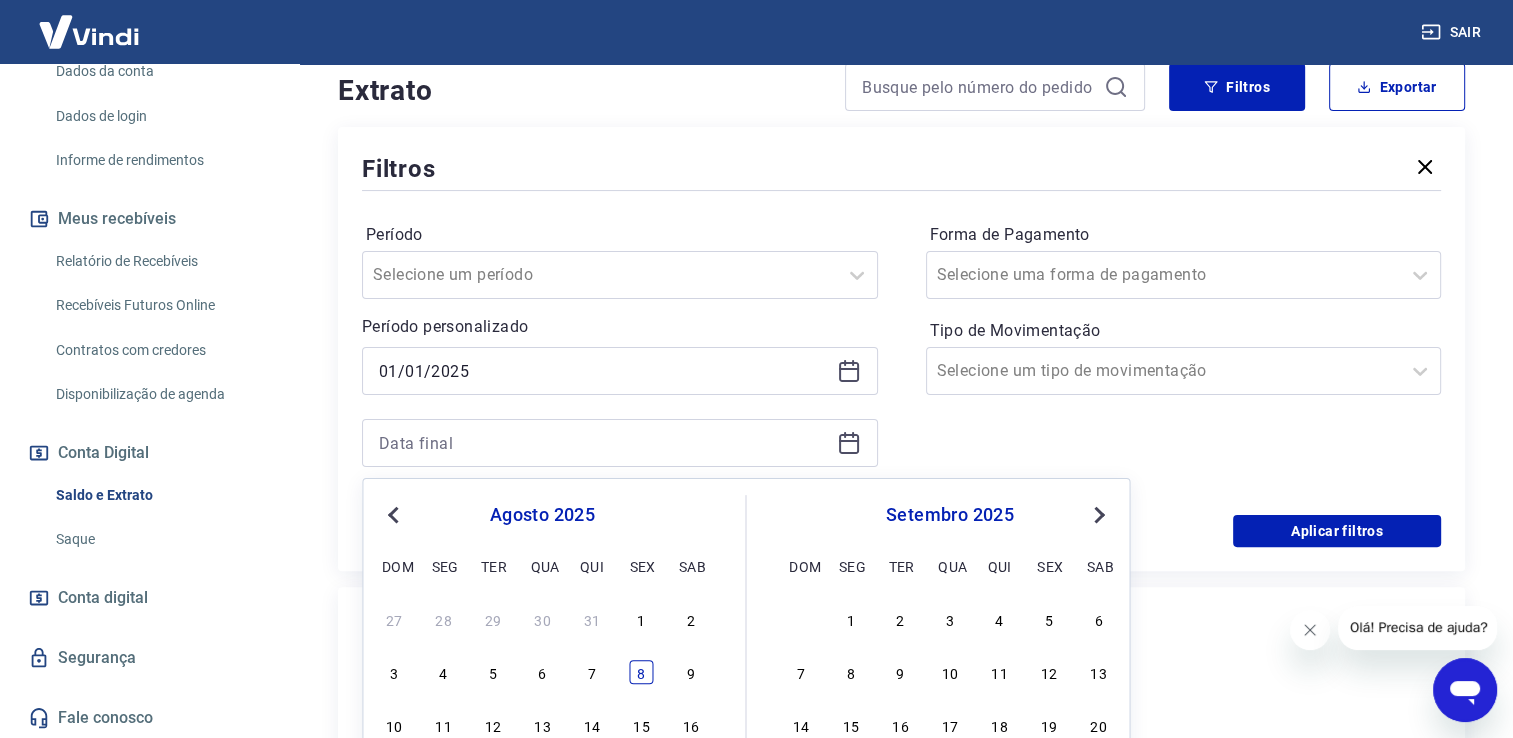 click on "8" at bounding box center [641, 672] 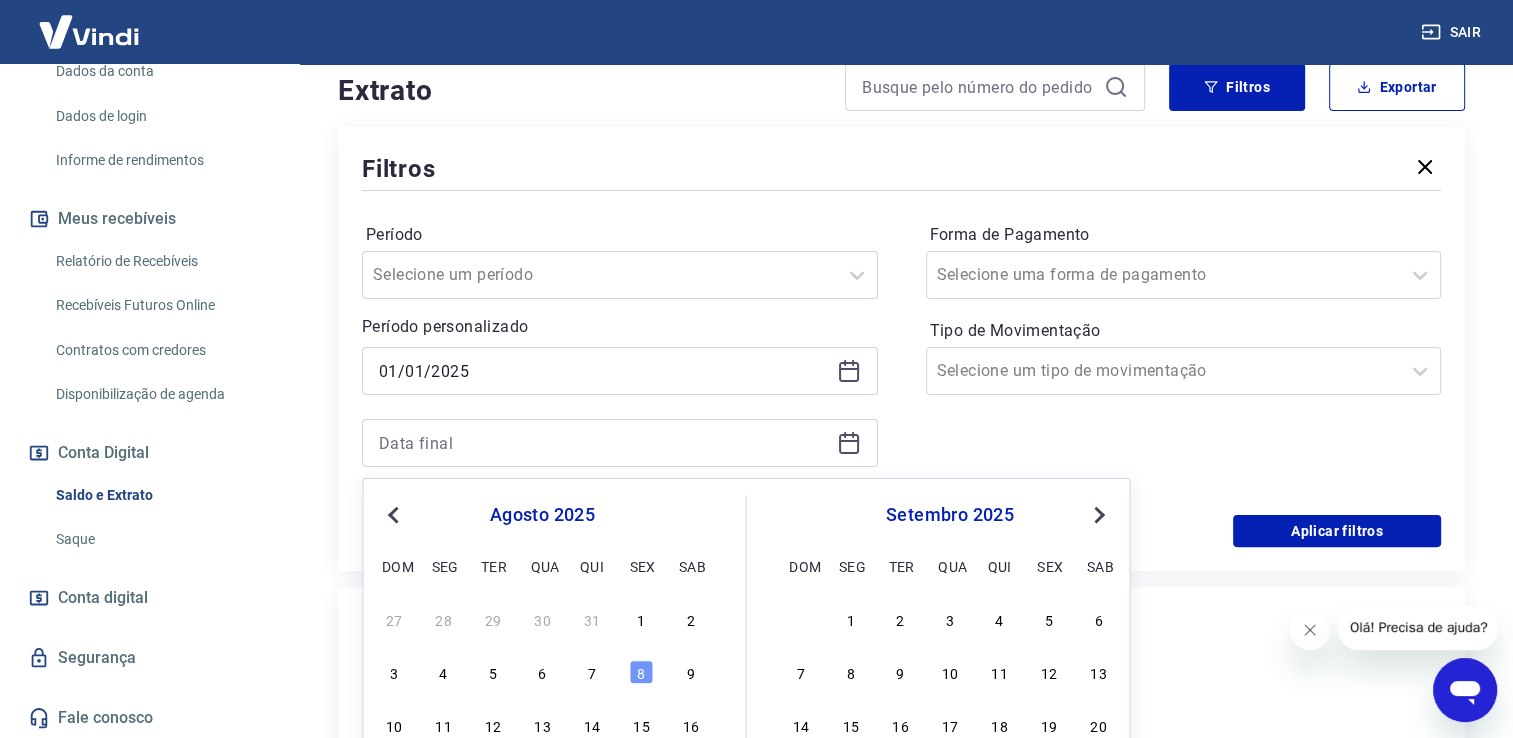 type on "08/08/2025" 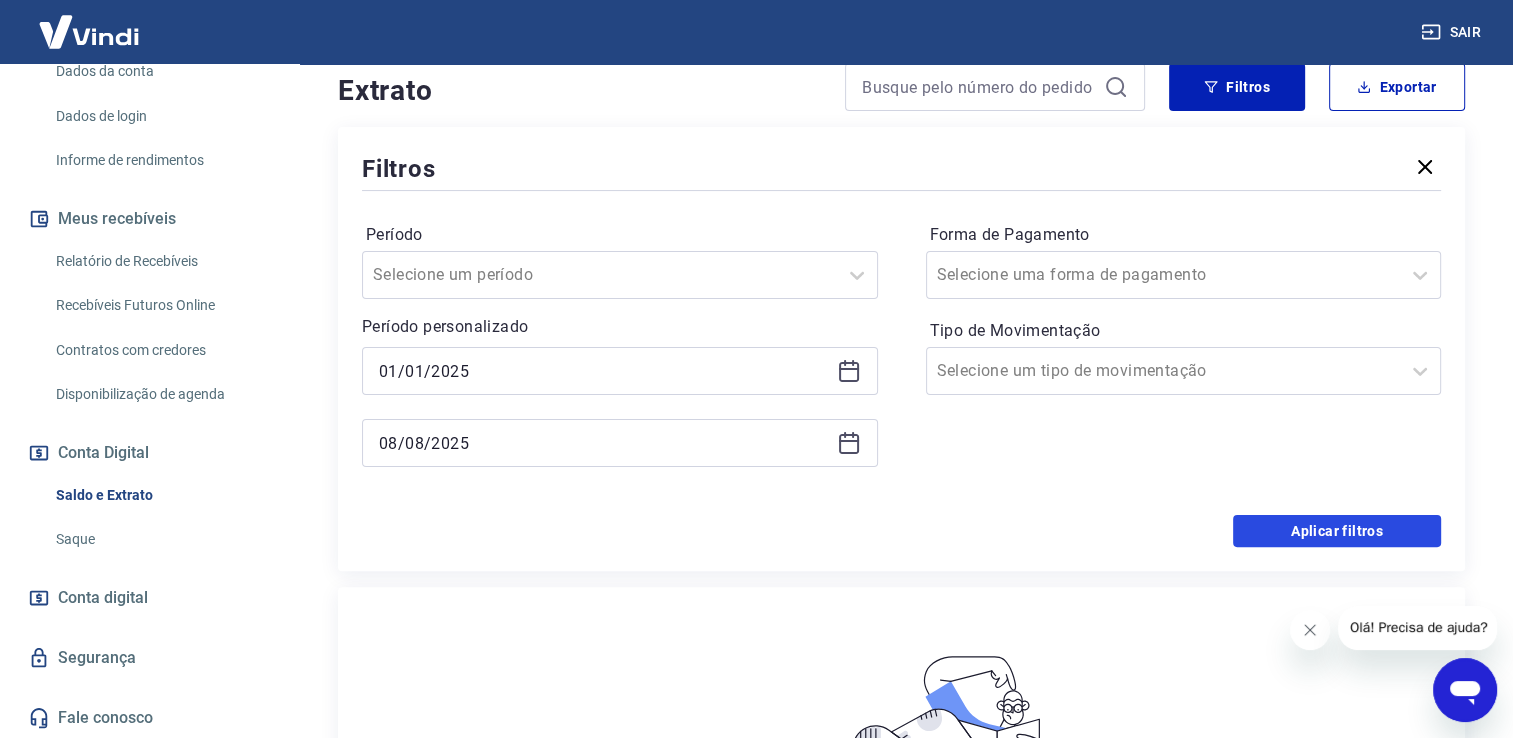 click on "Aplicar filtros" at bounding box center (1337, 531) 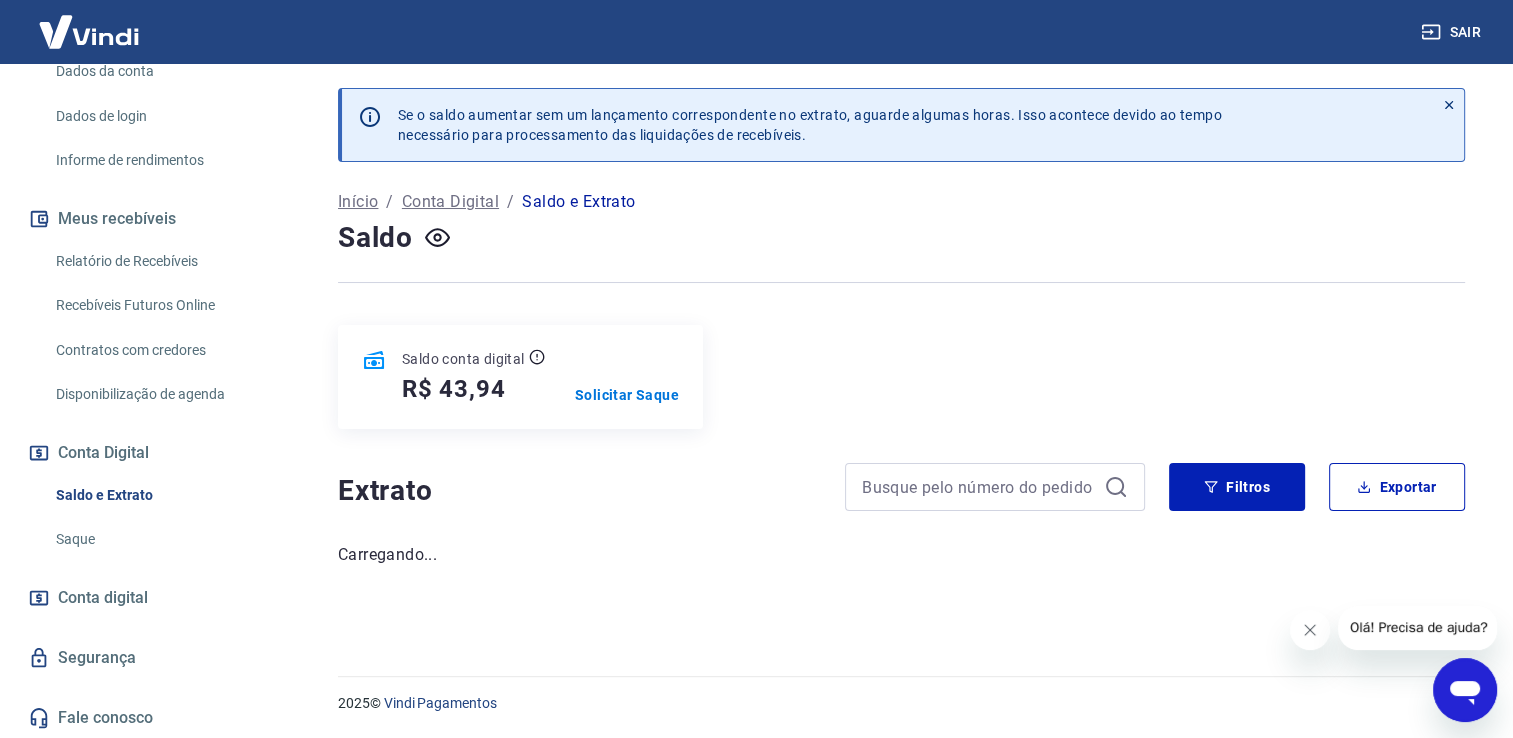 scroll, scrollTop: 0, scrollLeft: 0, axis: both 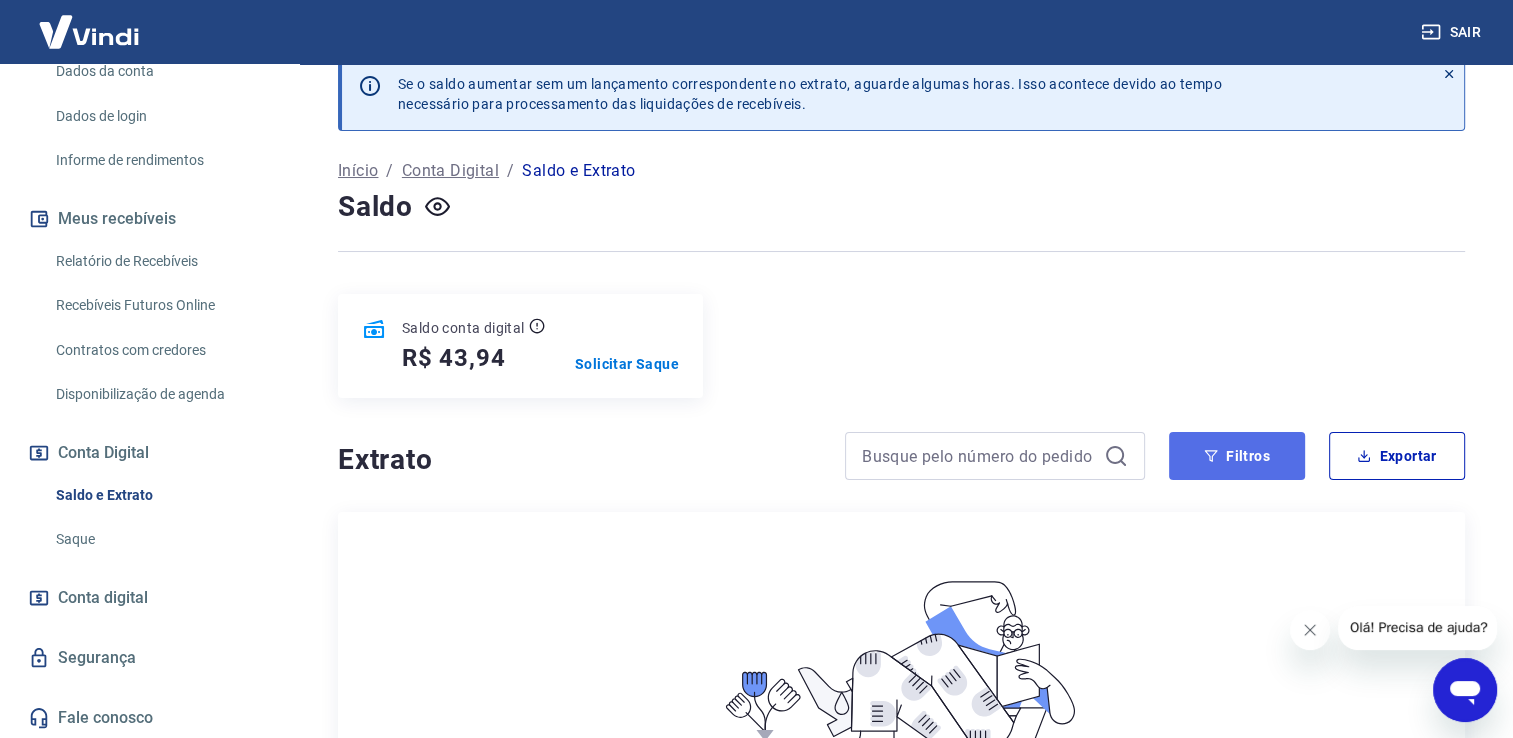 click on "Filtros" at bounding box center (1237, 456) 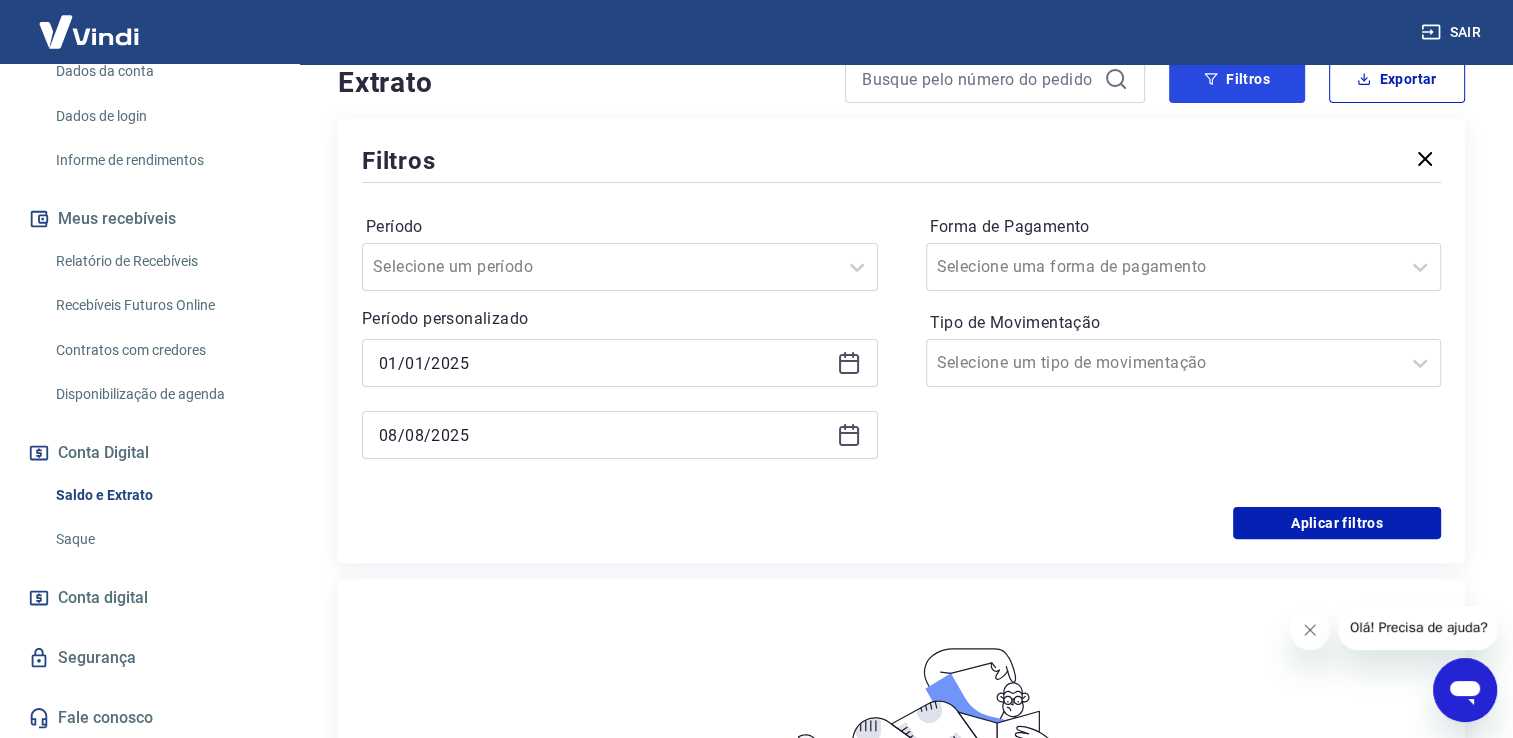 scroll, scrollTop: 431, scrollLeft: 0, axis: vertical 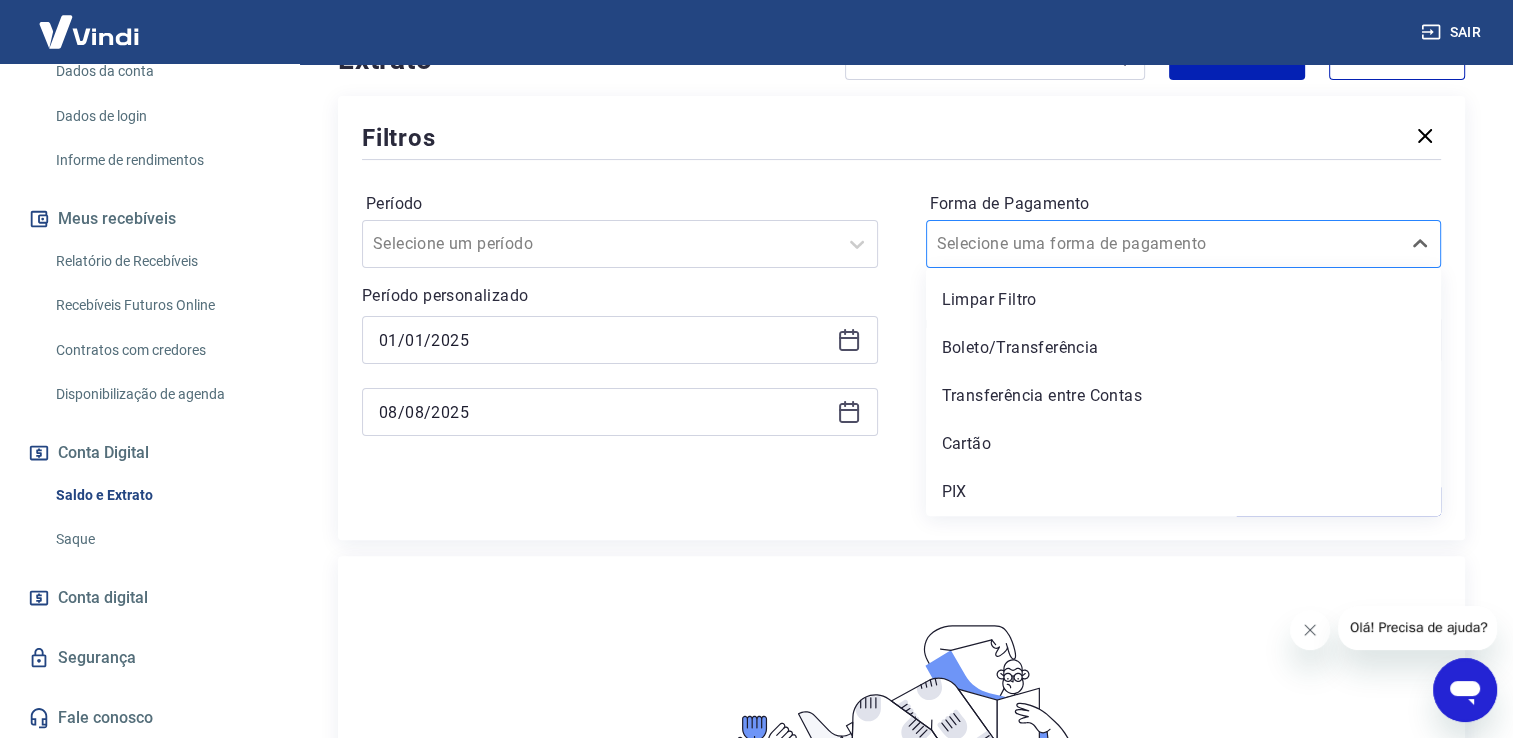 click at bounding box center [1164, 244] 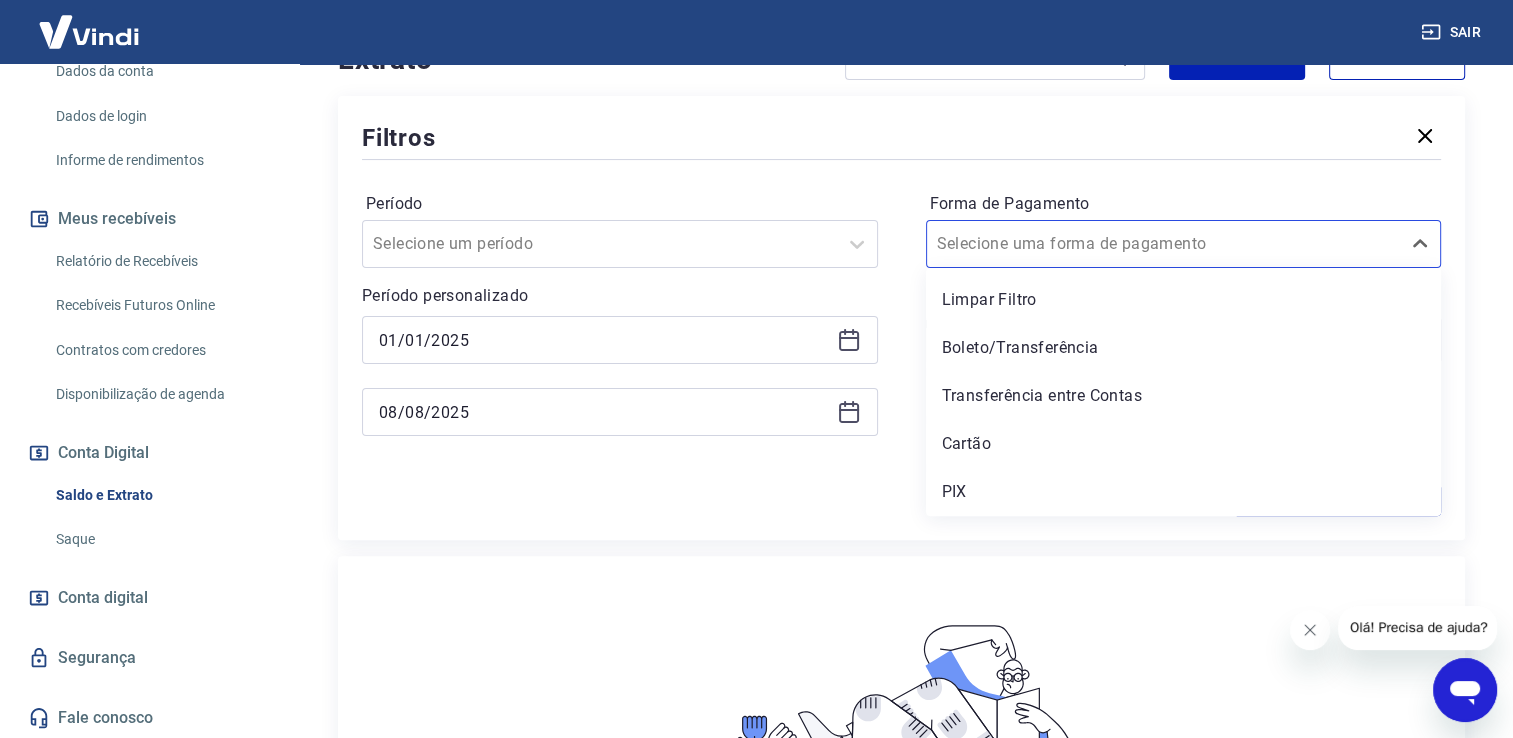 click on "Período Selecione um período Período personalizado [DATE] [DATE] Forma de Pagamento option Limpar Filtro focused, 1 of 5. 5 results available. Use Up and Down to choose options, press Enter to select the currently focused option, press Escape to exit the menu, press Tab to select the option and exit the menu. Selecione uma forma de pagamento Limpar Filtro Boleto/Transferência Transferência entre Contas Cartão PIX Tipo de Movimentação Selecione um tipo de movimentação" at bounding box center [901, 324] 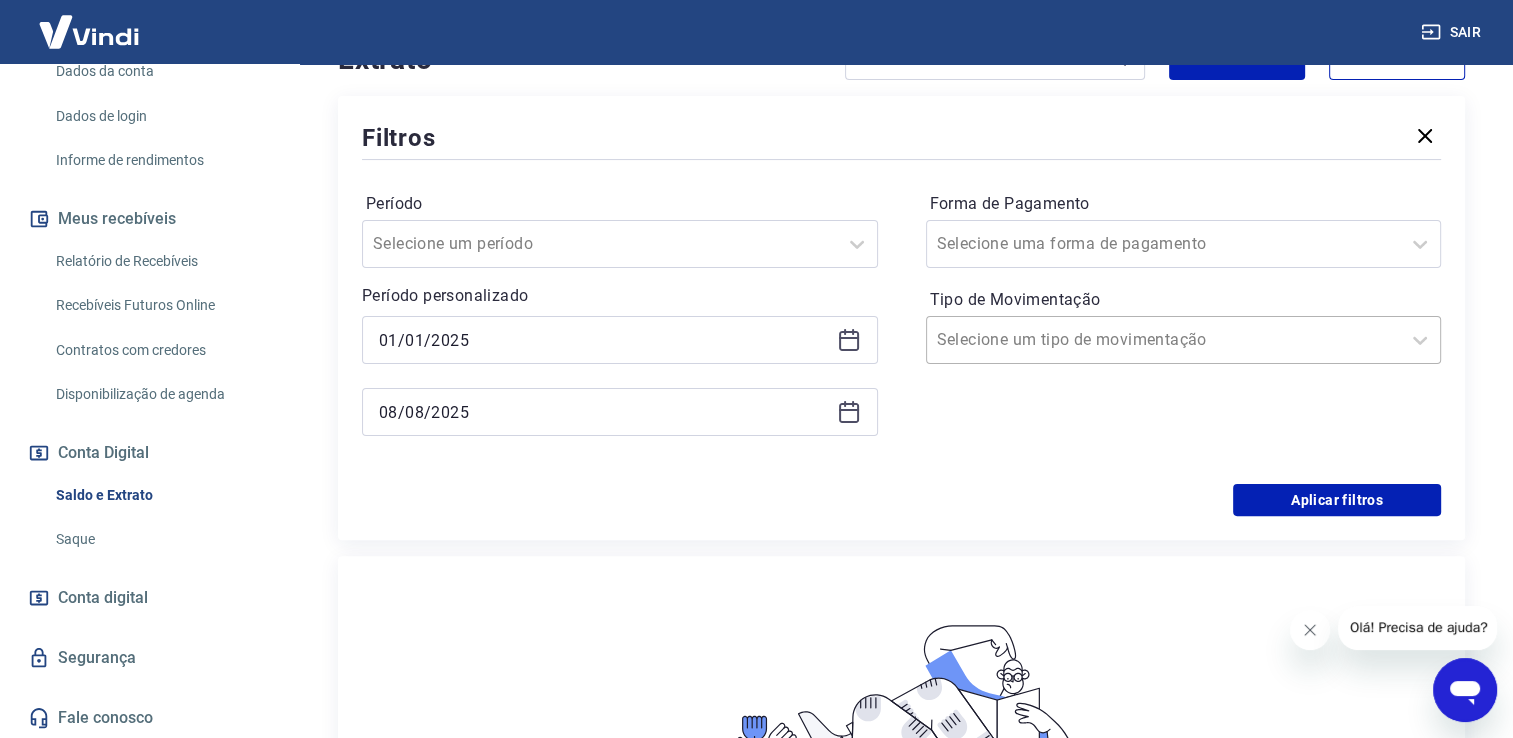 click on "Tipo de Movimentação" at bounding box center (1038, 340) 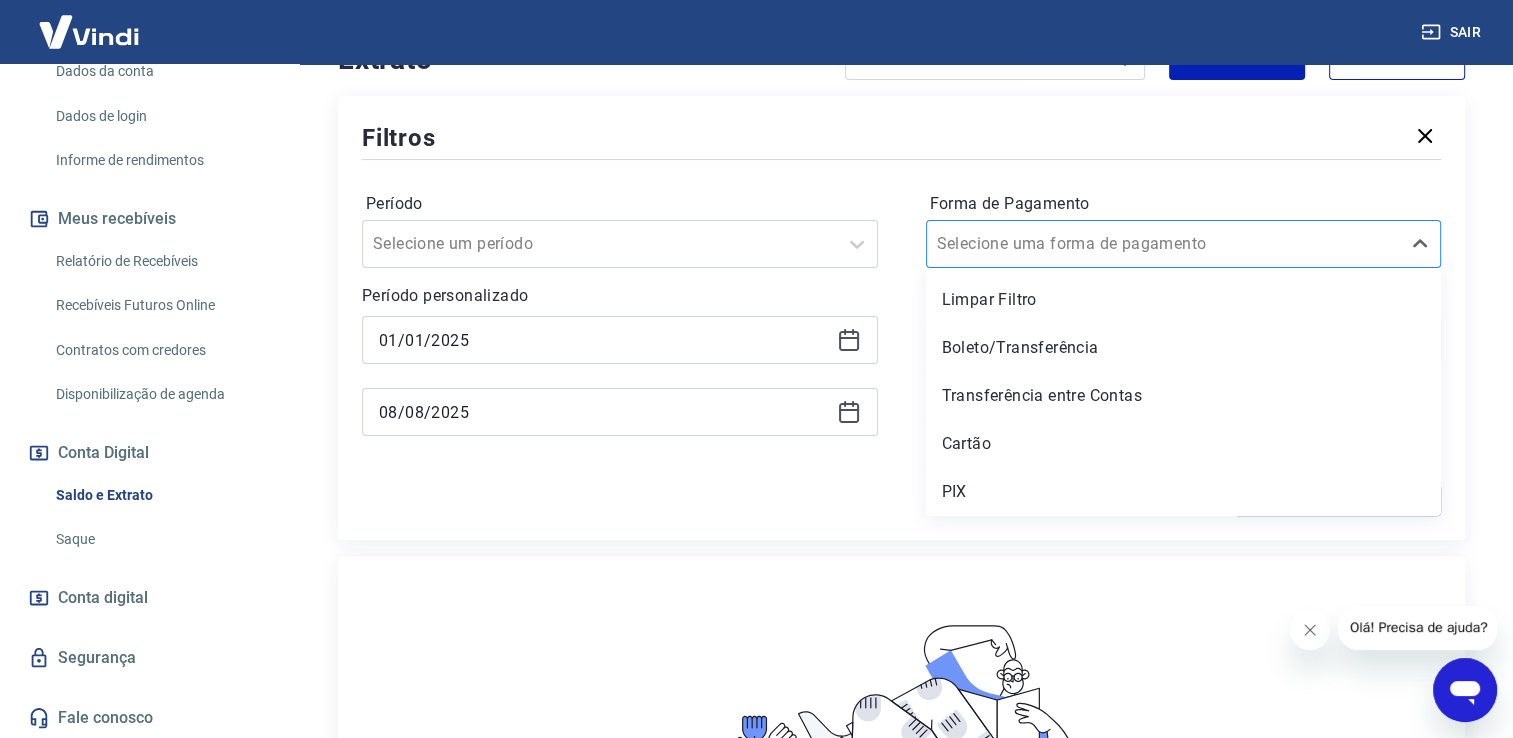 click on "Selecione uma forma de pagamento" at bounding box center (1184, 244) 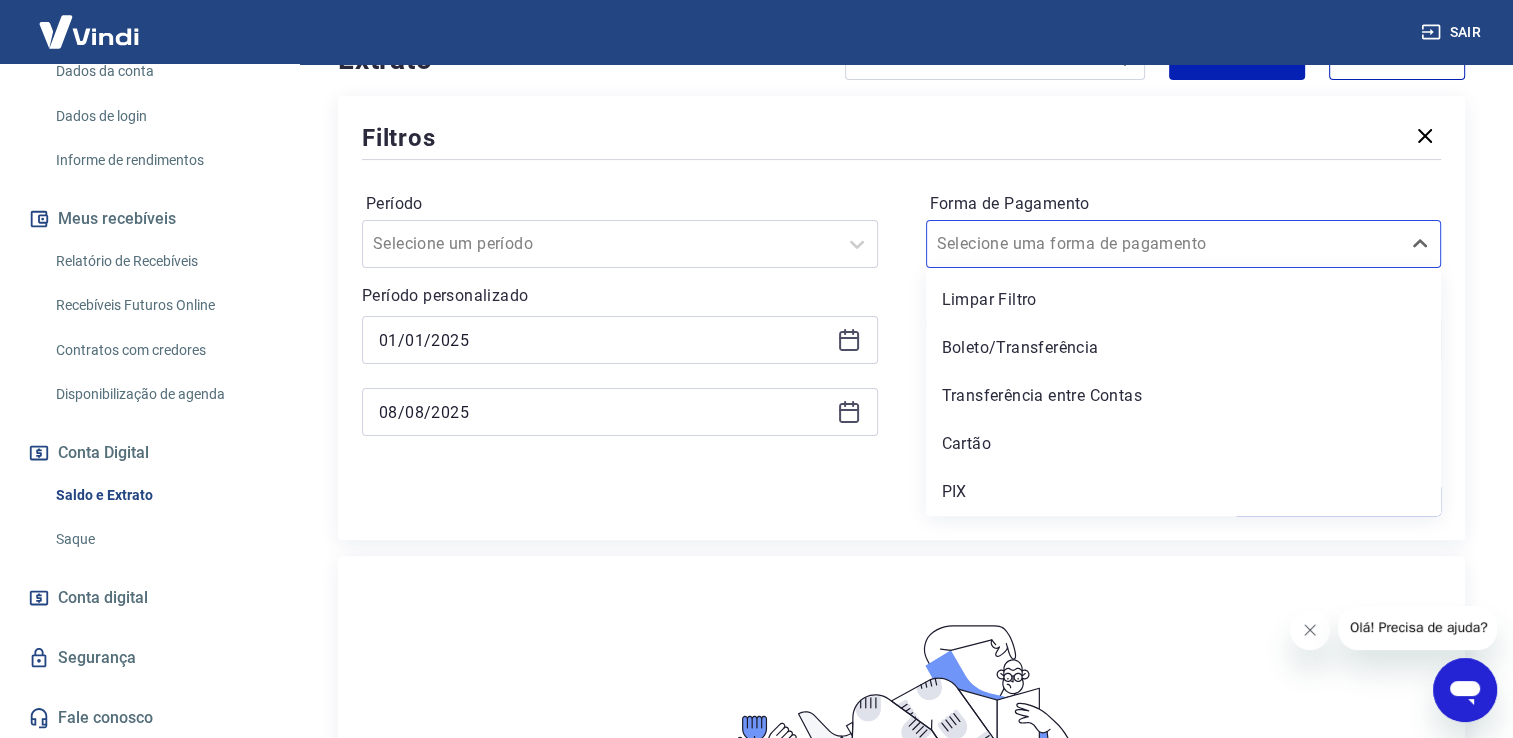 click on "Período Selecione um período Período personalizado [DATE] [DATE]" at bounding box center [620, 324] 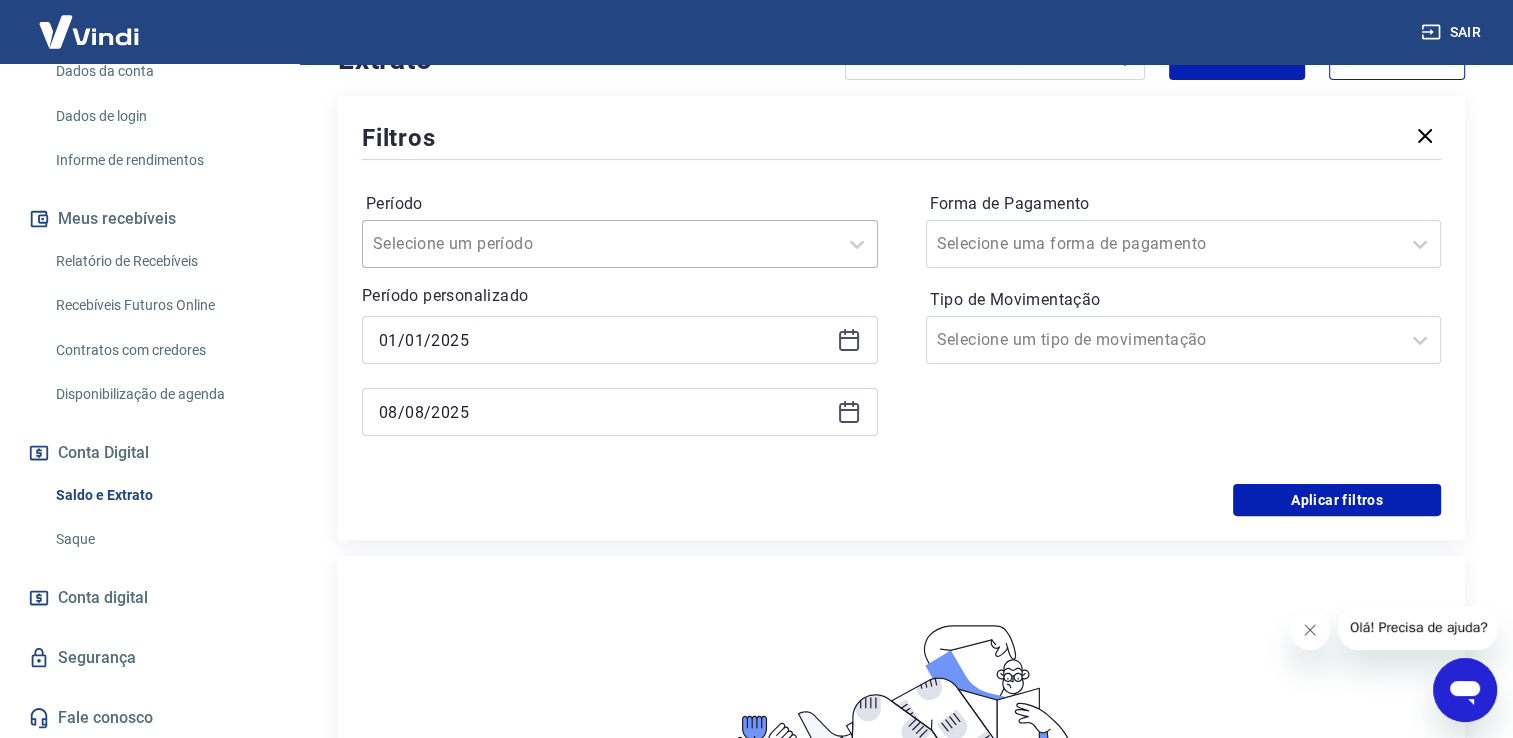 click at bounding box center [600, 244] 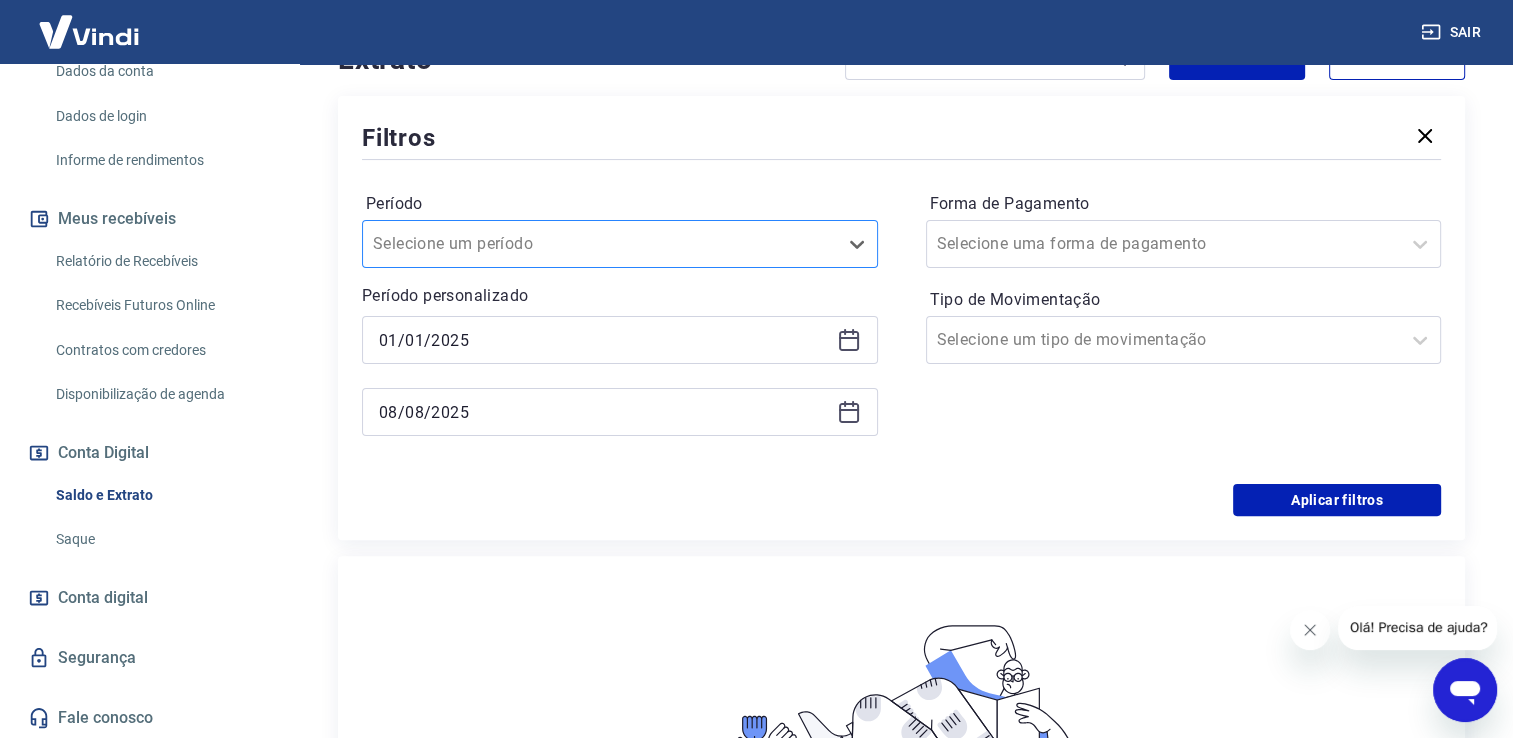 click at bounding box center [600, 244] 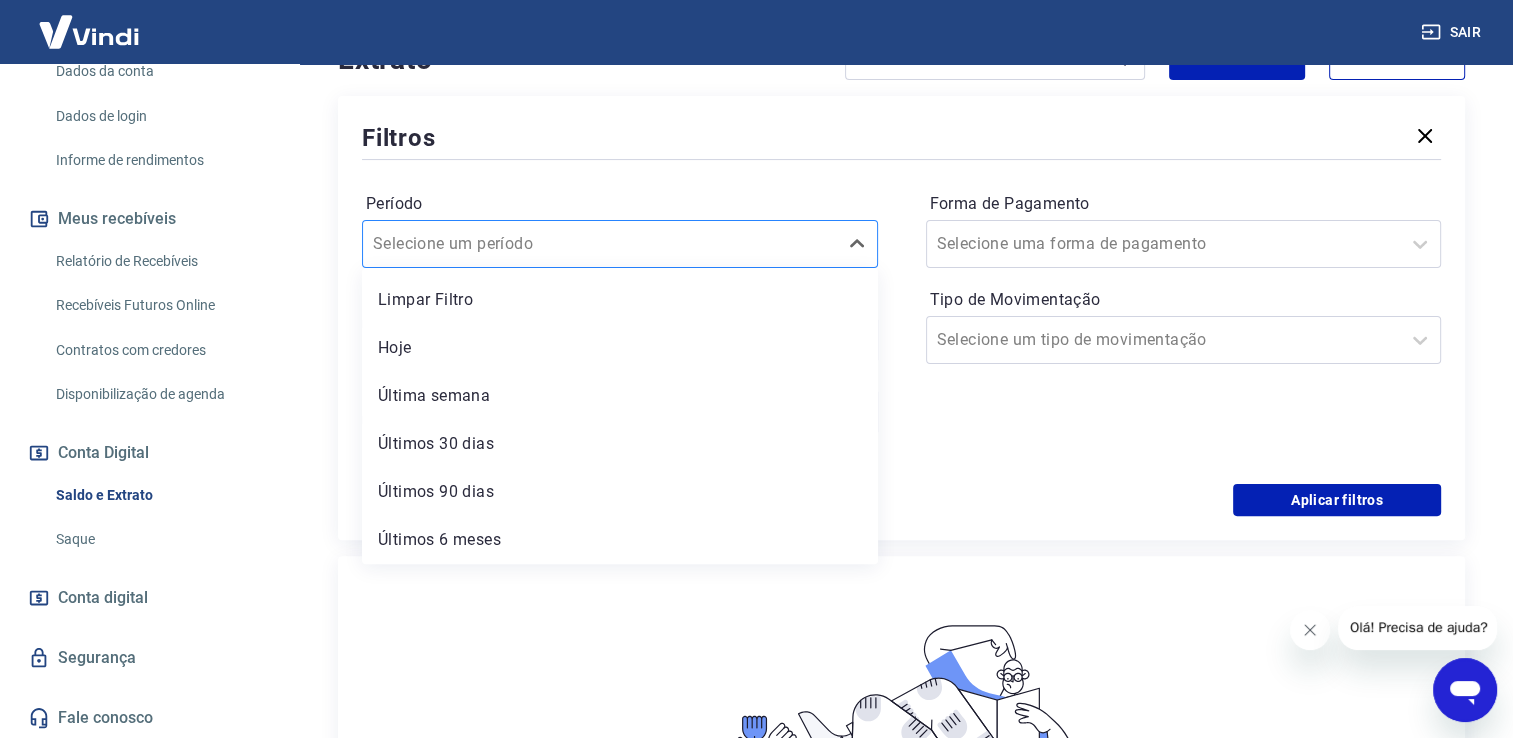 click at bounding box center (600, 244) 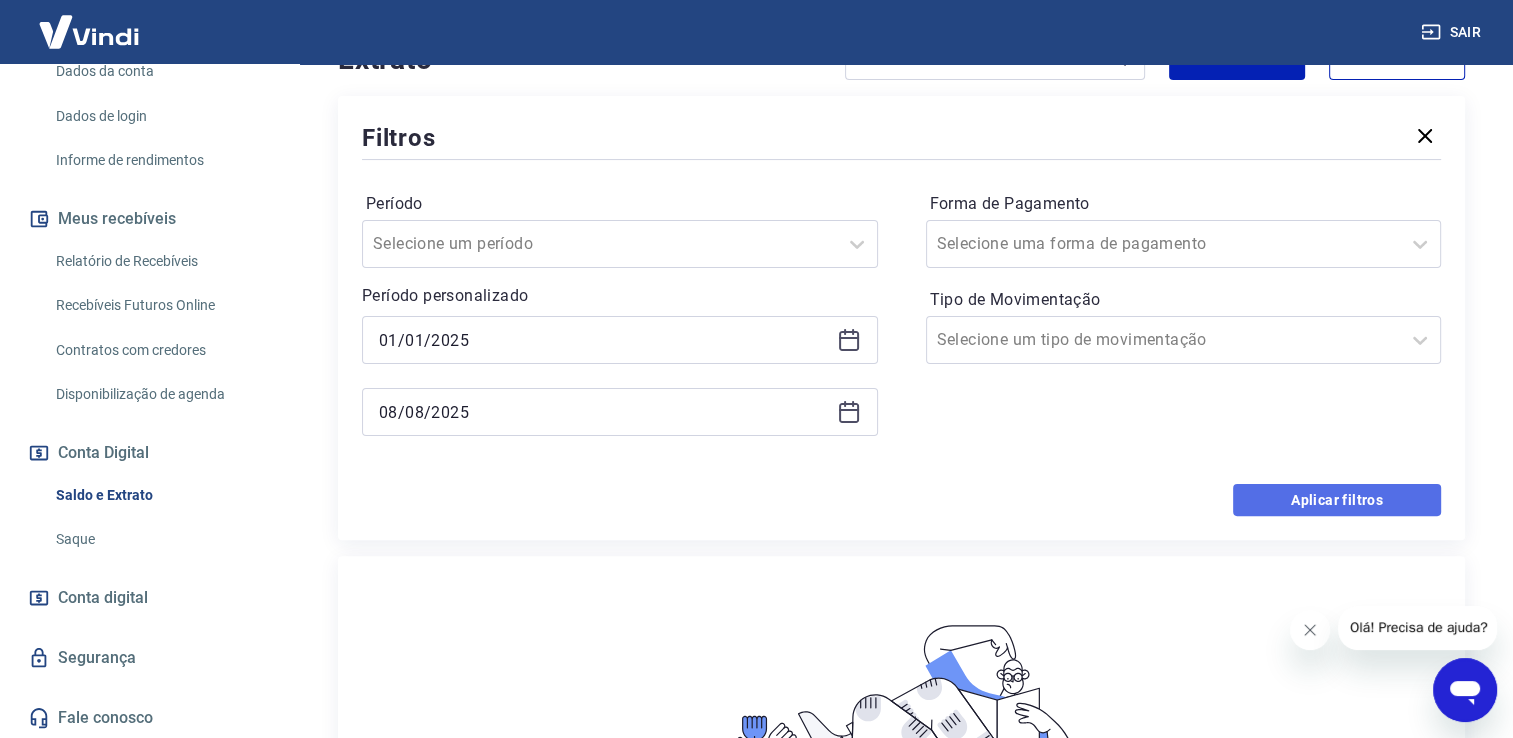 click on "Aplicar filtros" at bounding box center (1337, 500) 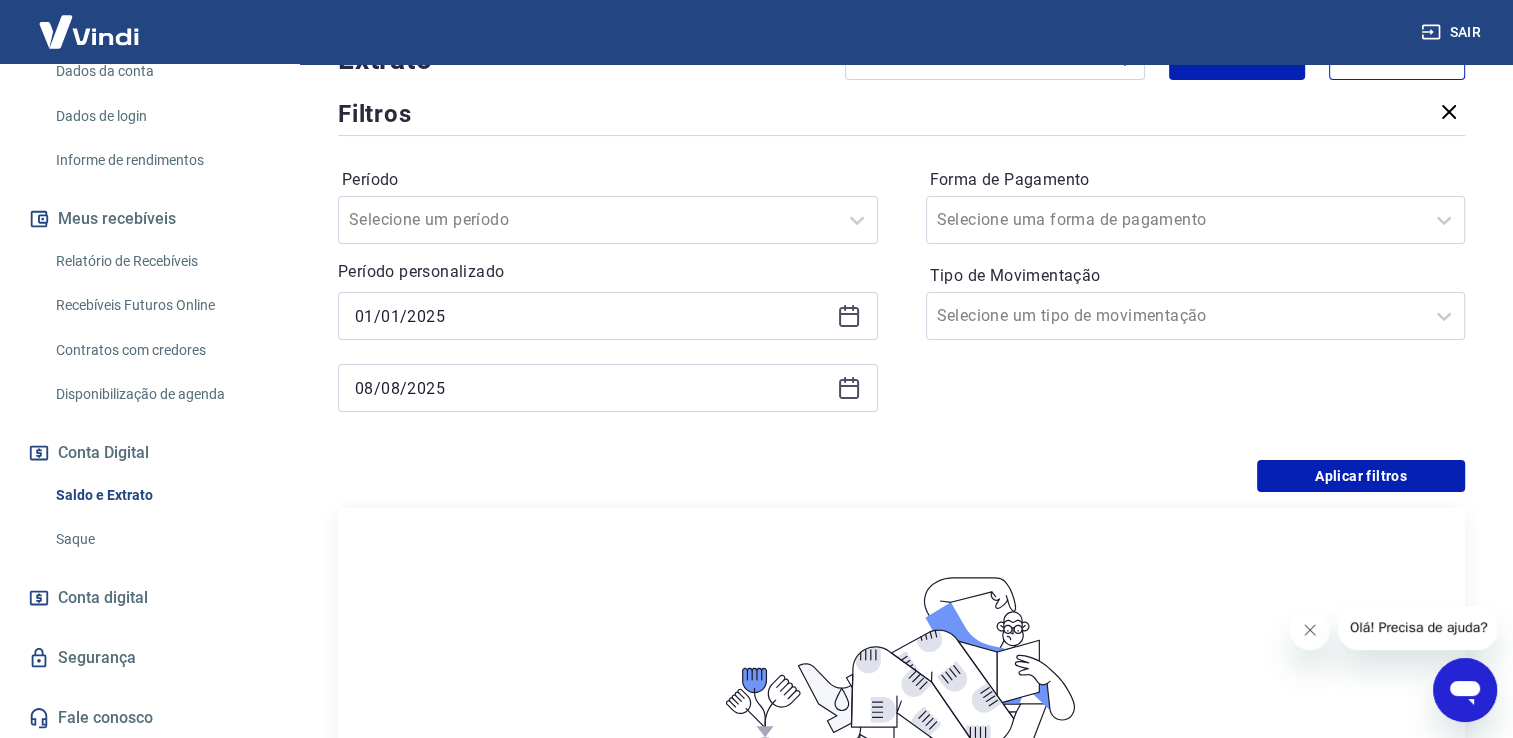 scroll, scrollTop: 331, scrollLeft: 0, axis: vertical 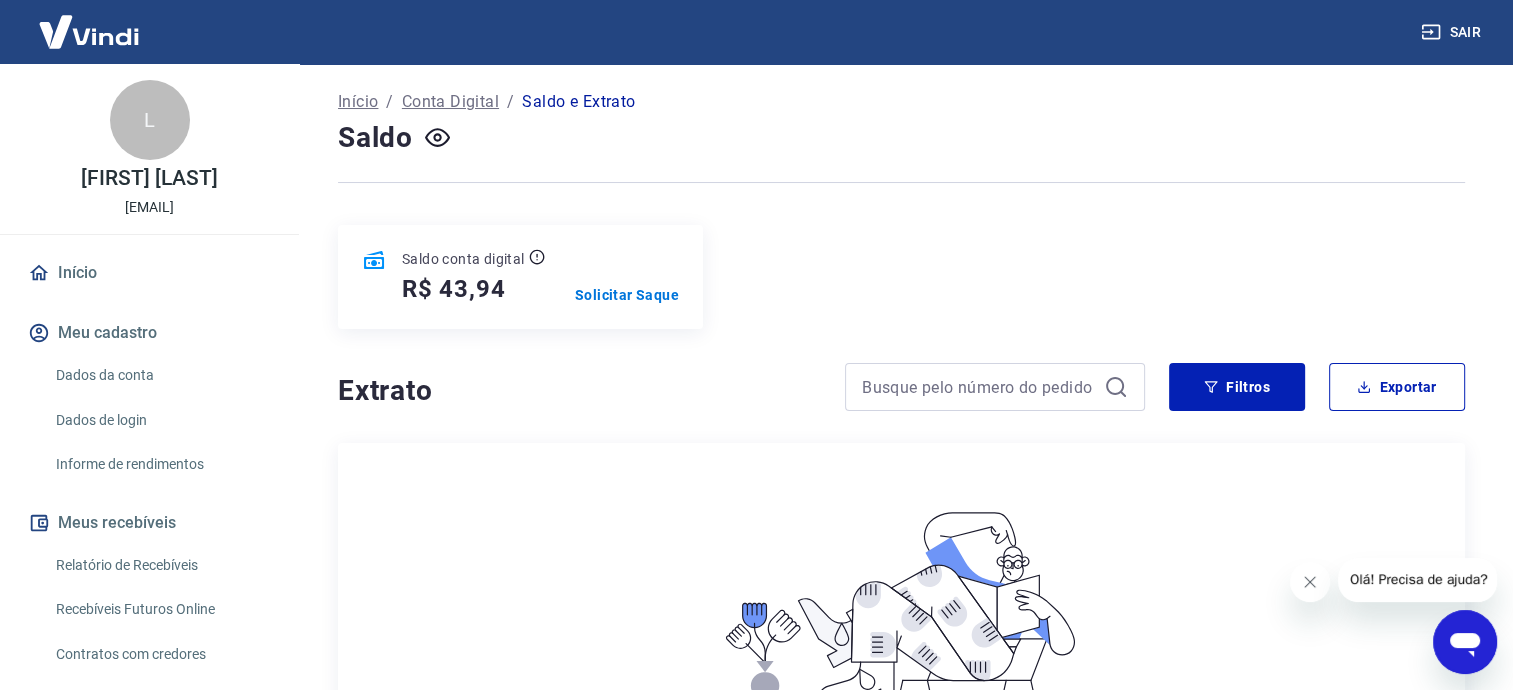 click on "R$ 43,94" at bounding box center [453, 289] 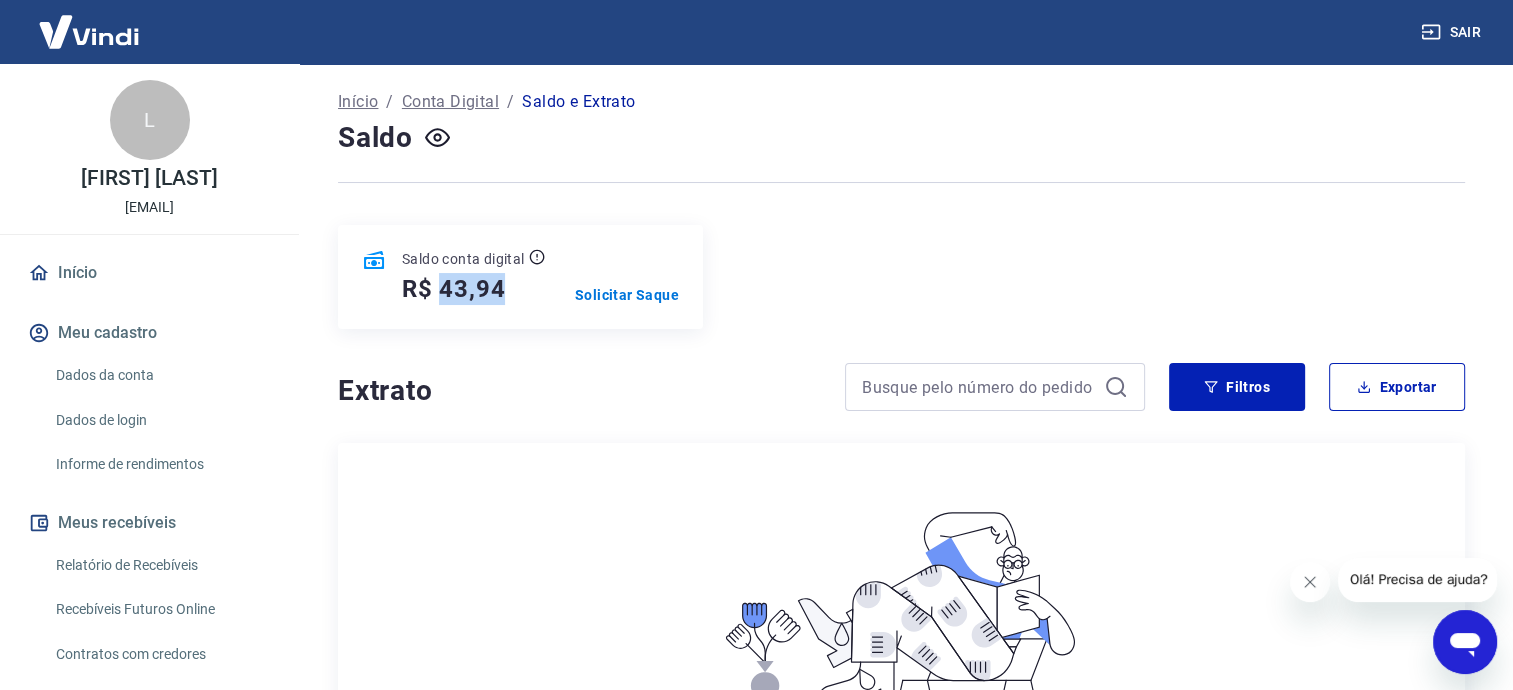 click on "R$ 43,94" at bounding box center [453, 289] 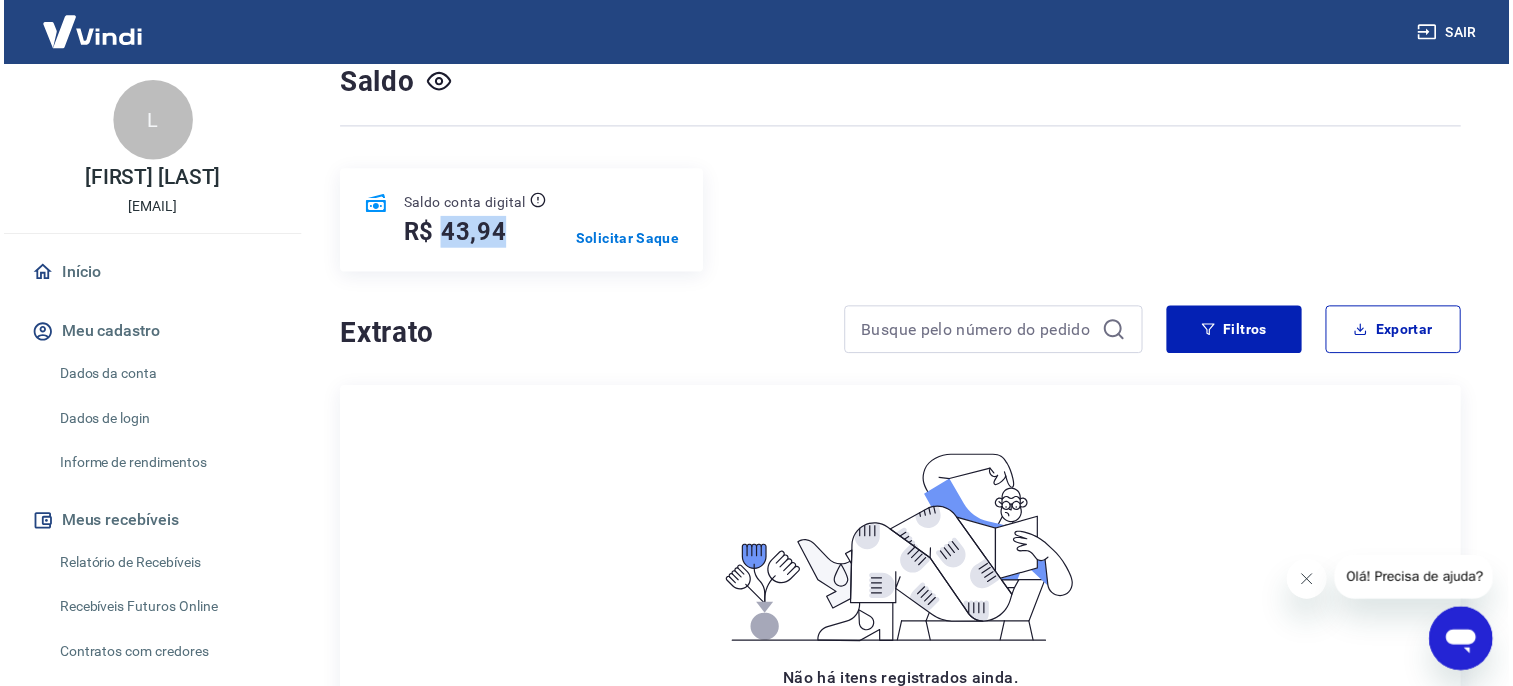 scroll, scrollTop: 200, scrollLeft: 0, axis: vertical 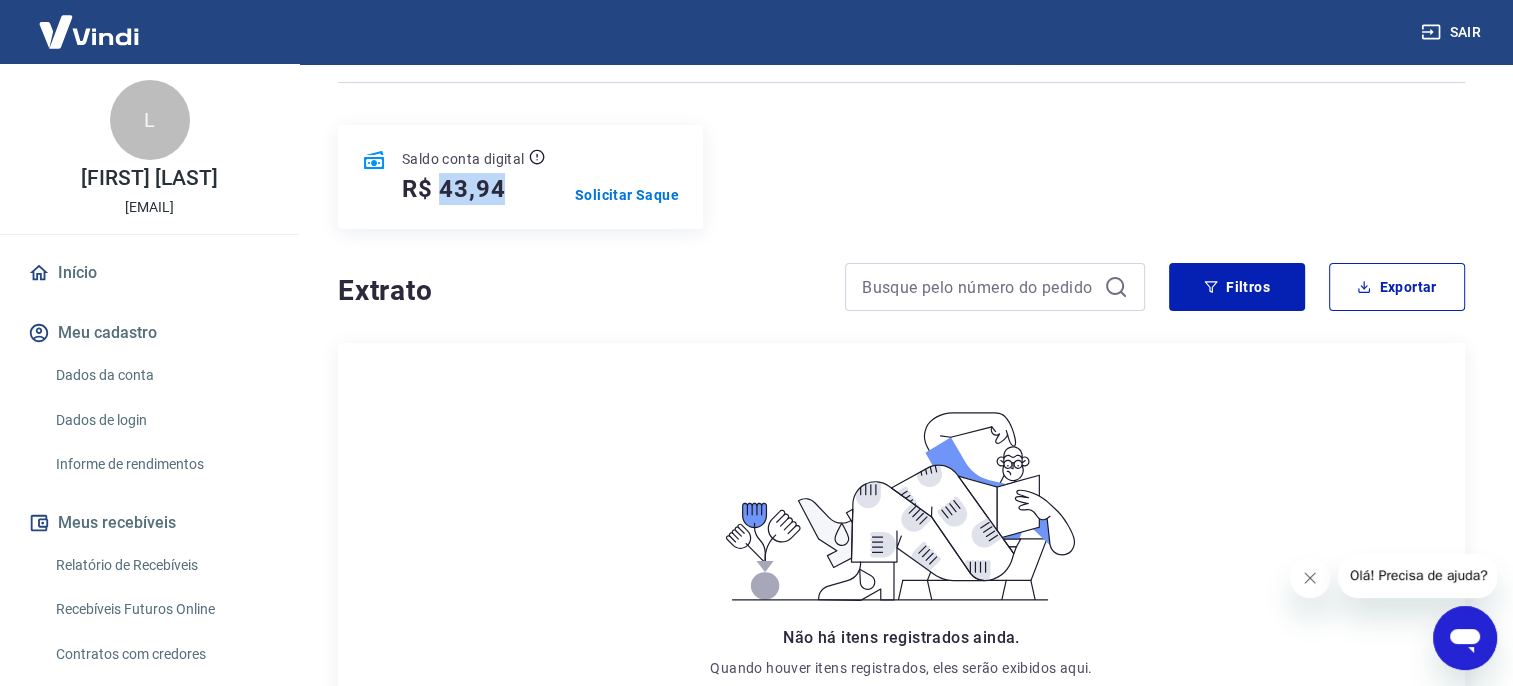 click on "Dados da conta" at bounding box center (161, 375) 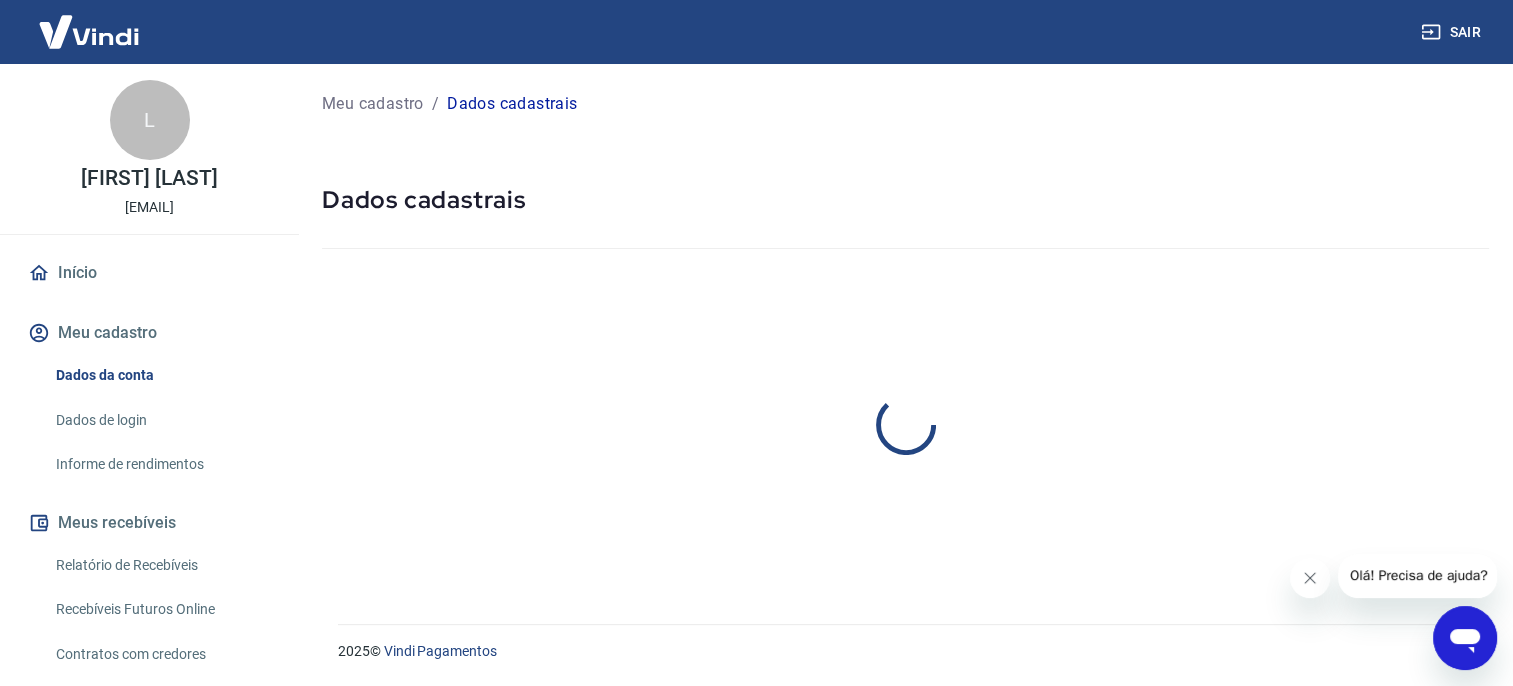 scroll, scrollTop: 0, scrollLeft: 0, axis: both 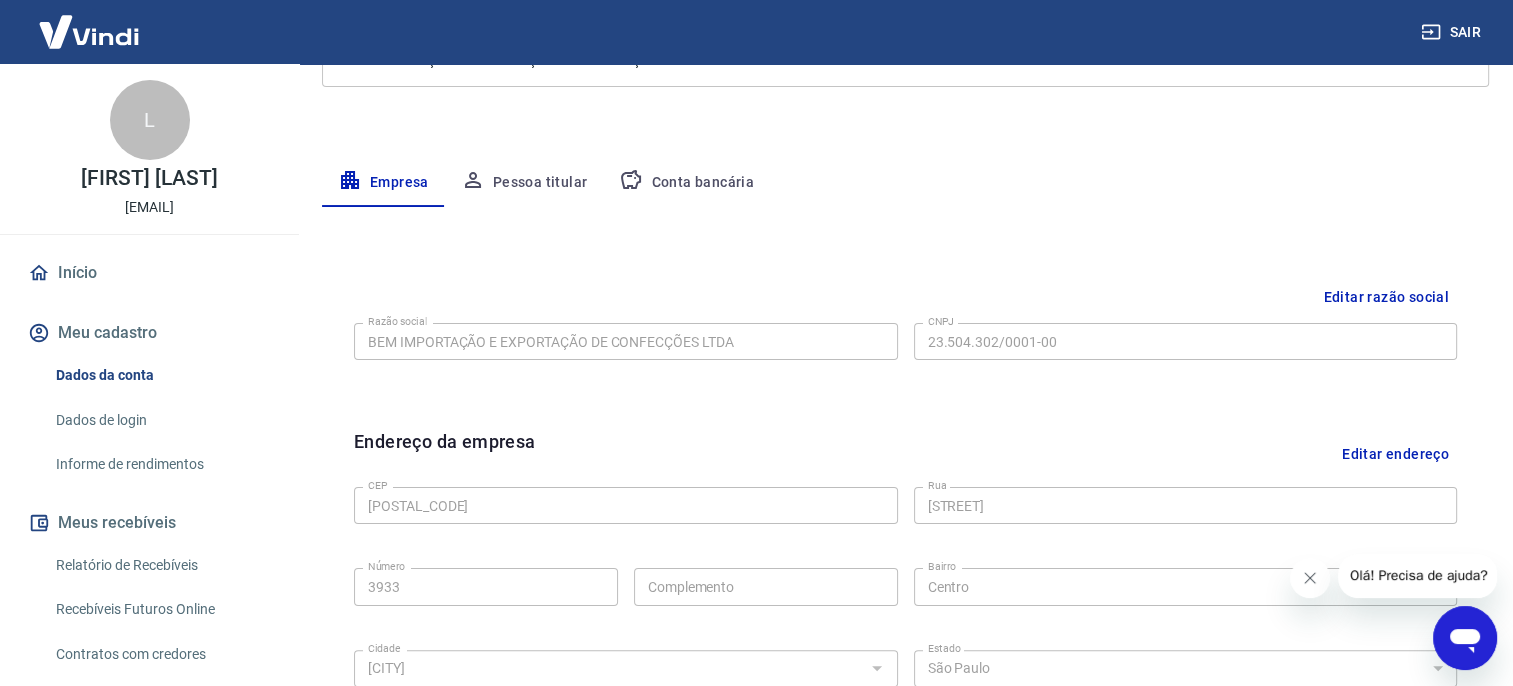 click on "Conta bancária" at bounding box center [686, 183] 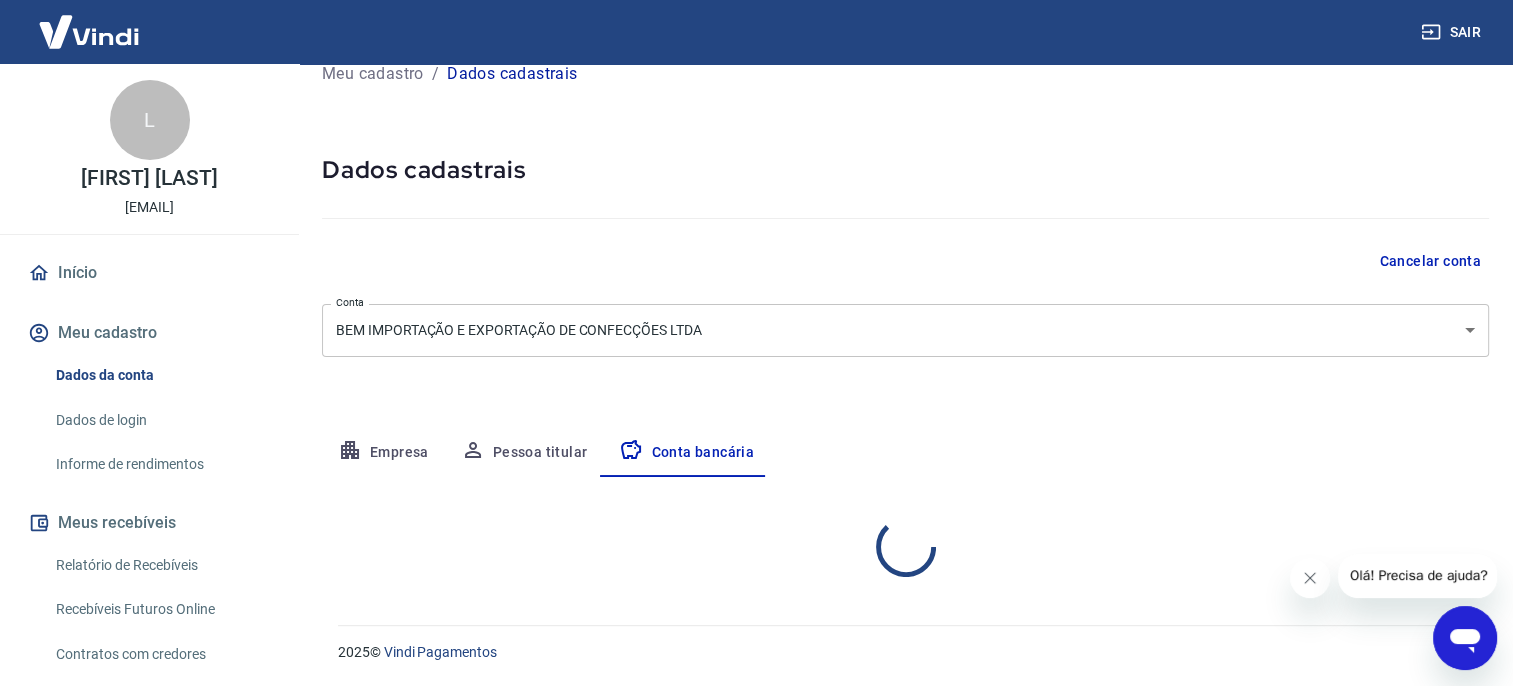 select on "1" 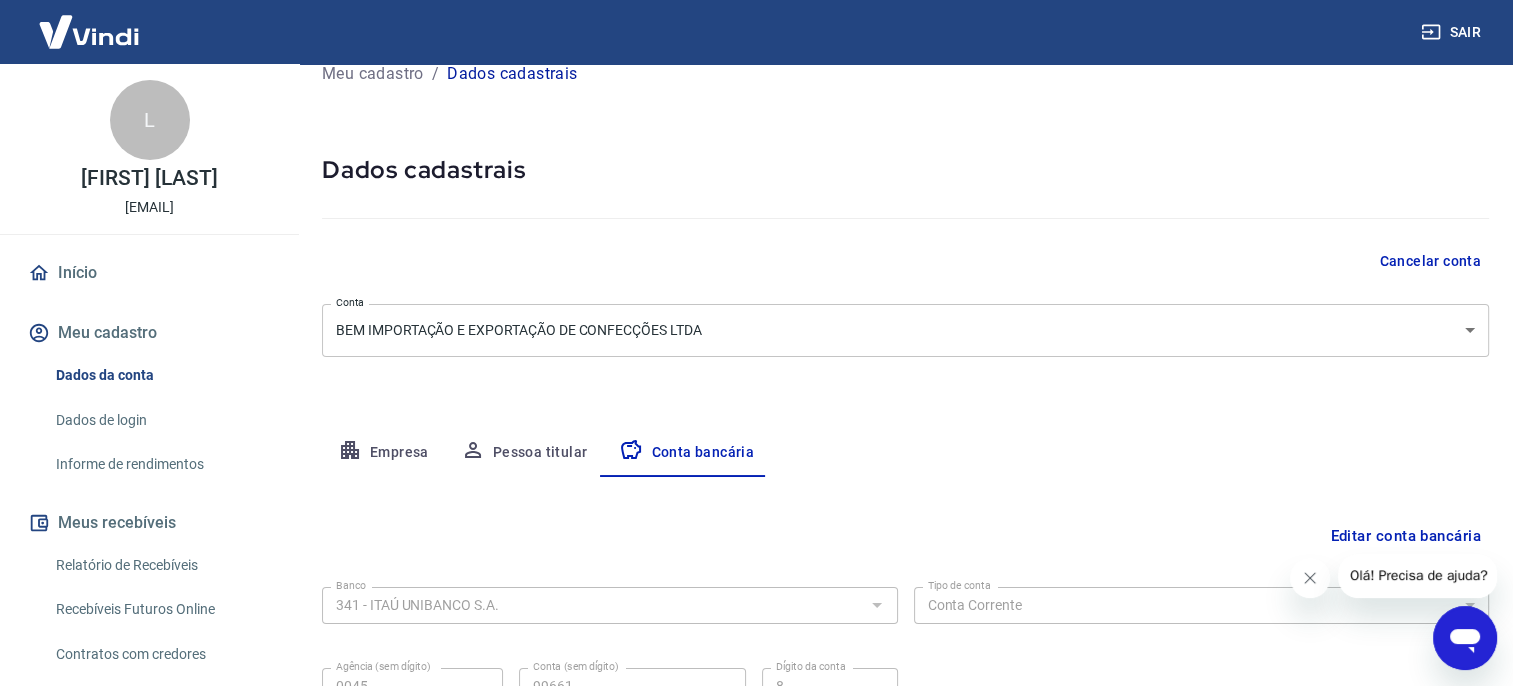 scroll, scrollTop: 224, scrollLeft: 0, axis: vertical 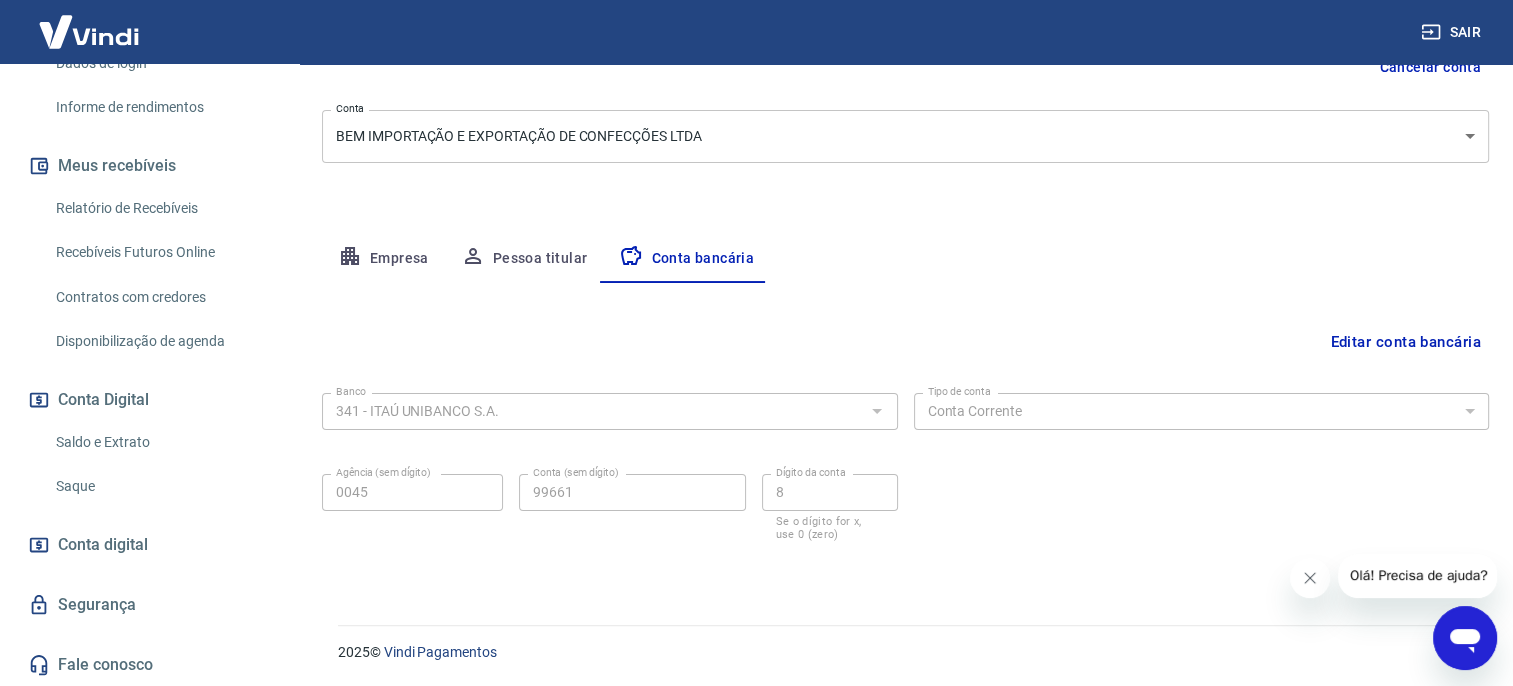 click on "Saldo e Extrato" at bounding box center (161, 442) 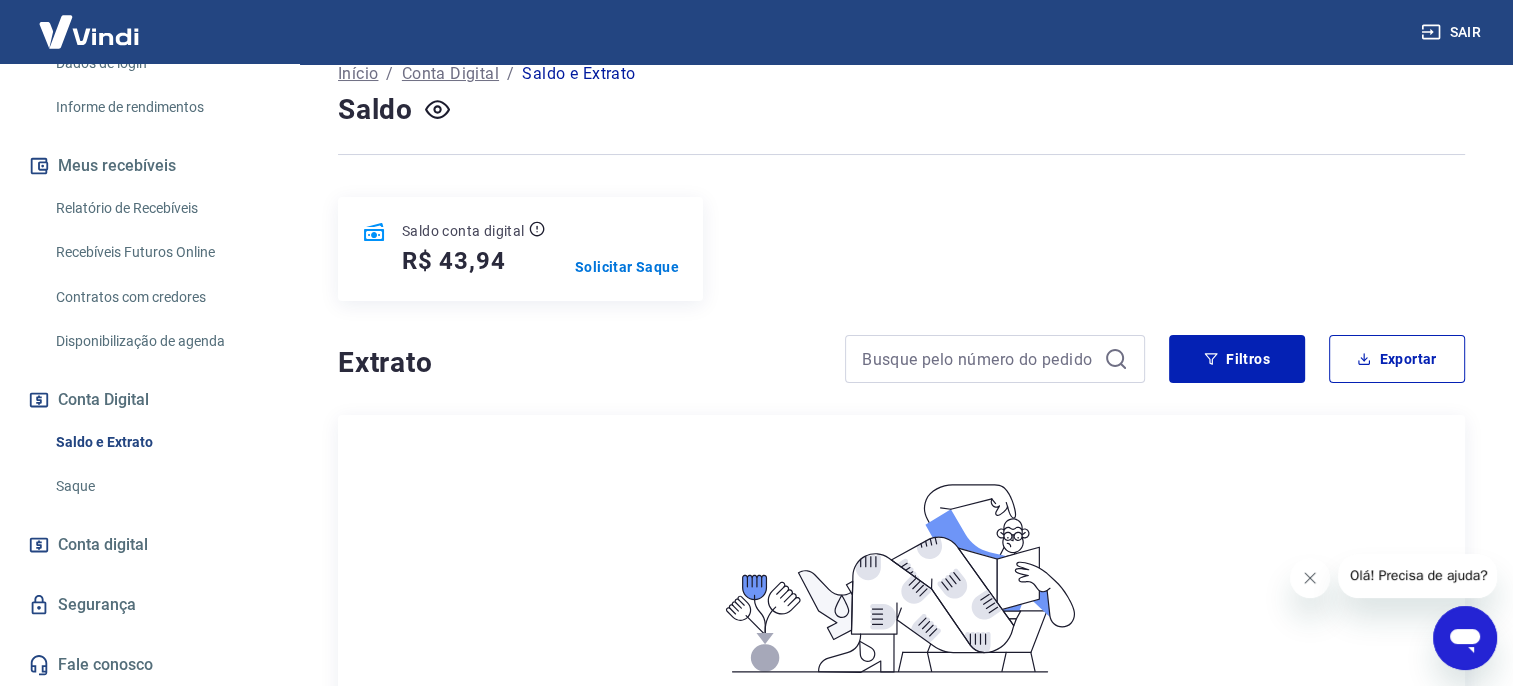 scroll, scrollTop: 300, scrollLeft: 0, axis: vertical 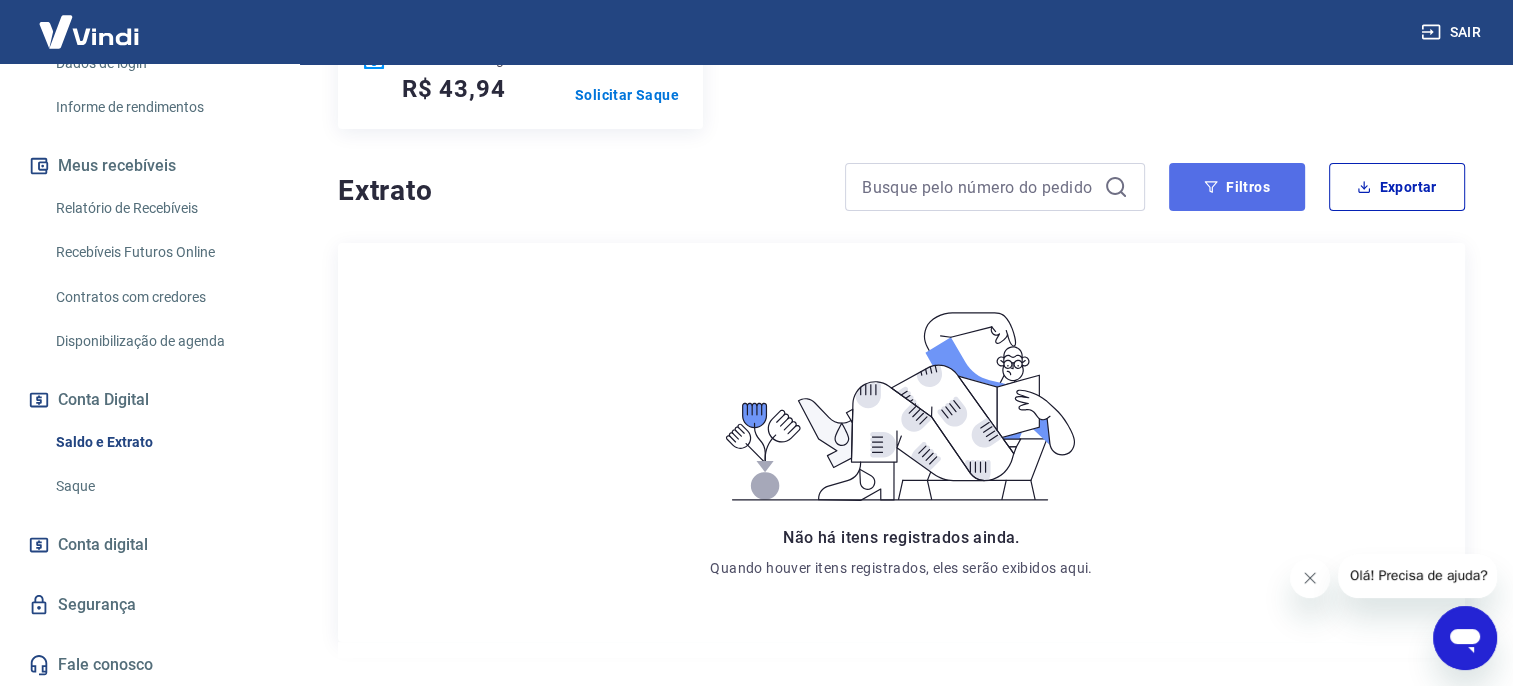click on "Filtros" at bounding box center [1237, 187] 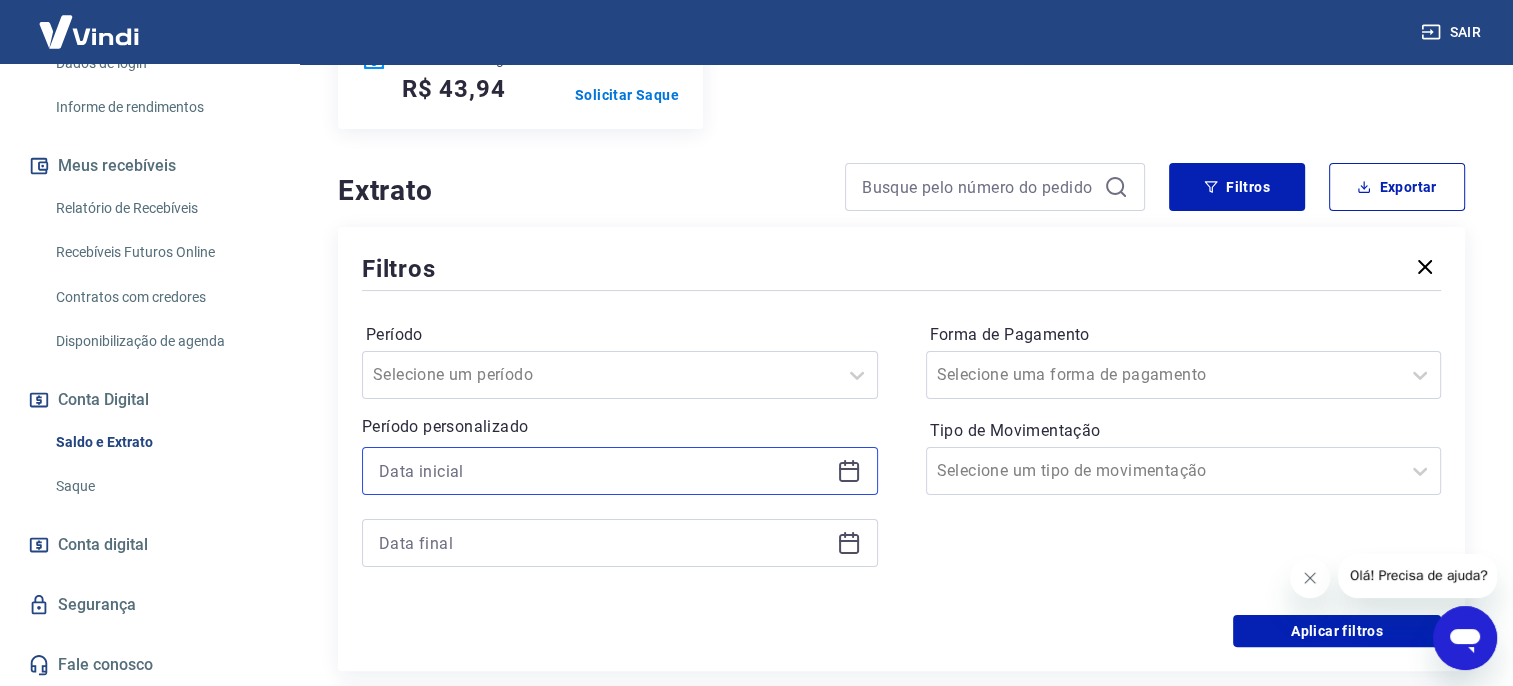 click at bounding box center [604, 471] 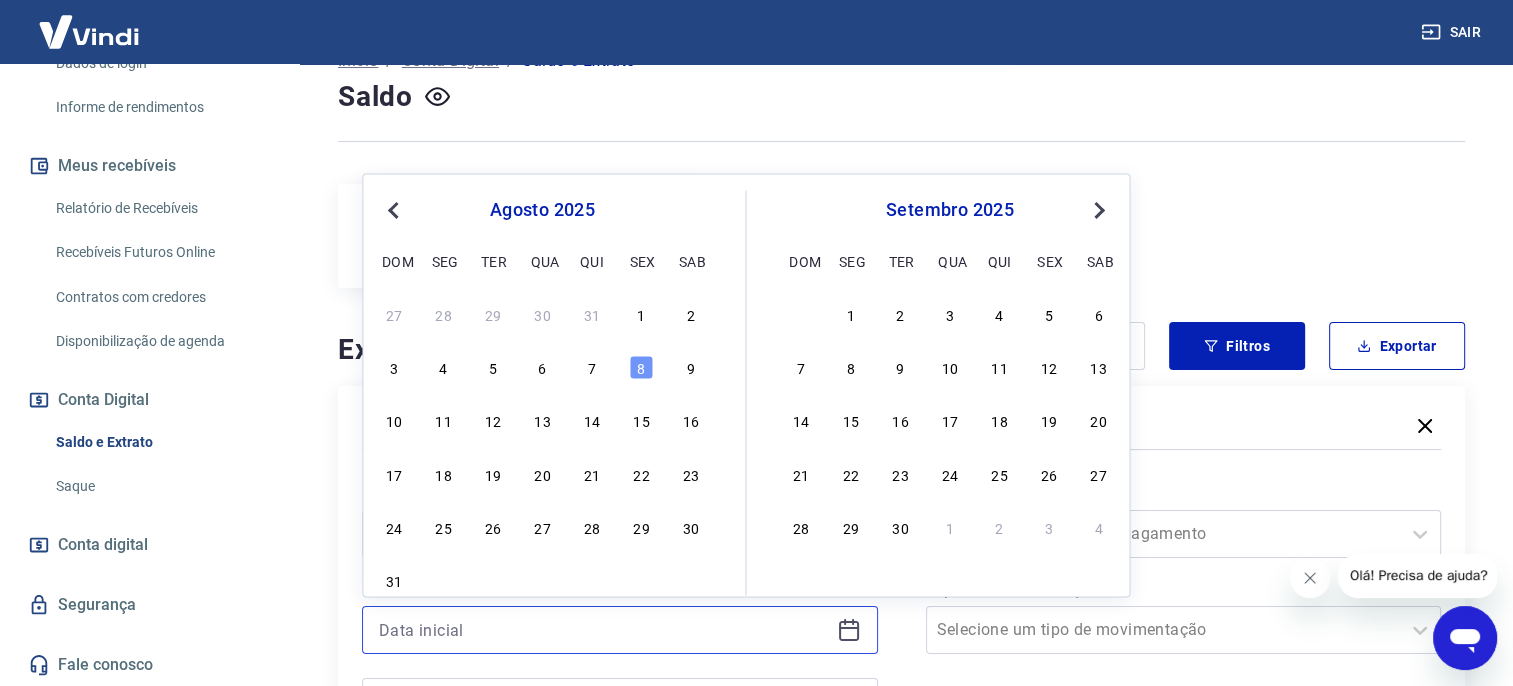 scroll, scrollTop: 100, scrollLeft: 0, axis: vertical 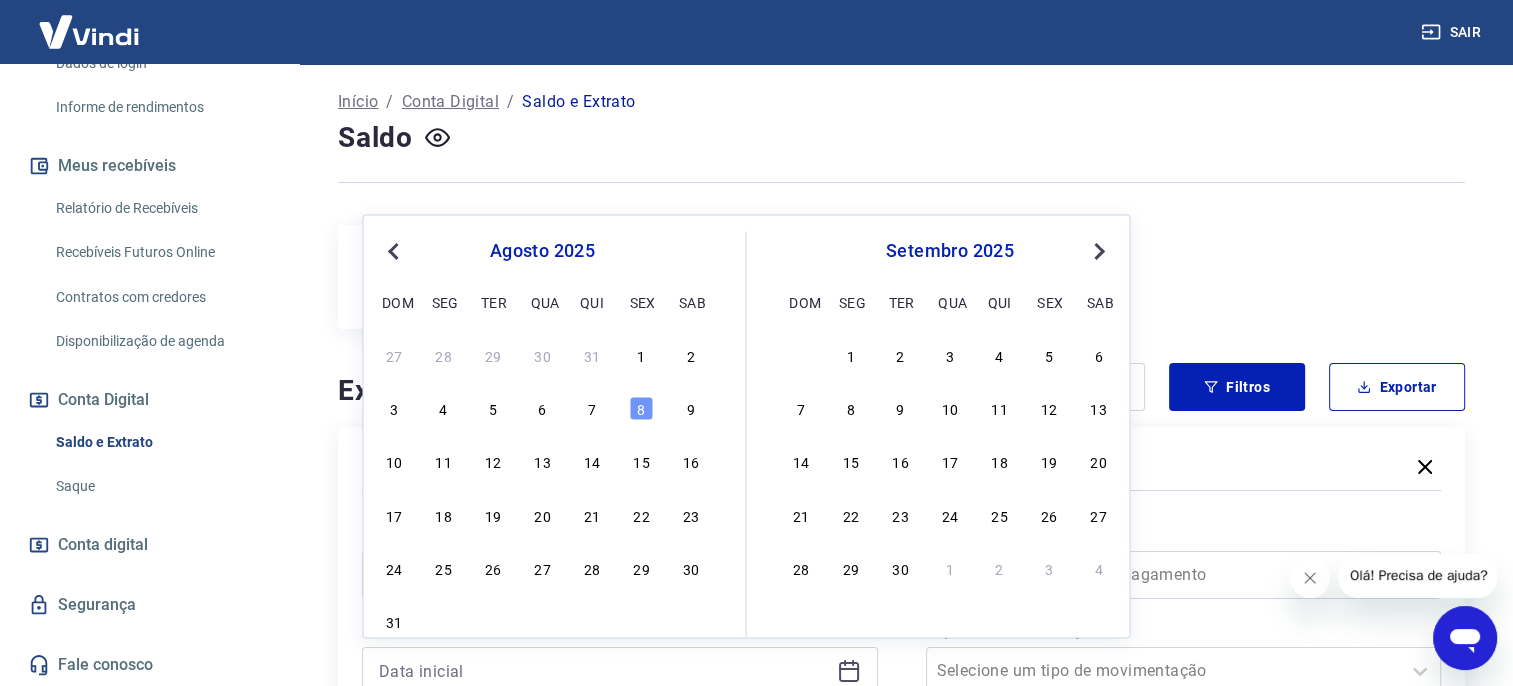 click on "Previous Month" at bounding box center [395, 250] 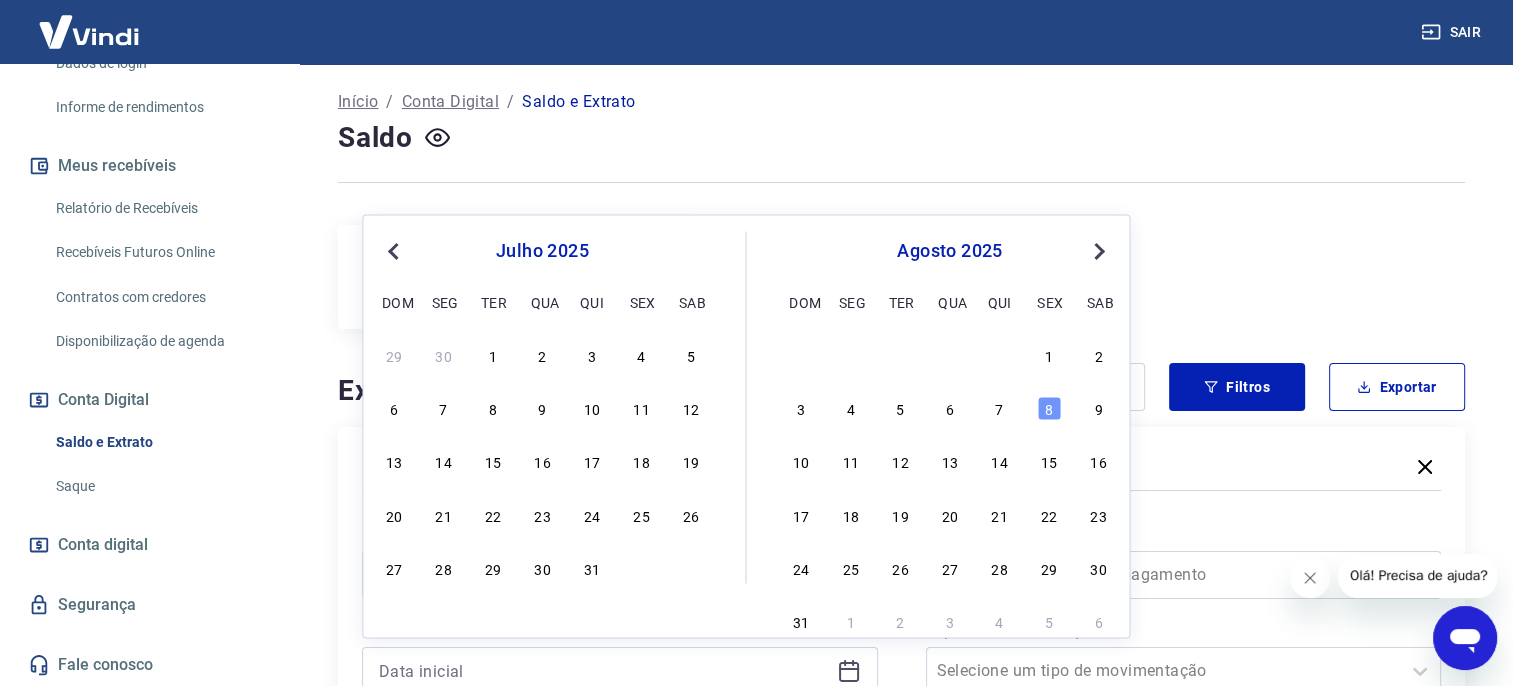 click on "Previous Month" at bounding box center [393, 251] 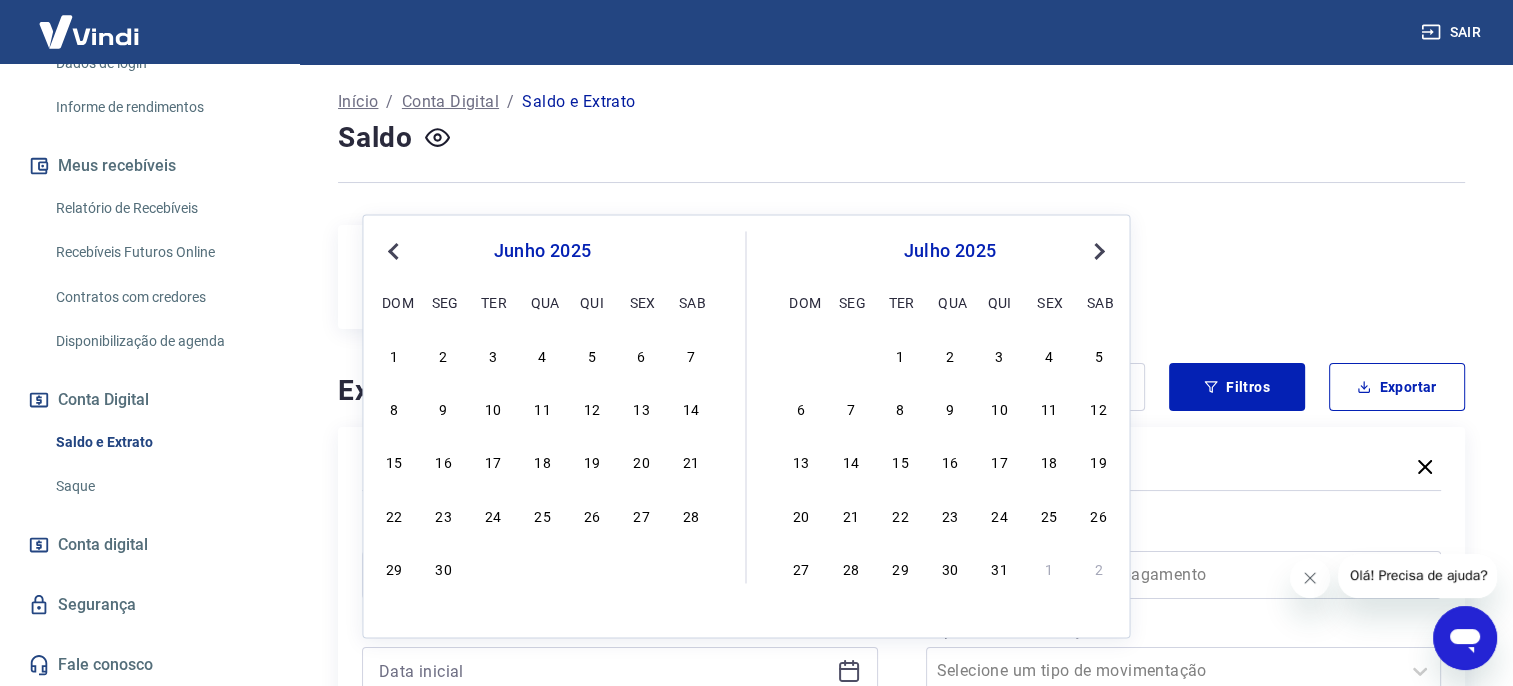 click on "Previous Month" at bounding box center [393, 251] 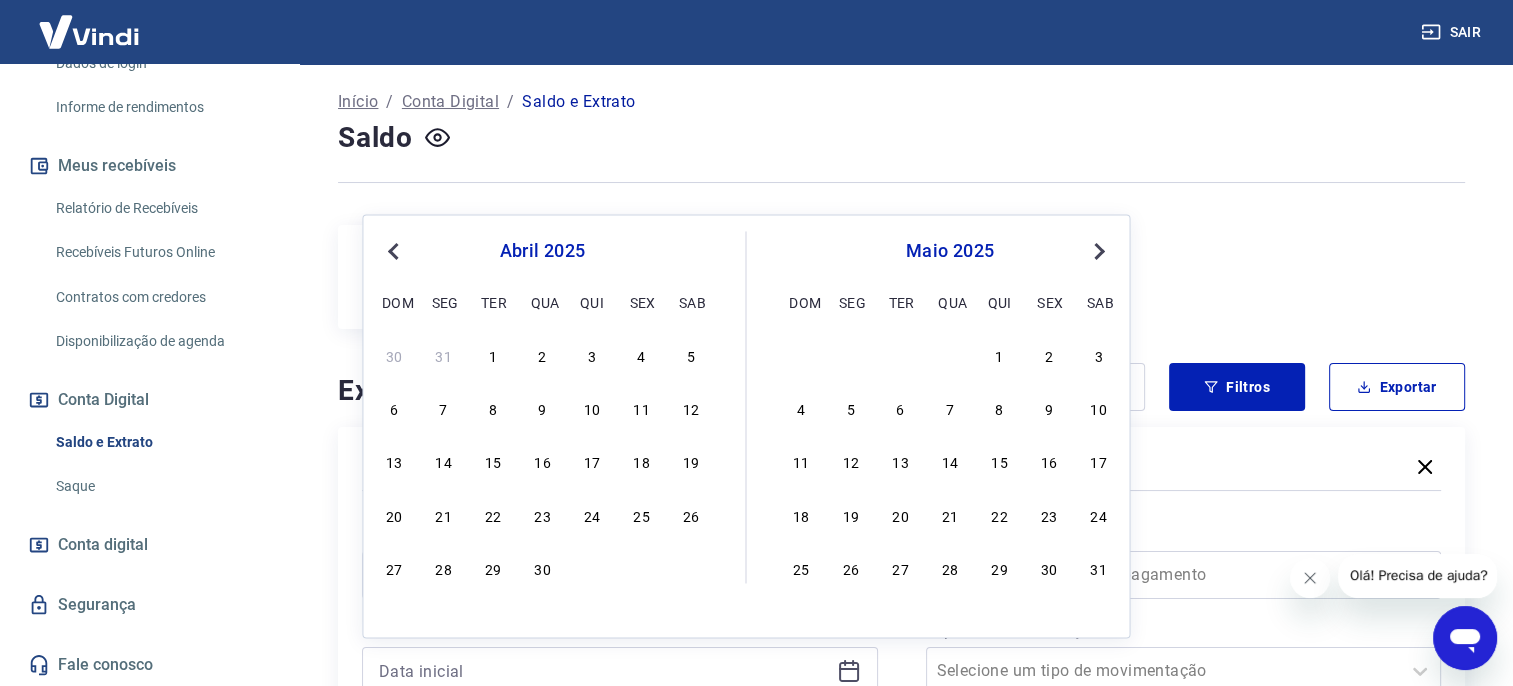 click on "Previous Month" at bounding box center (393, 251) 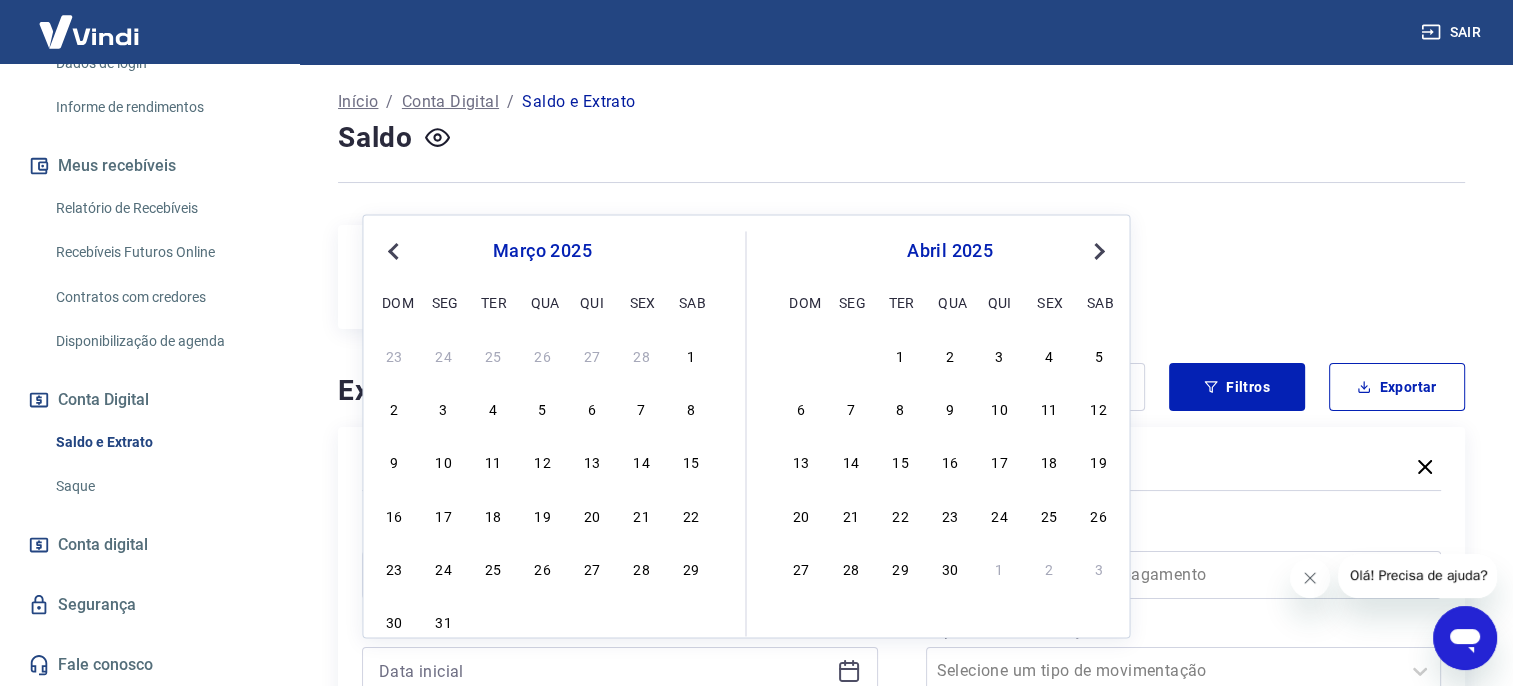 click on "Previous Month" at bounding box center [393, 251] 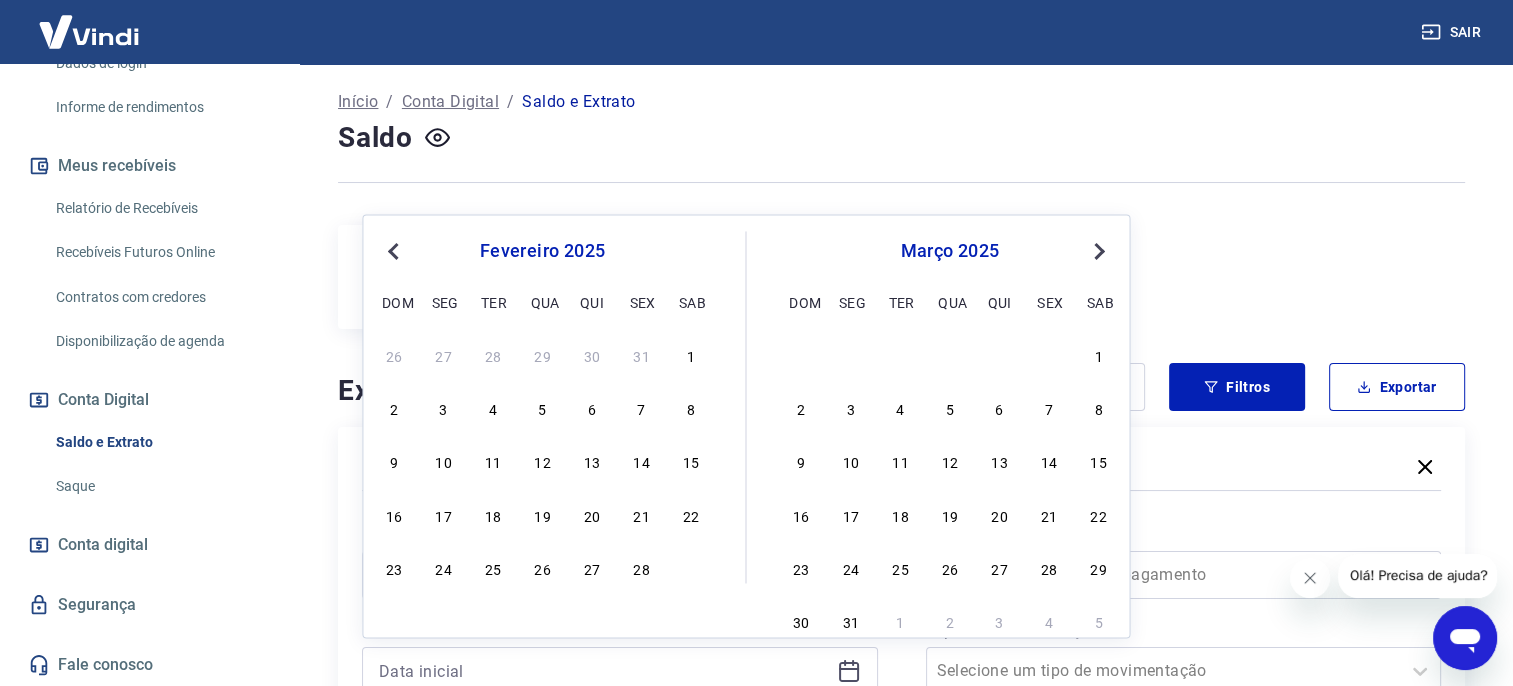 click on "Previous Month" at bounding box center [395, 250] 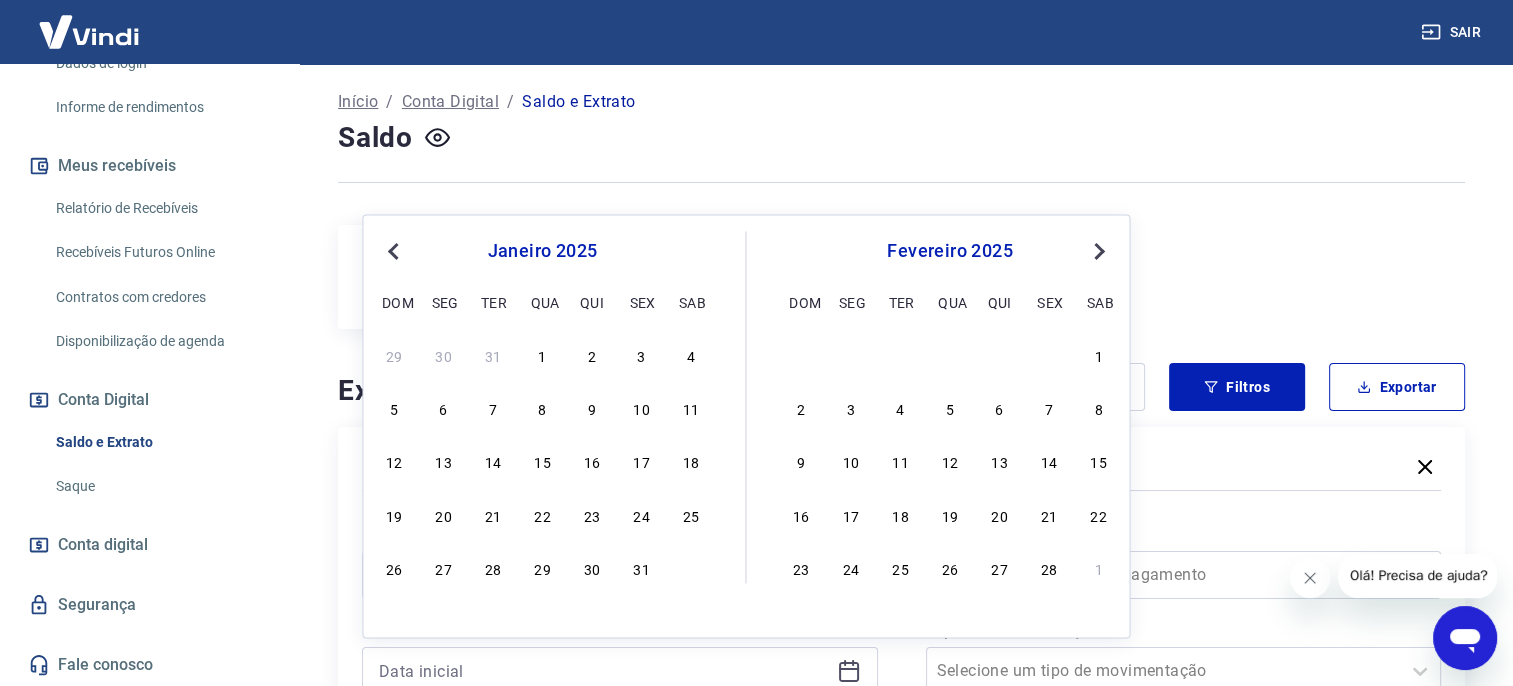 click on "29 30 31 1 2 3 4" at bounding box center (542, 355) 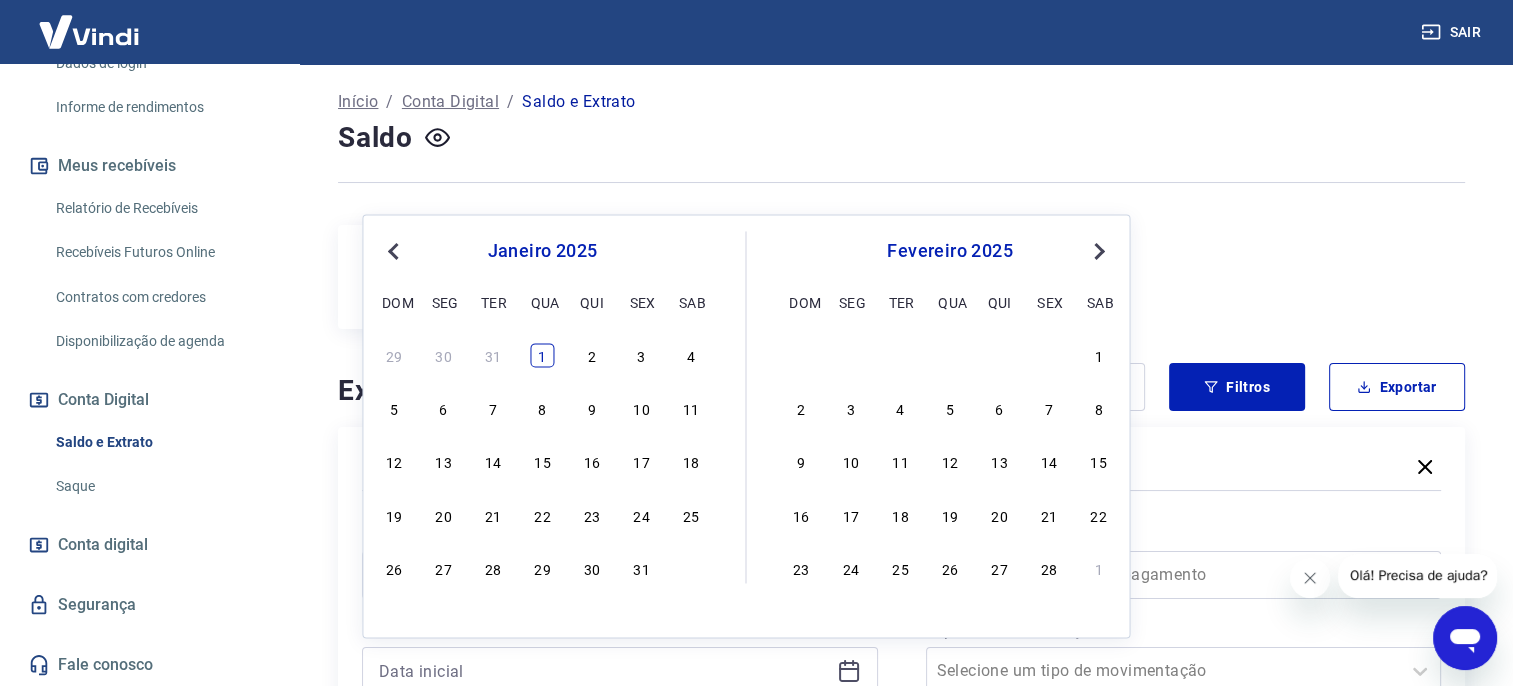 click on "1" at bounding box center [542, 355] 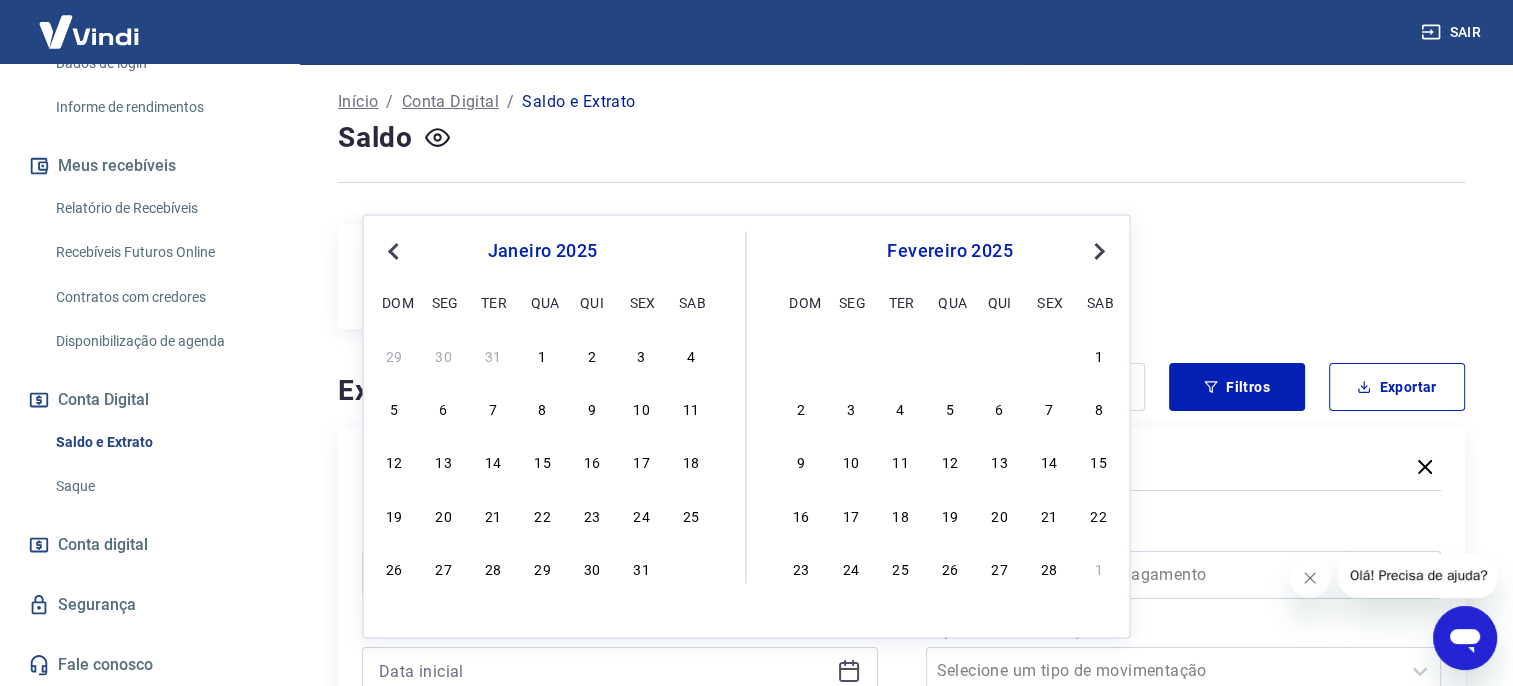 type on "01/01/2025" 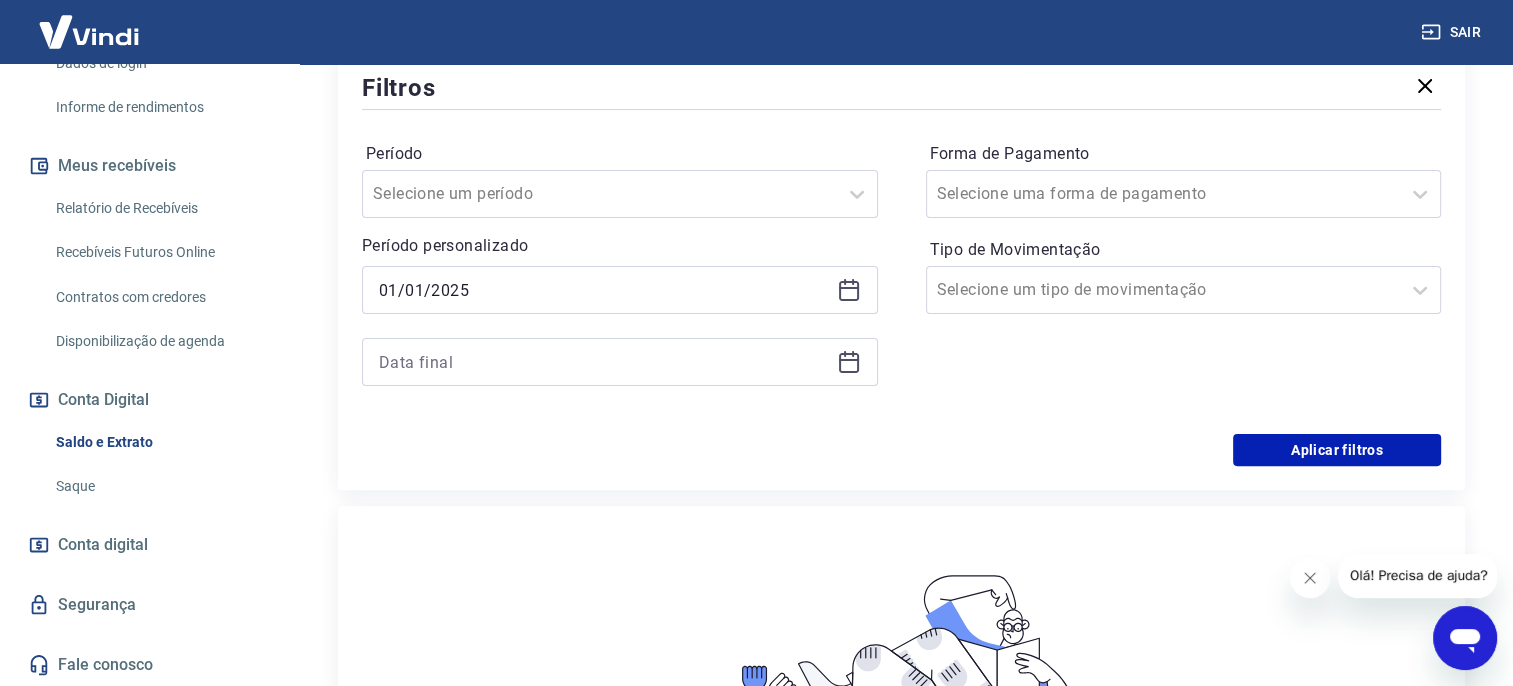 scroll, scrollTop: 500, scrollLeft: 0, axis: vertical 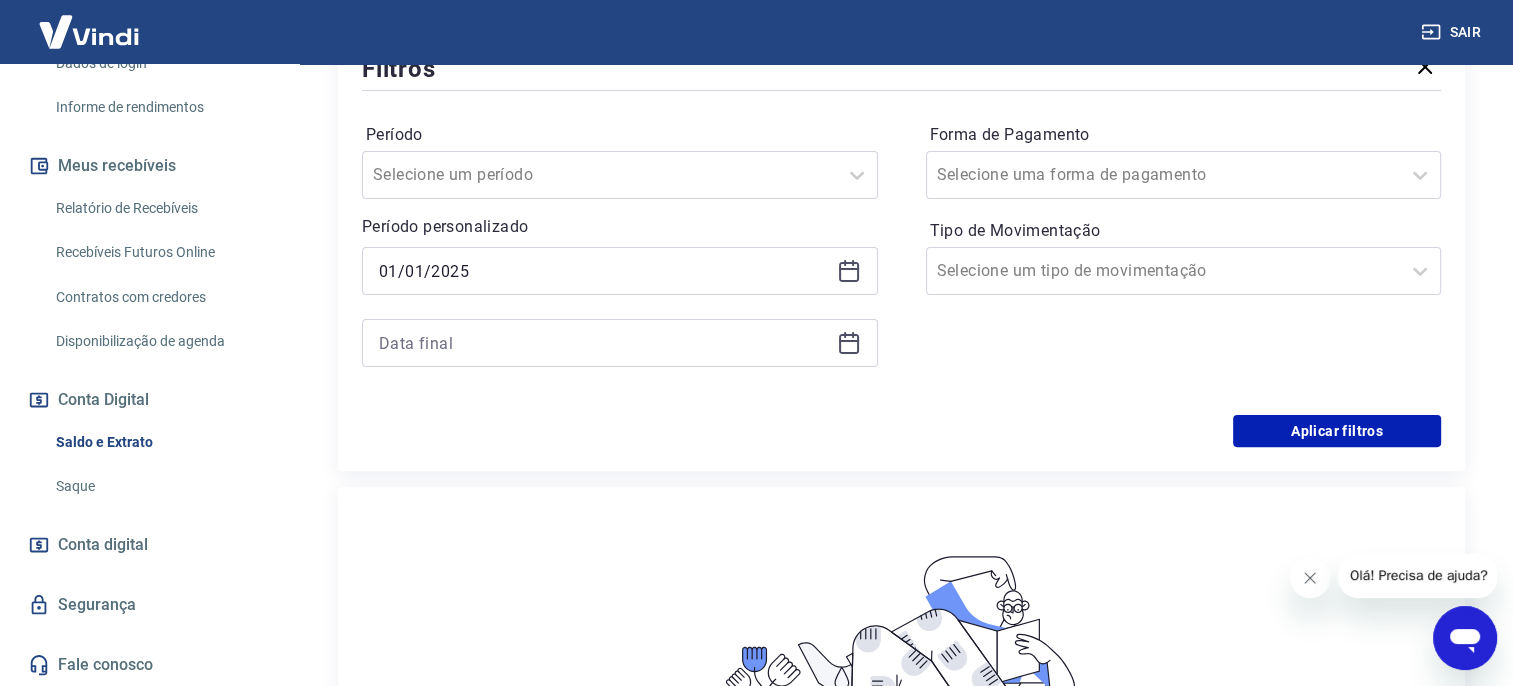 click 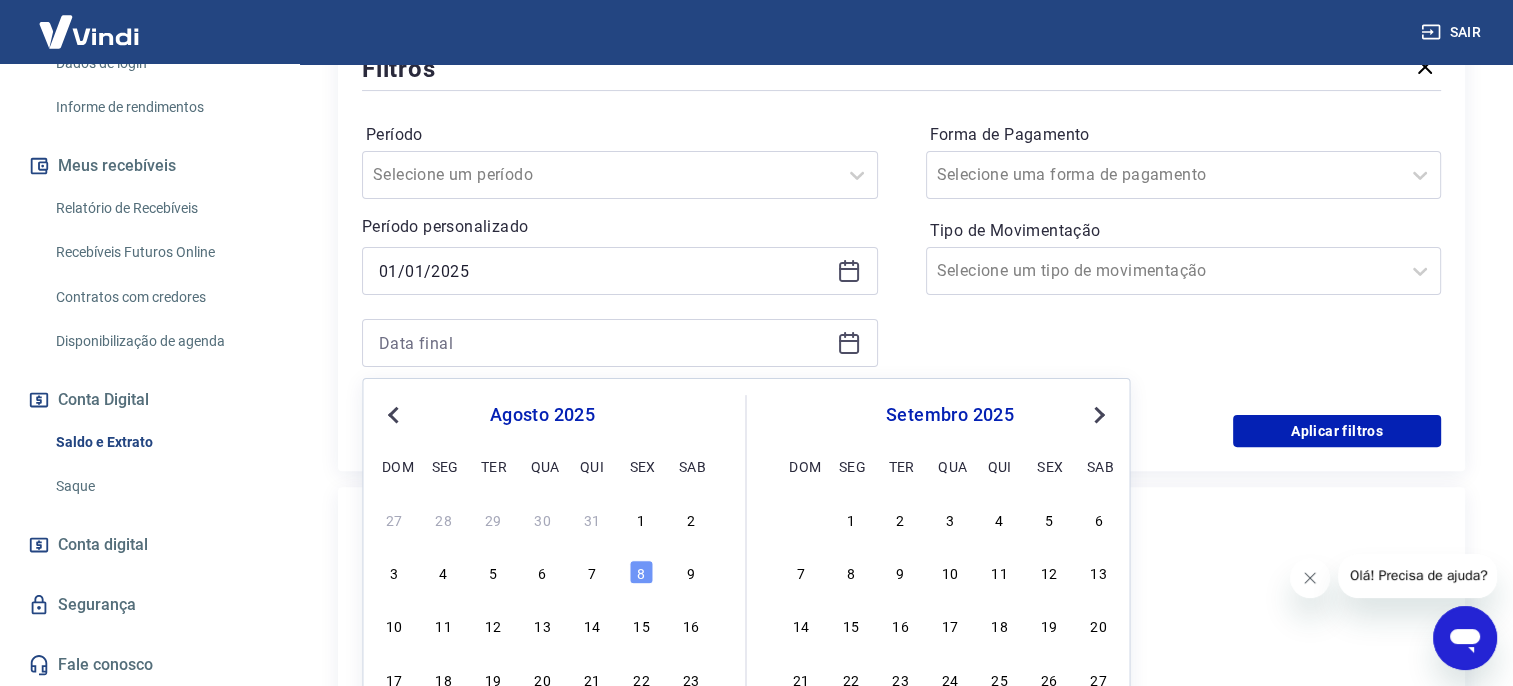 click on "8" at bounding box center [641, 572] 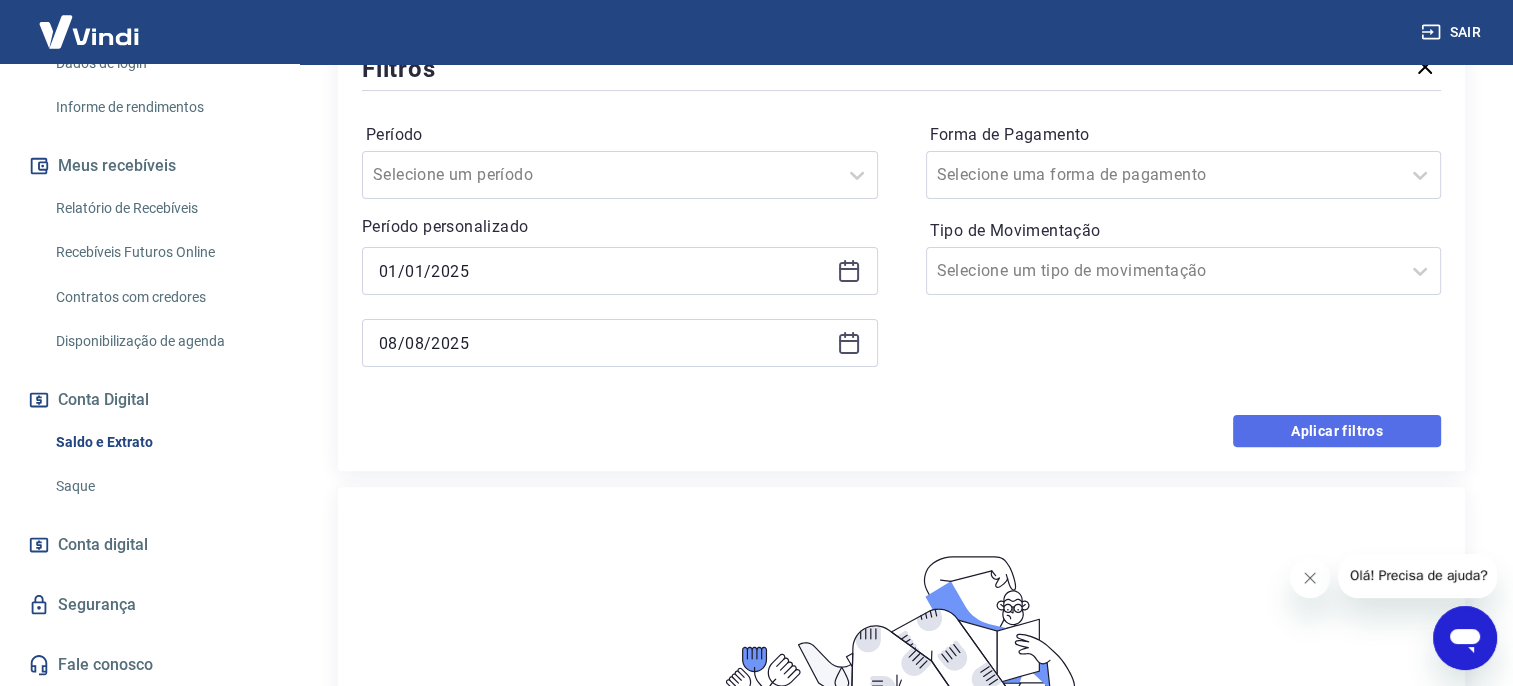 click on "Aplicar filtros" at bounding box center [1337, 431] 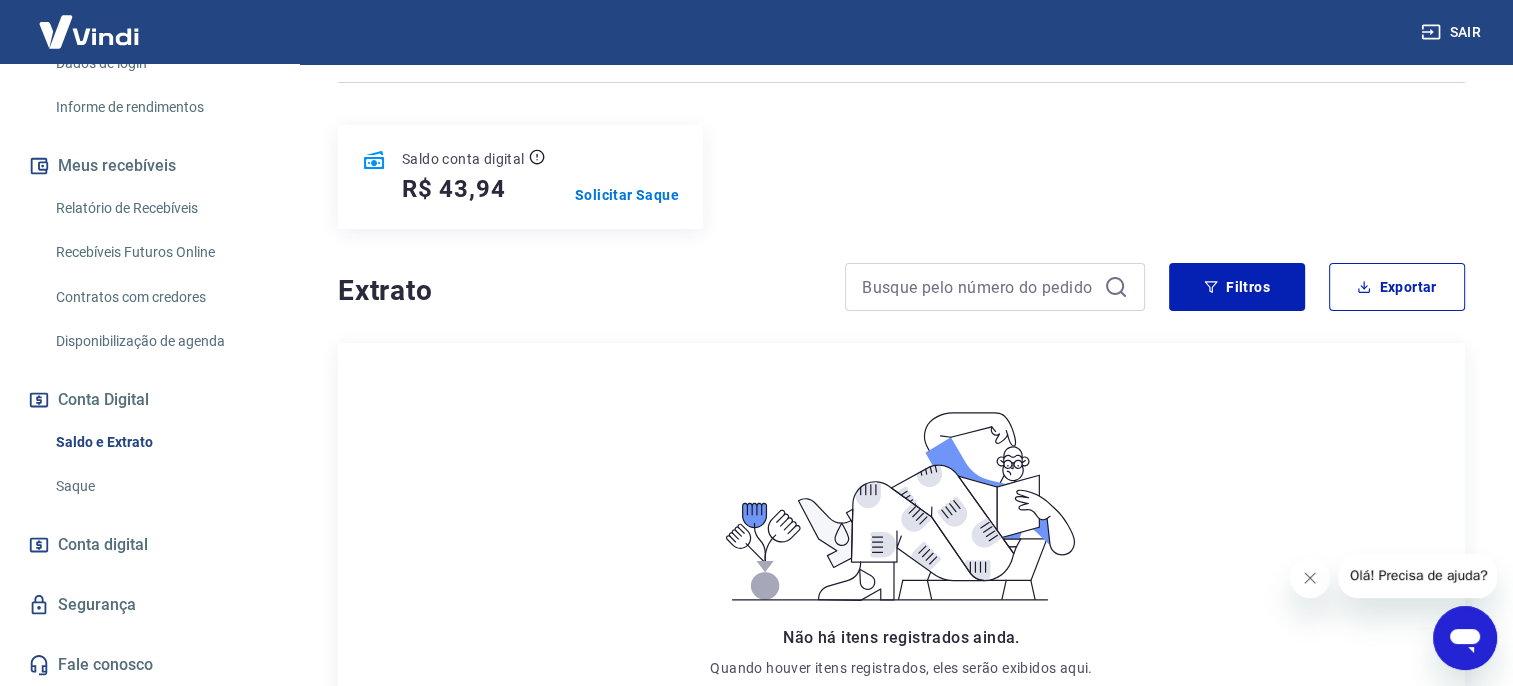 scroll, scrollTop: 384, scrollLeft: 0, axis: vertical 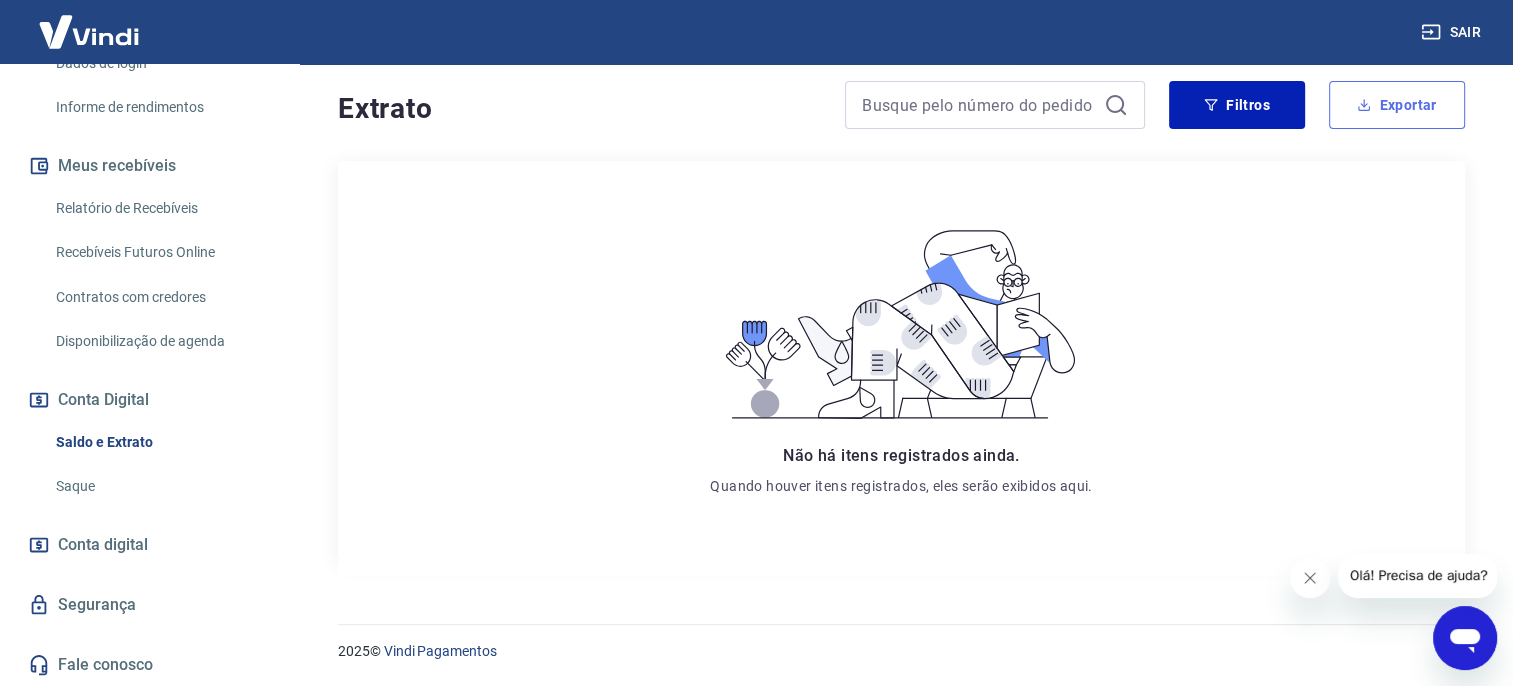 click on "Exportar" at bounding box center [1397, 105] 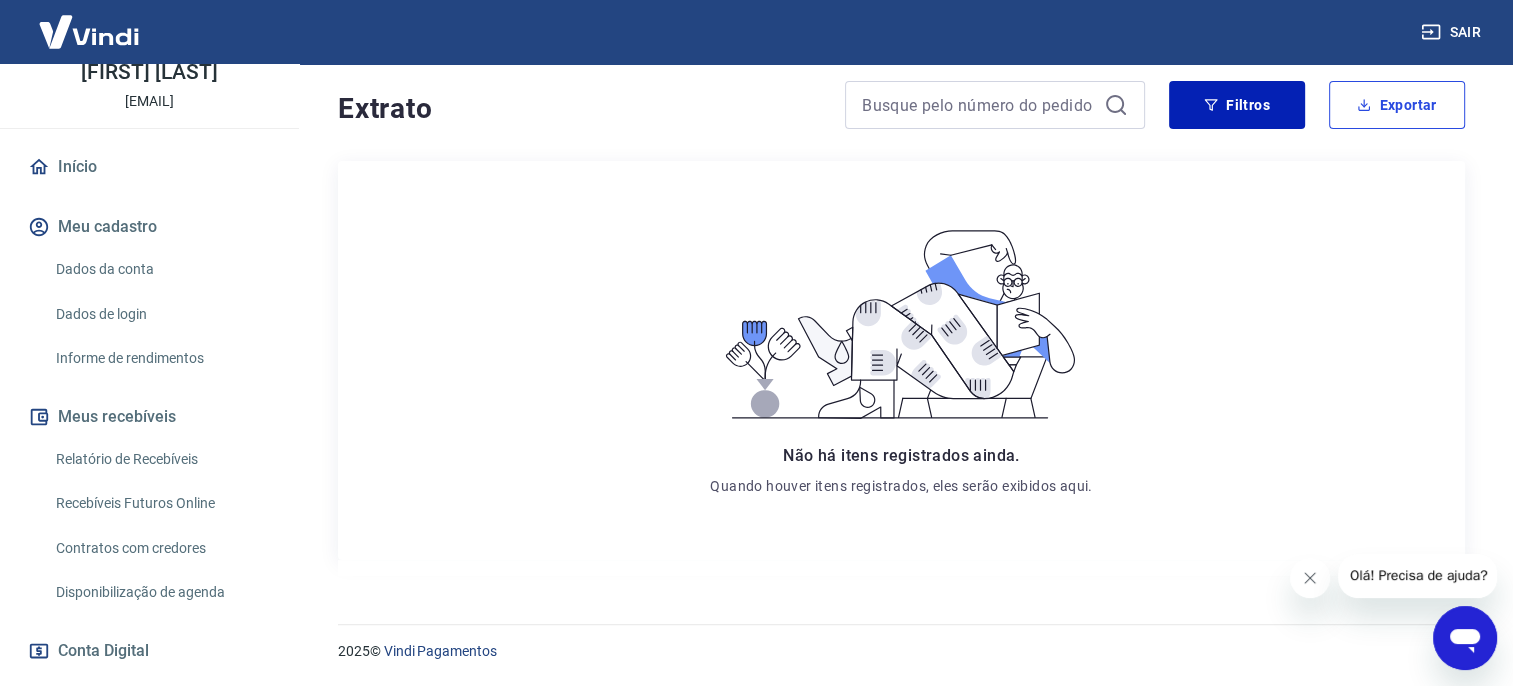scroll, scrollTop: 57, scrollLeft: 0, axis: vertical 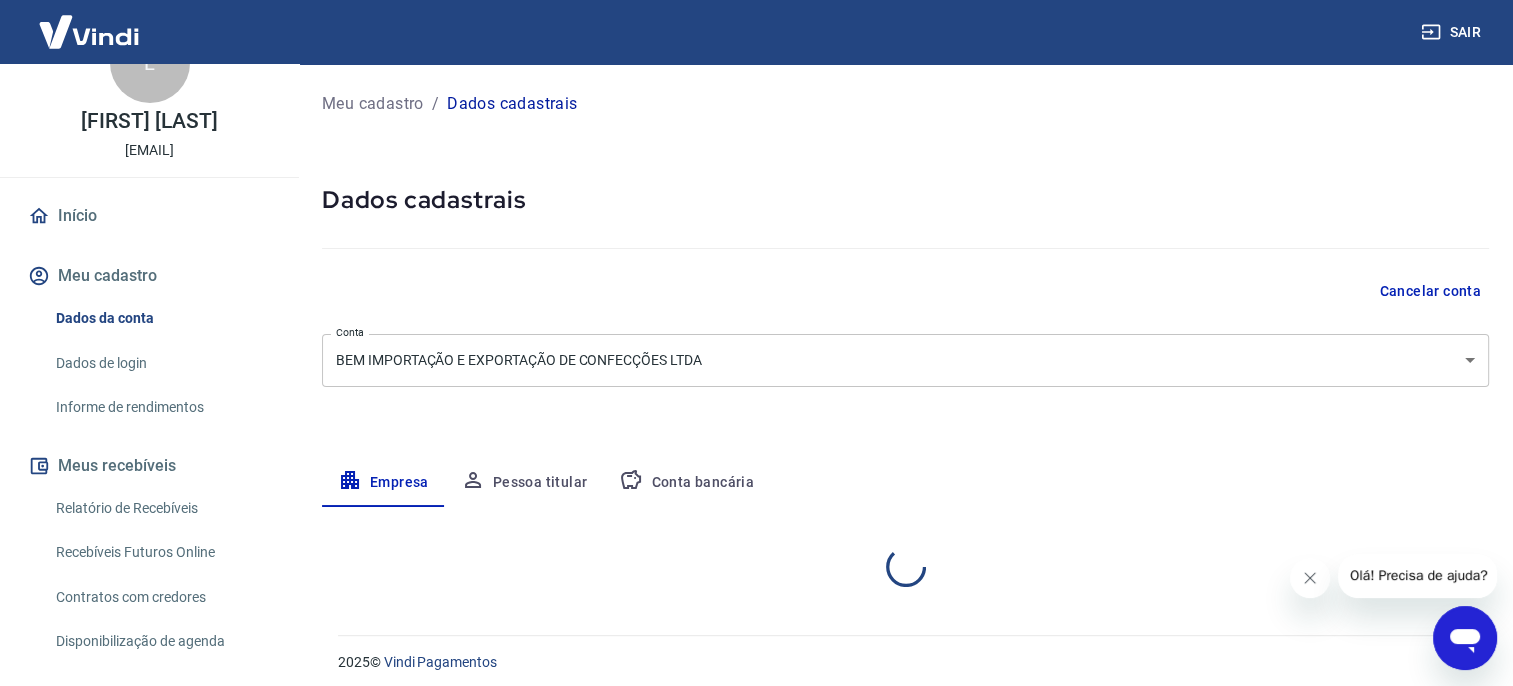 select on "SP" 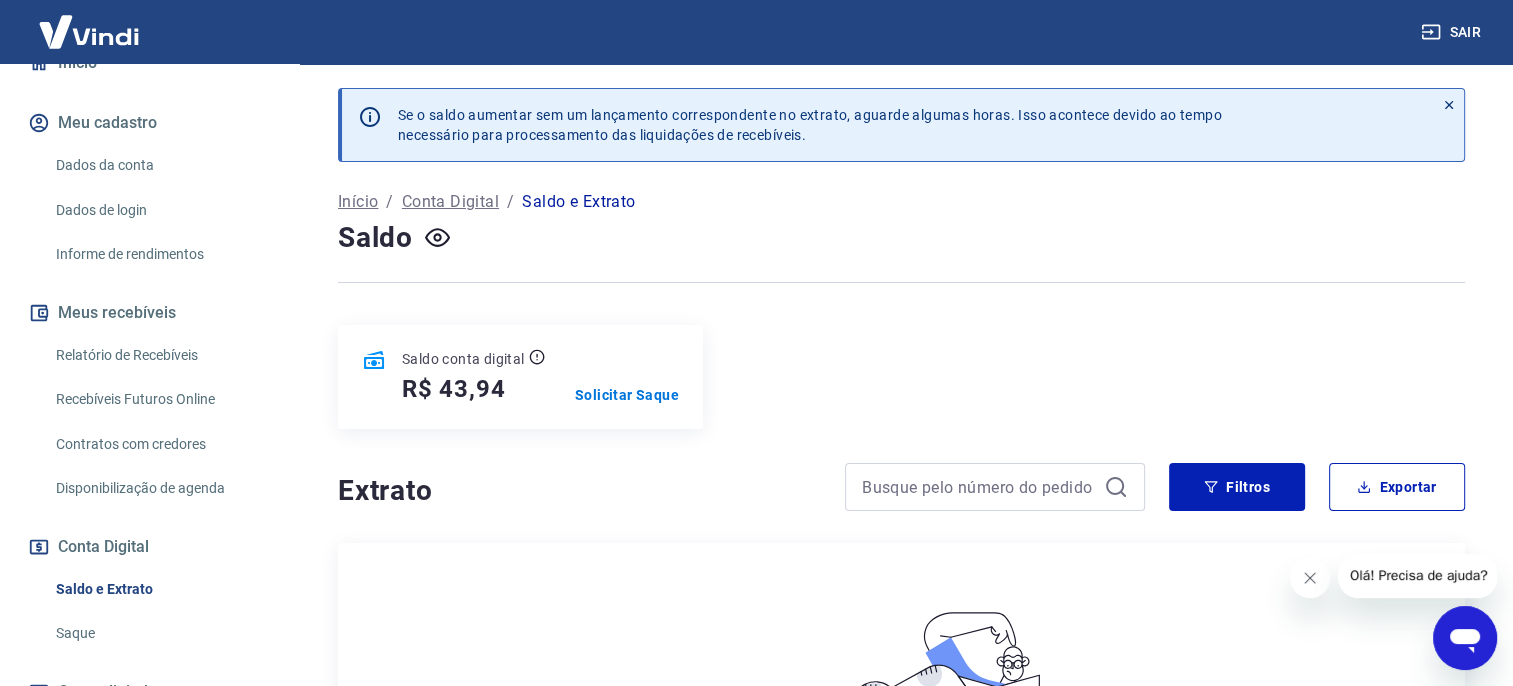 scroll, scrollTop: 357, scrollLeft: 0, axis: vertical 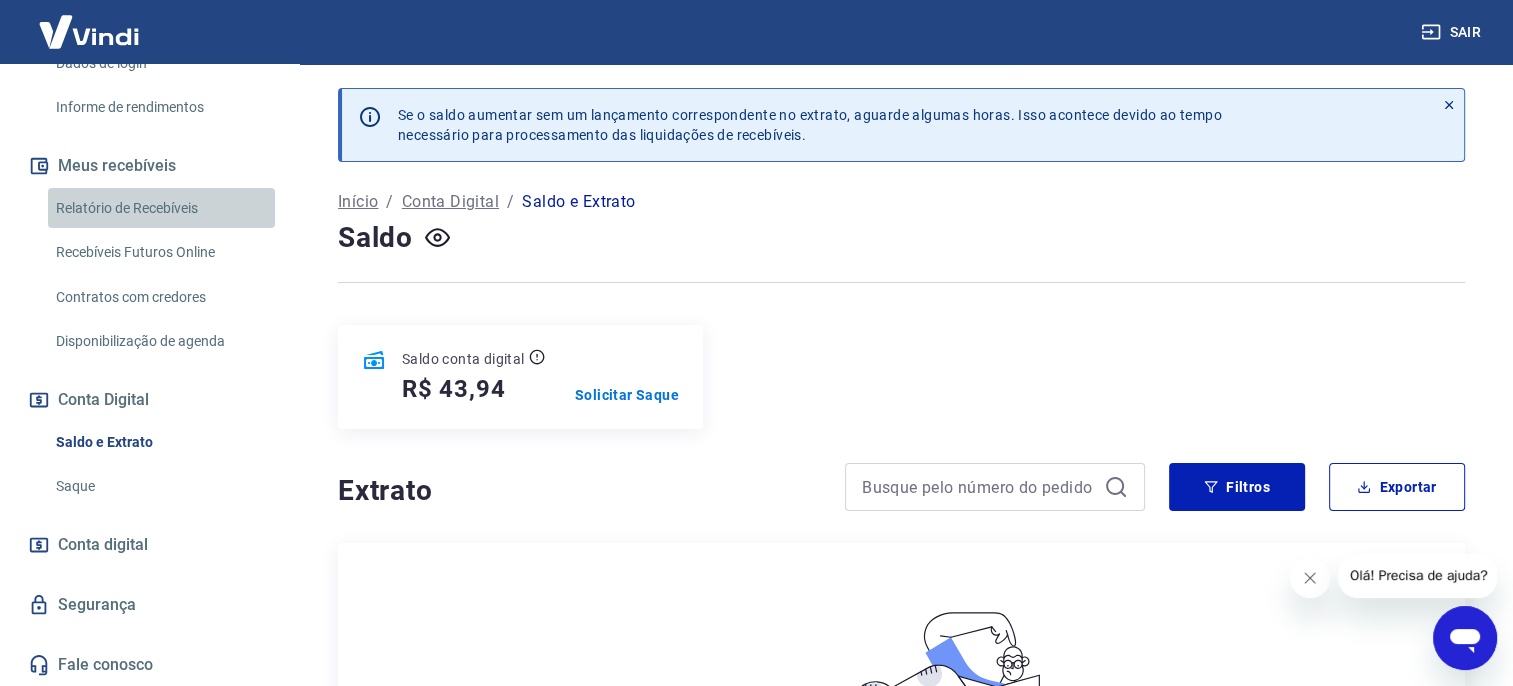 drag, startPoint x: 184, startPoint y: 209, endPoint x: 192, endPoint y: 220, distance: 13.601471 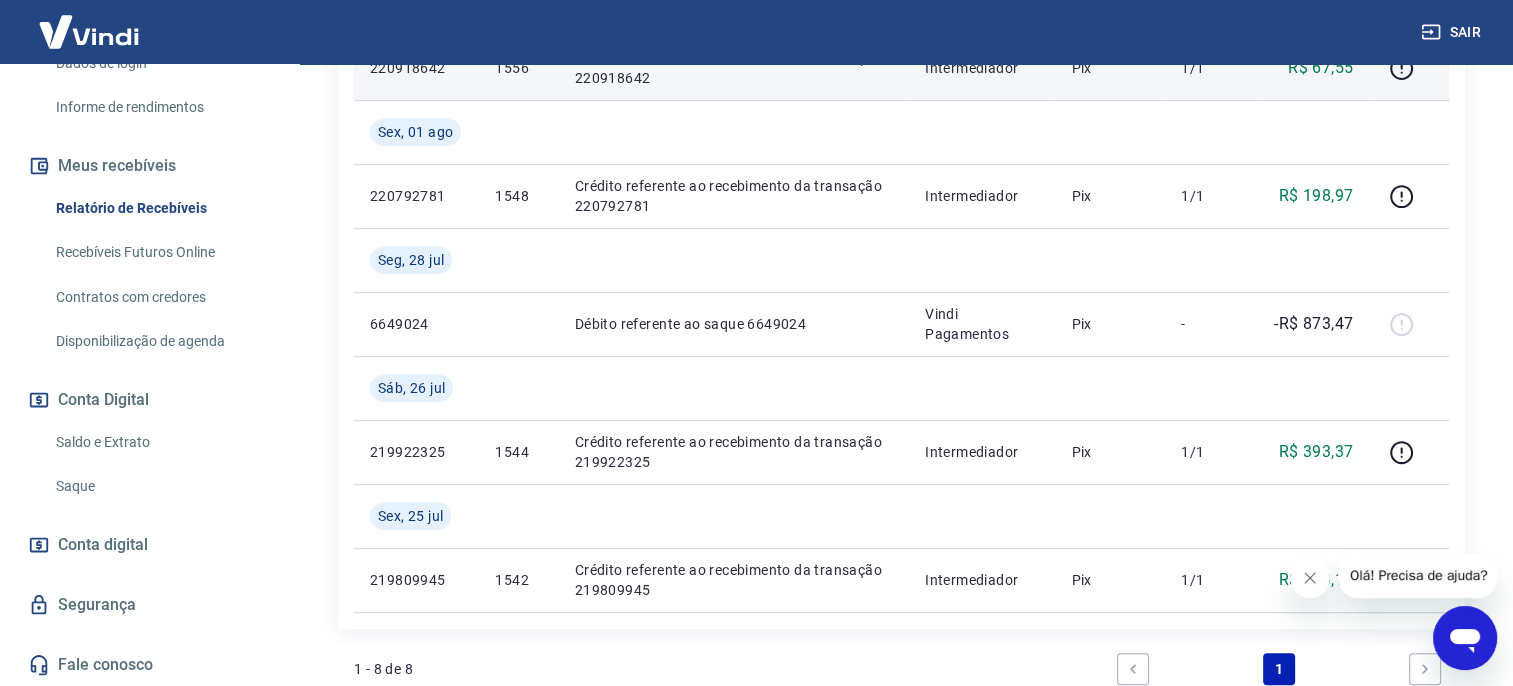 scroll, scrollTop: 900, scrollLeft: 0, axis: vertical 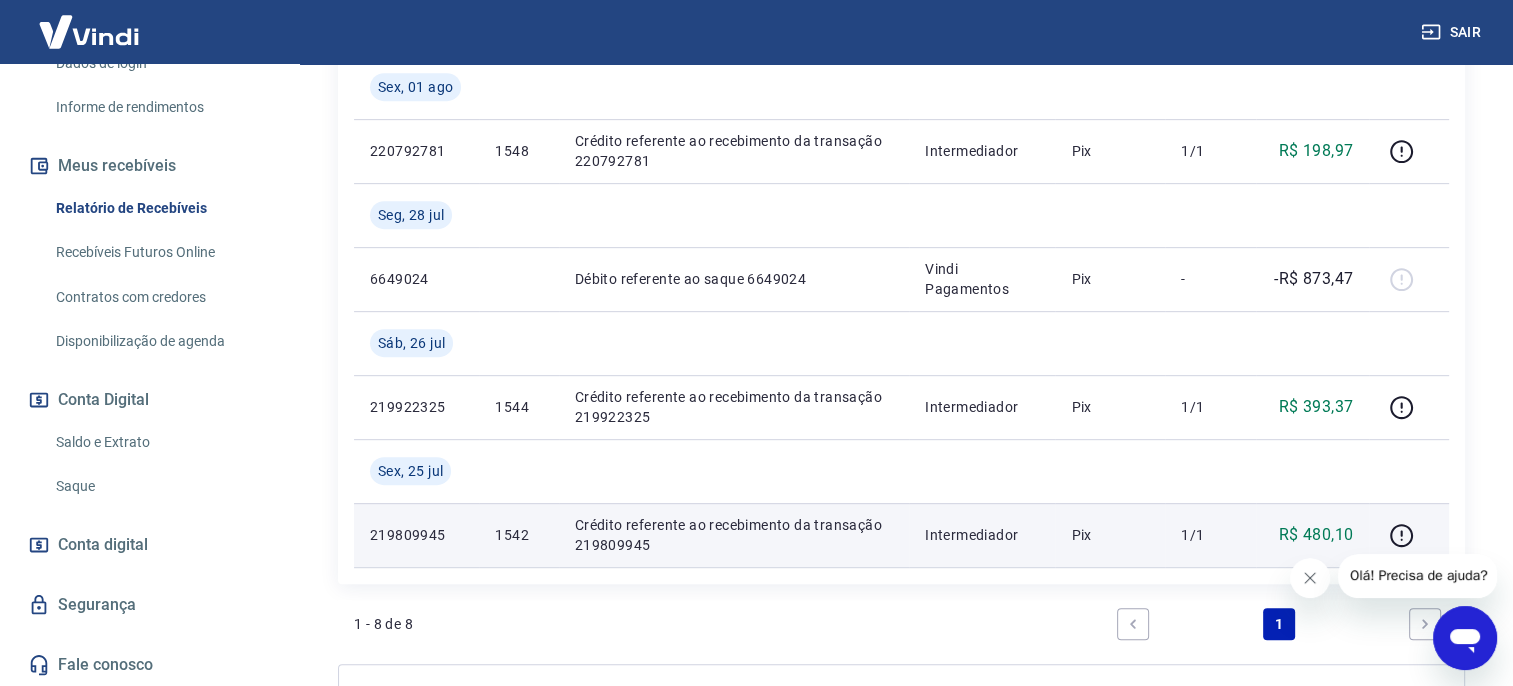 click on "Crédito referente ao recebimento da transação 219809945" at bounding box center (734, 535) 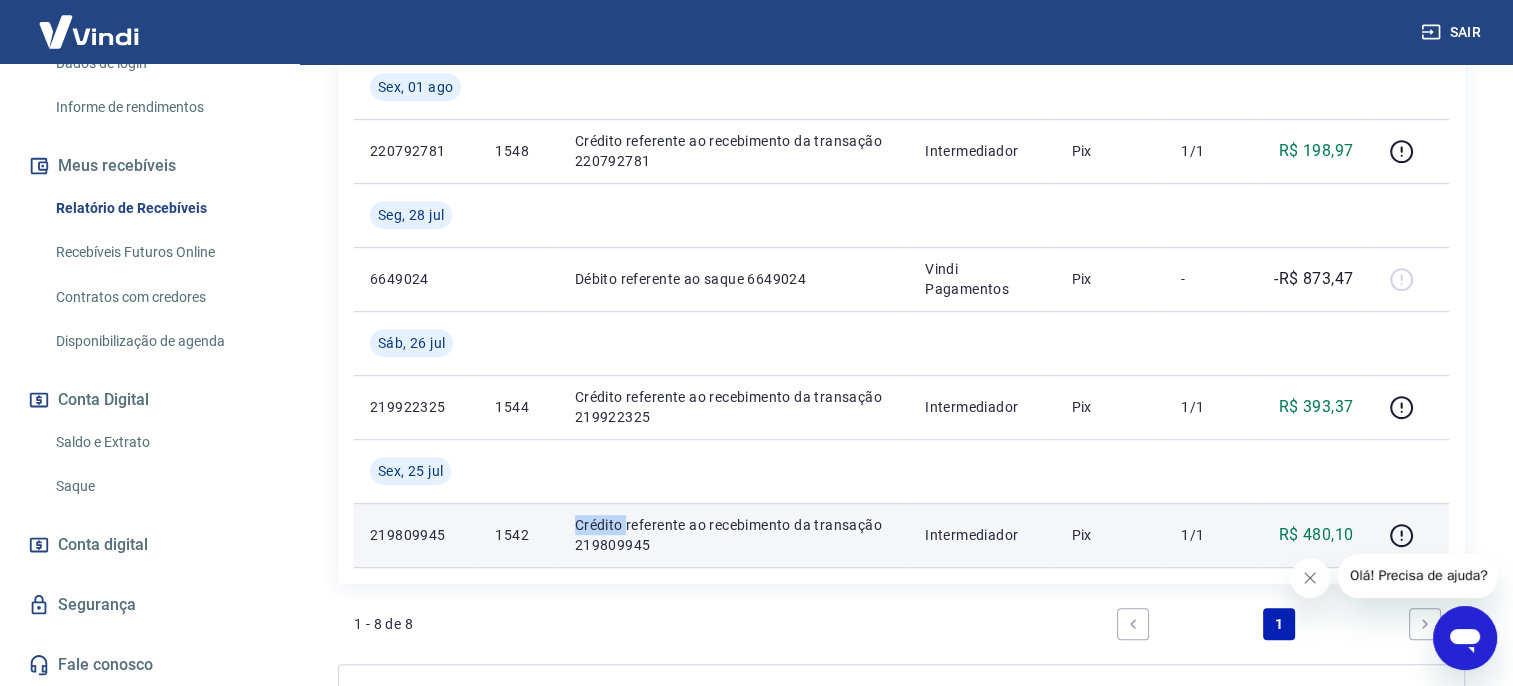 click on "Crédito referente ao recebimento da transação 219809945" at bounding box center [734, 535] 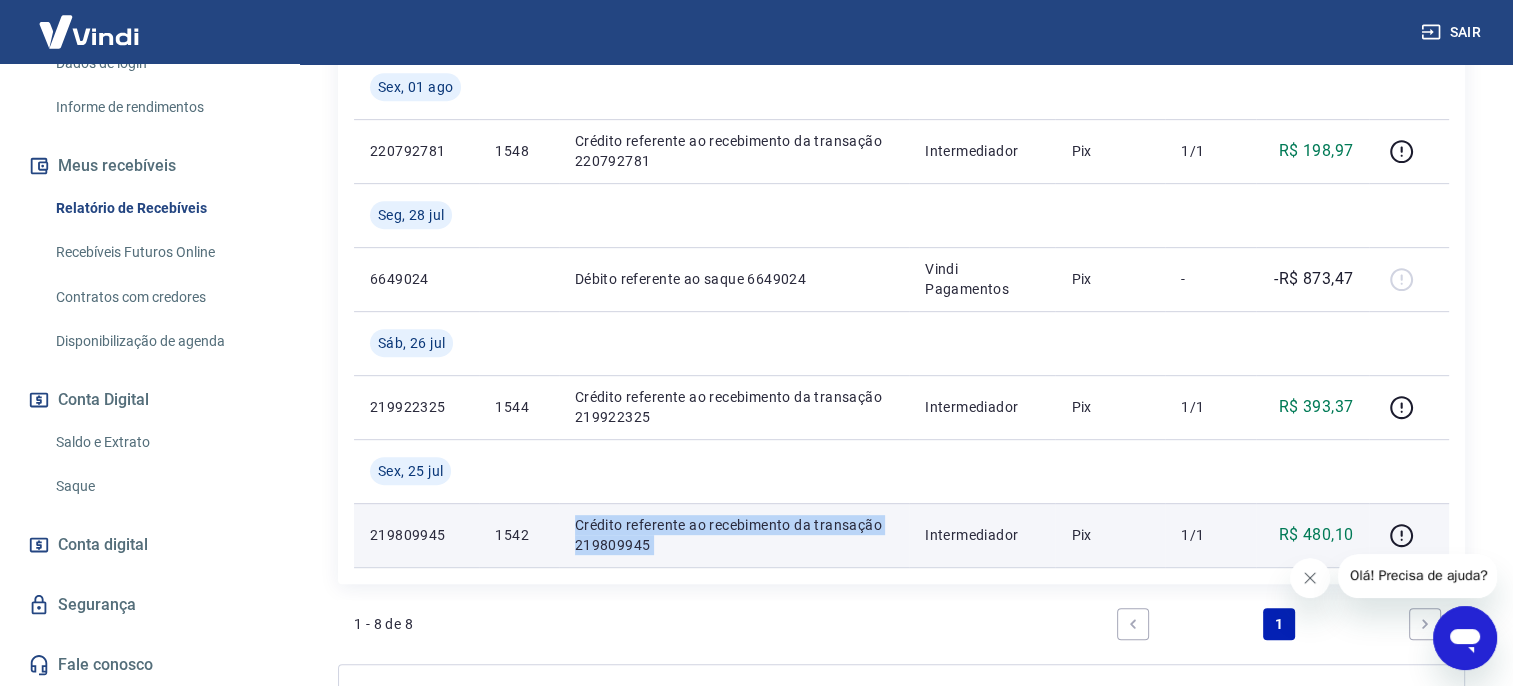 click on "Crédito referente ao recebimento da transação 219809945" at bounding box center [734, 535] 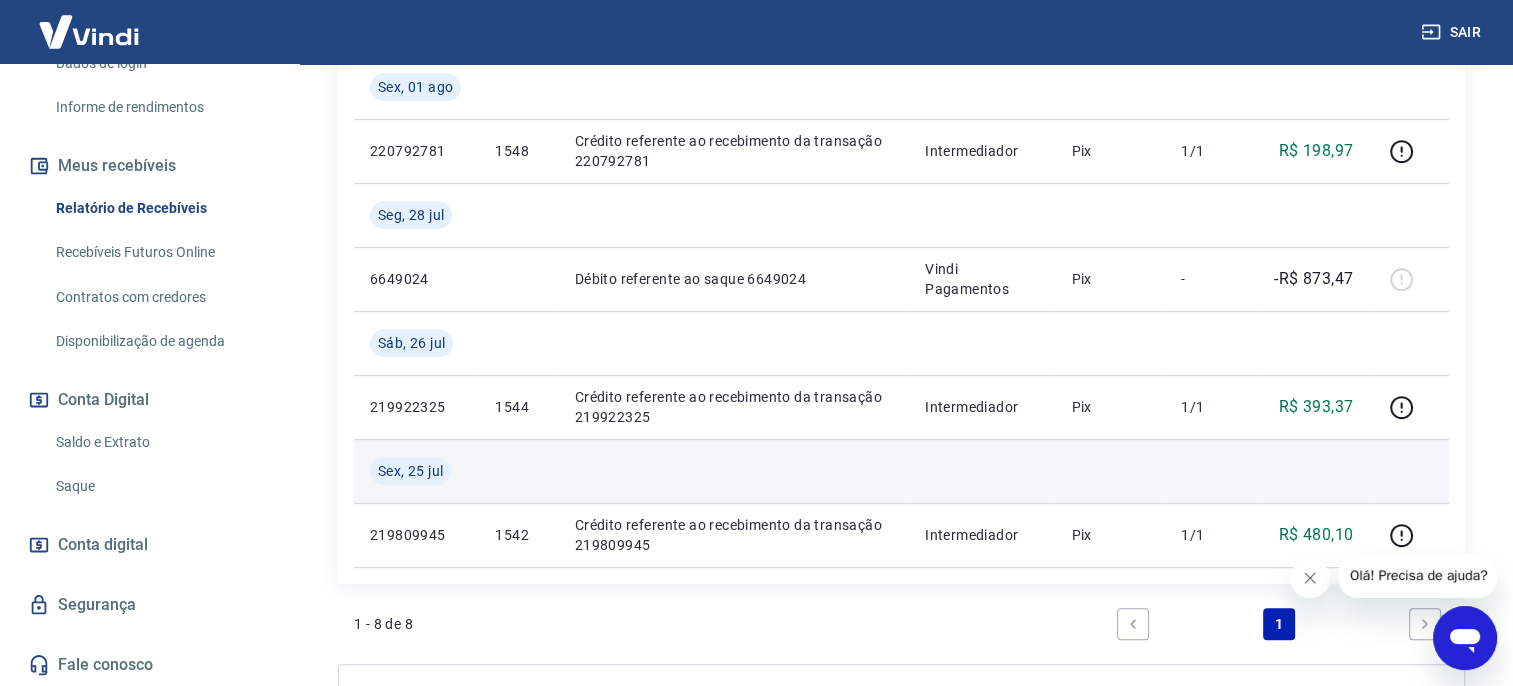 drag, startPoint x: 608, startPoint y: 529, endPoint x: 865, endPoint y: 440, distance: 271.97427 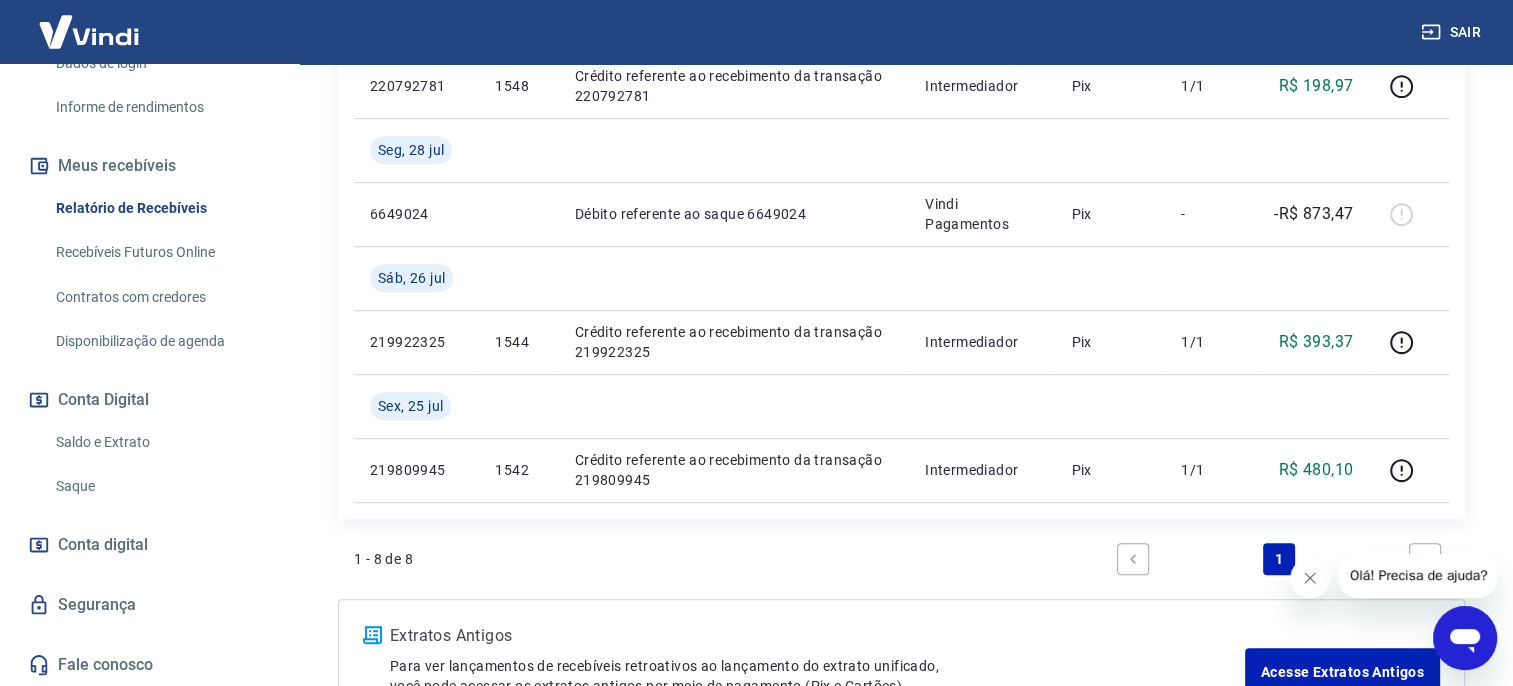 scroll, scrollTop: 1000, scrollLeft: 0, axis: vertical 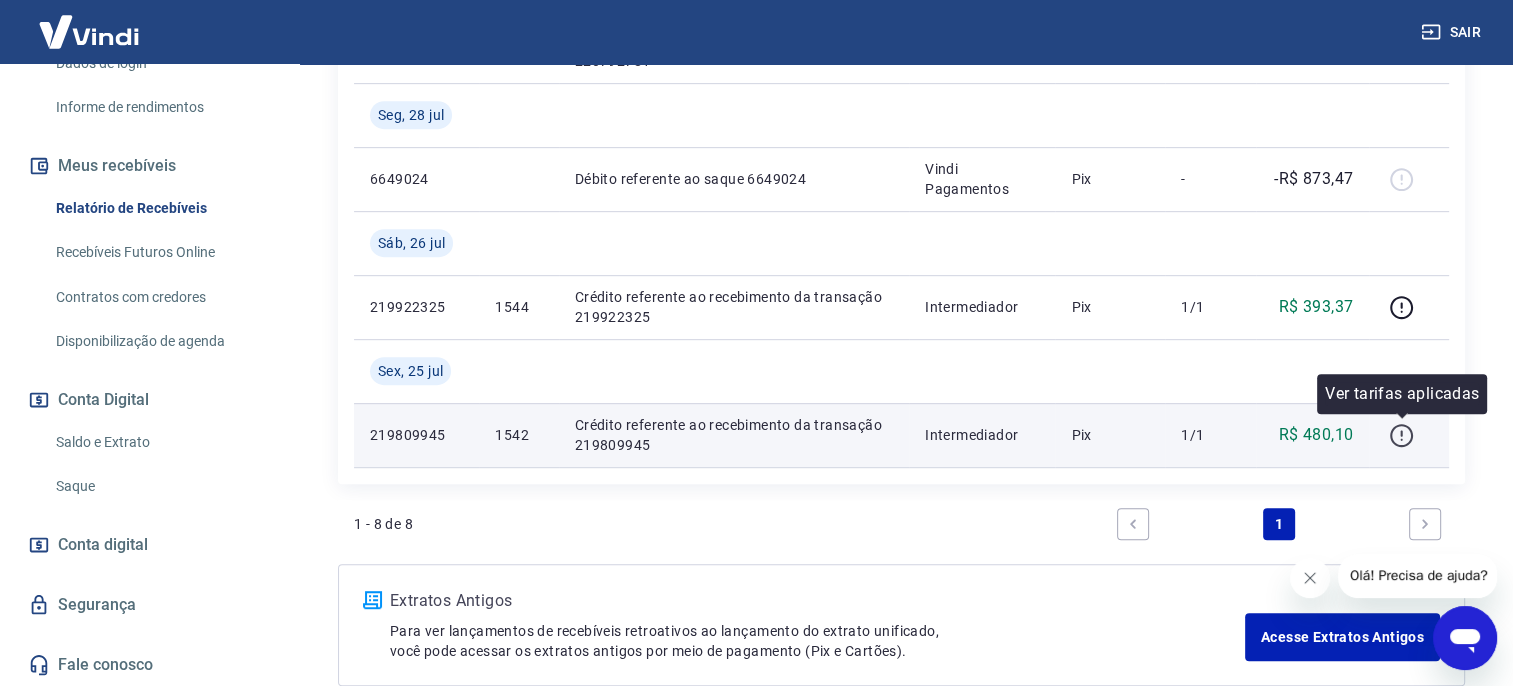 click 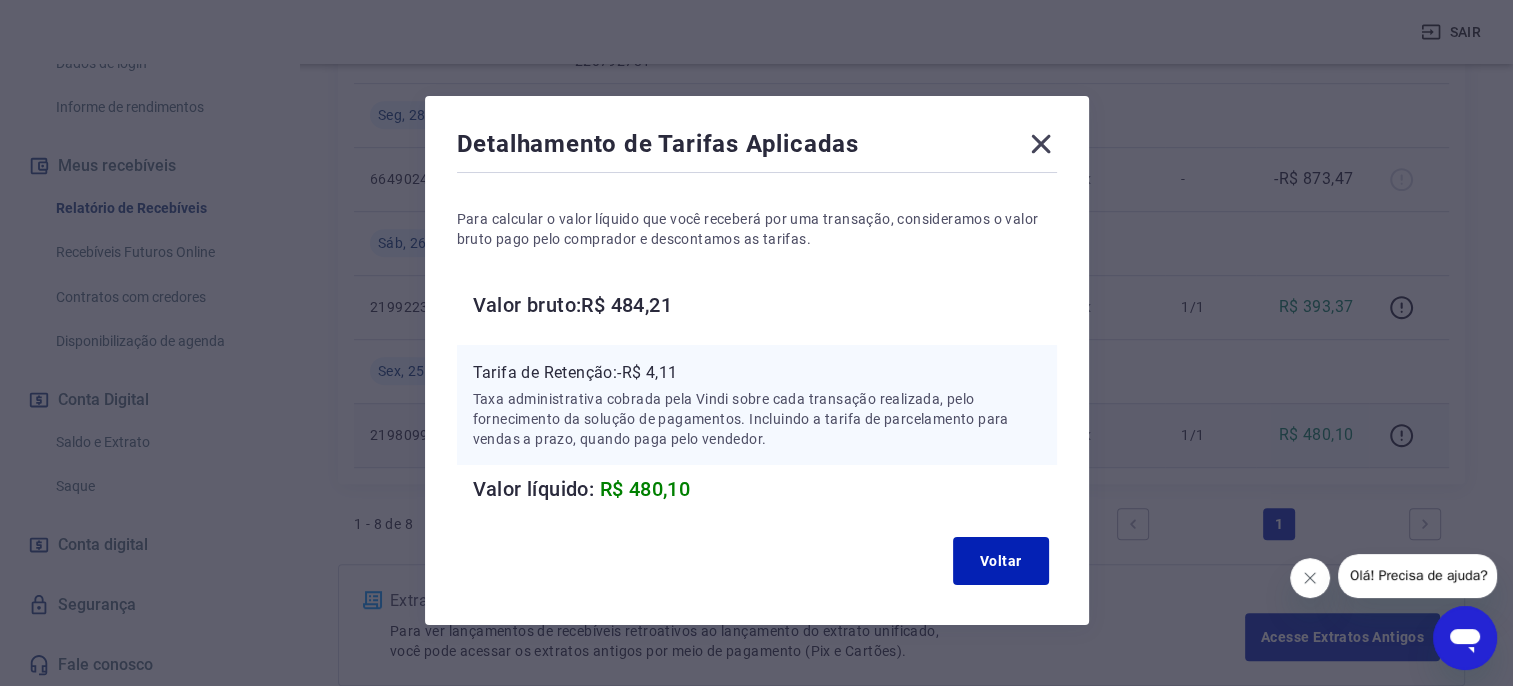 click on "Detalhamento de Tarifas Aplicadas Para calcular o valor líquido que você receberá por uma transação, consideramos o valor bruto pago pelo comprador e descontamos as tarifas. Valor bruto:  R$ 484,21 Tarifa de Retenção:  -R$ 4,11 Taxa administrativa cobrada pela Vindi sobre cada transação realizada, pelo fornecimento da solução de pagamentos. Incluindo a tarifa de parcelamento para vendas a prazo, quando paga pelo vendedor. Valor líquido:   R$ 480,10 Voltar" at bounding box center [757, 360] 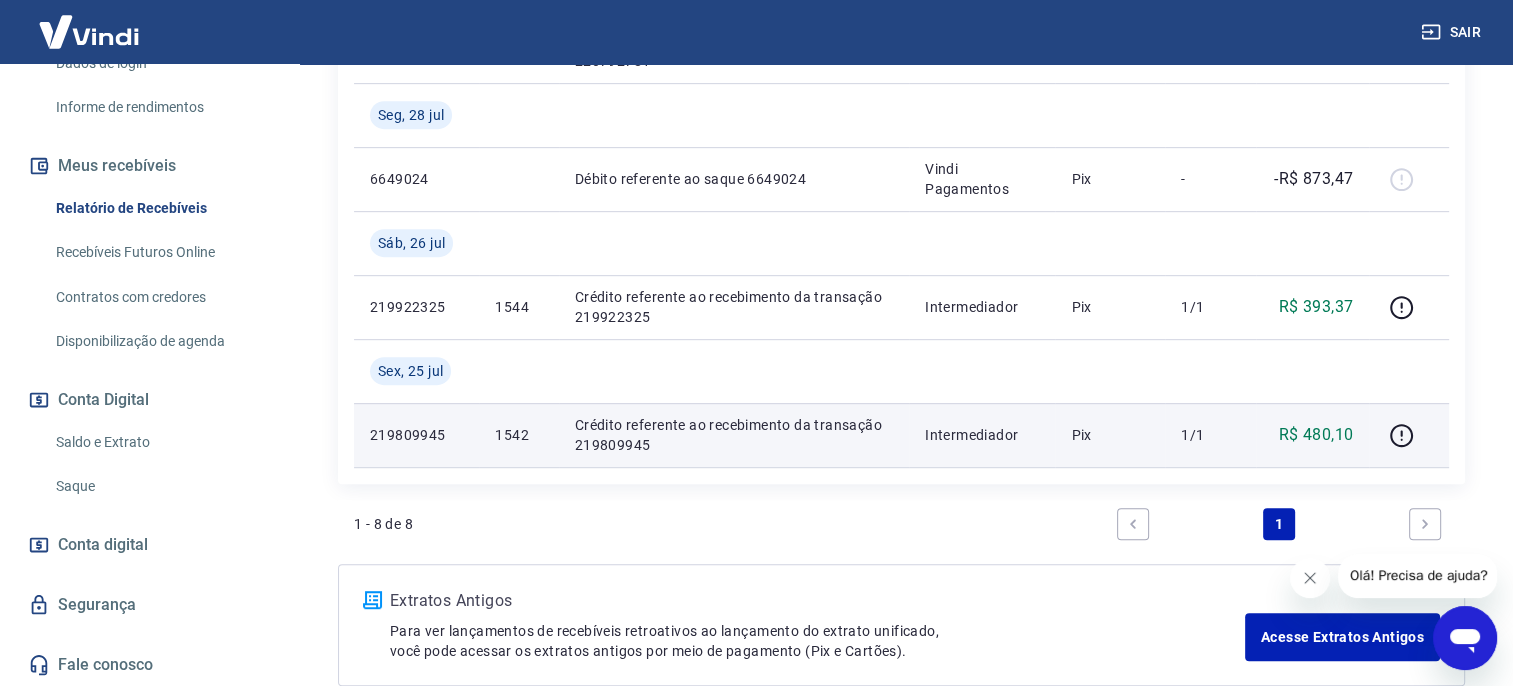 click on "Pix" at bounding box center (1110, 435) 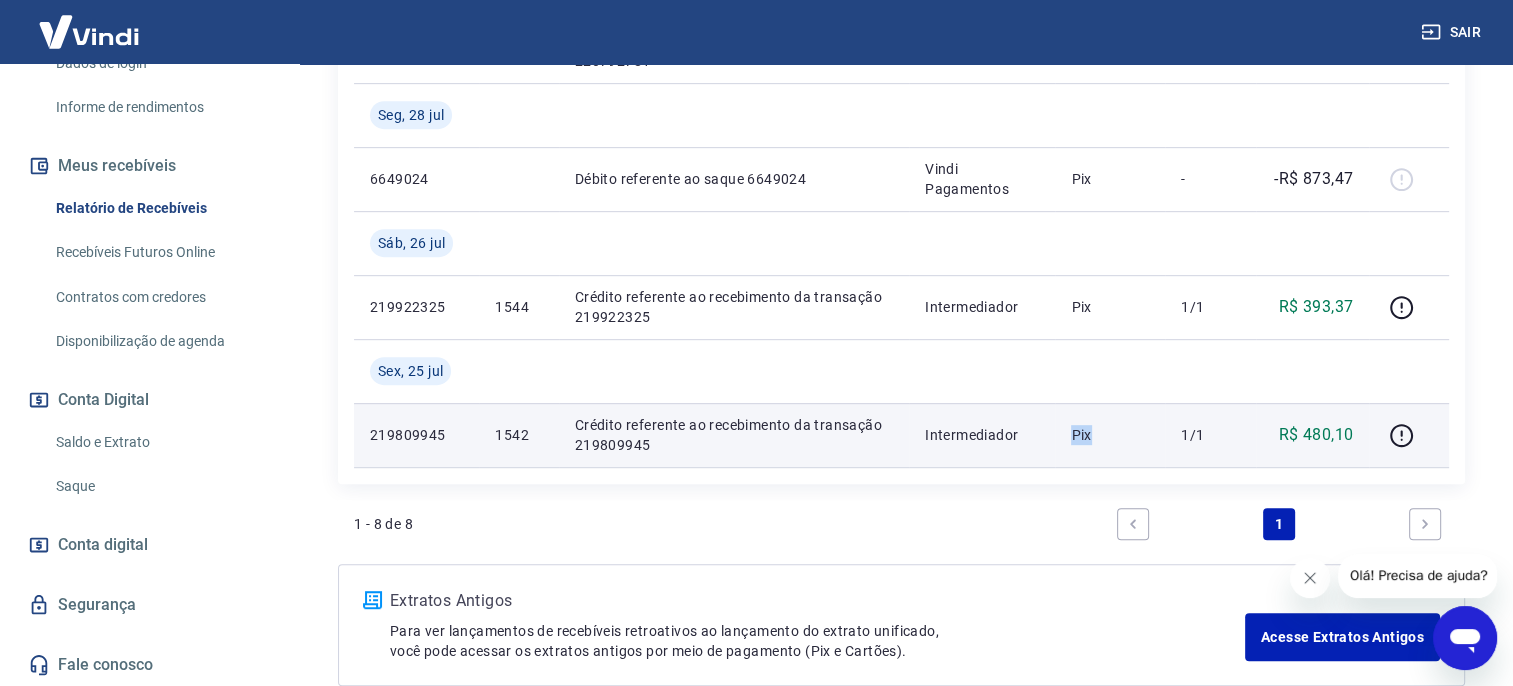 click on "Pix" at bounding box center [1110, 435] 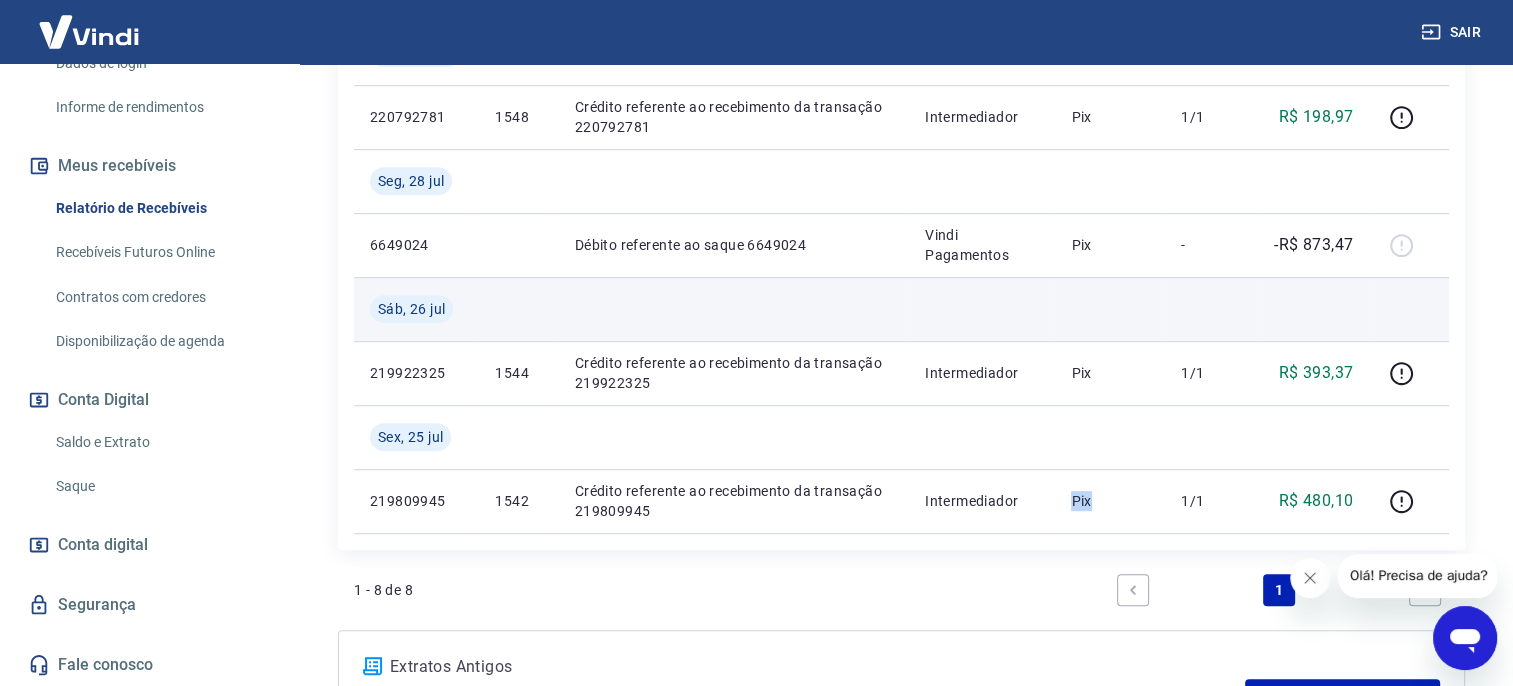 scroll, scrollTop: 900, scrollLeft: 0, axis: vertical 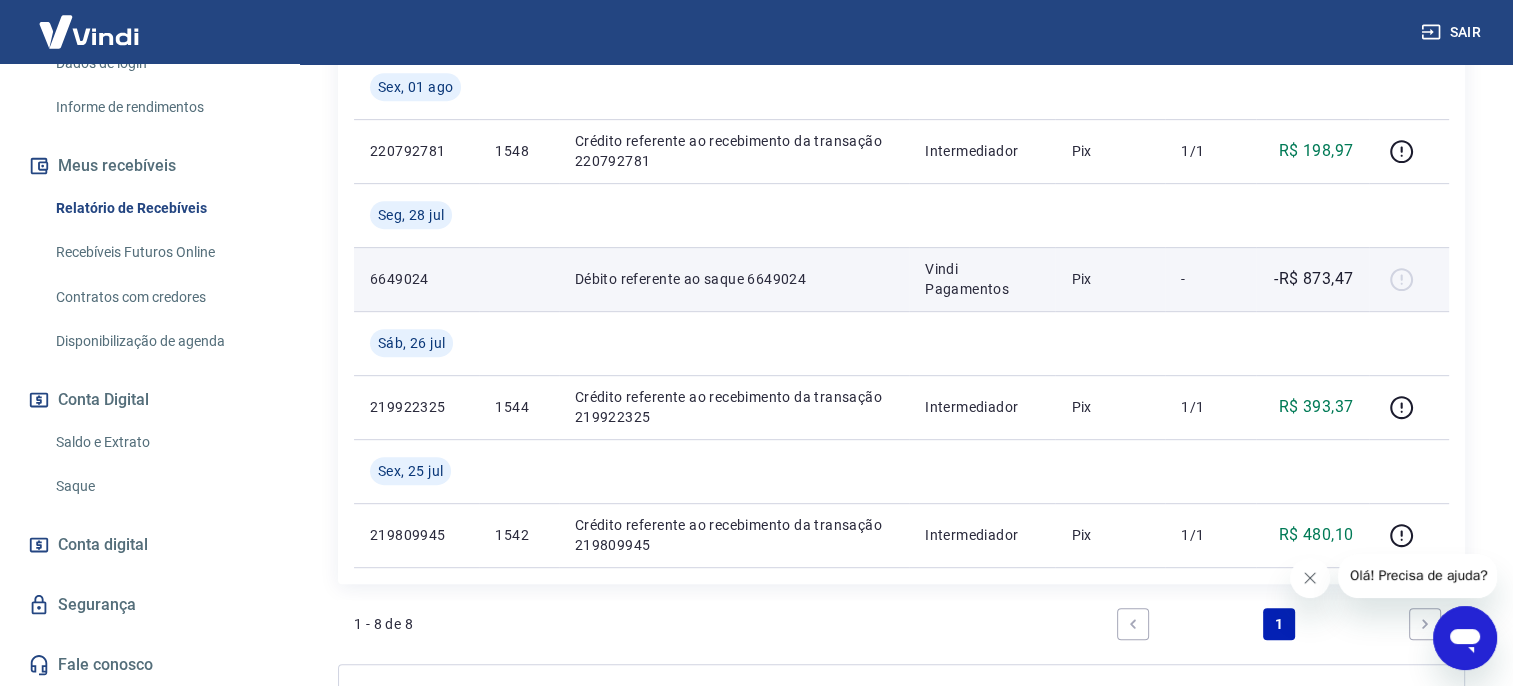 click on "Débito referente ao saque 6649024" at bounding box center [734, 279] 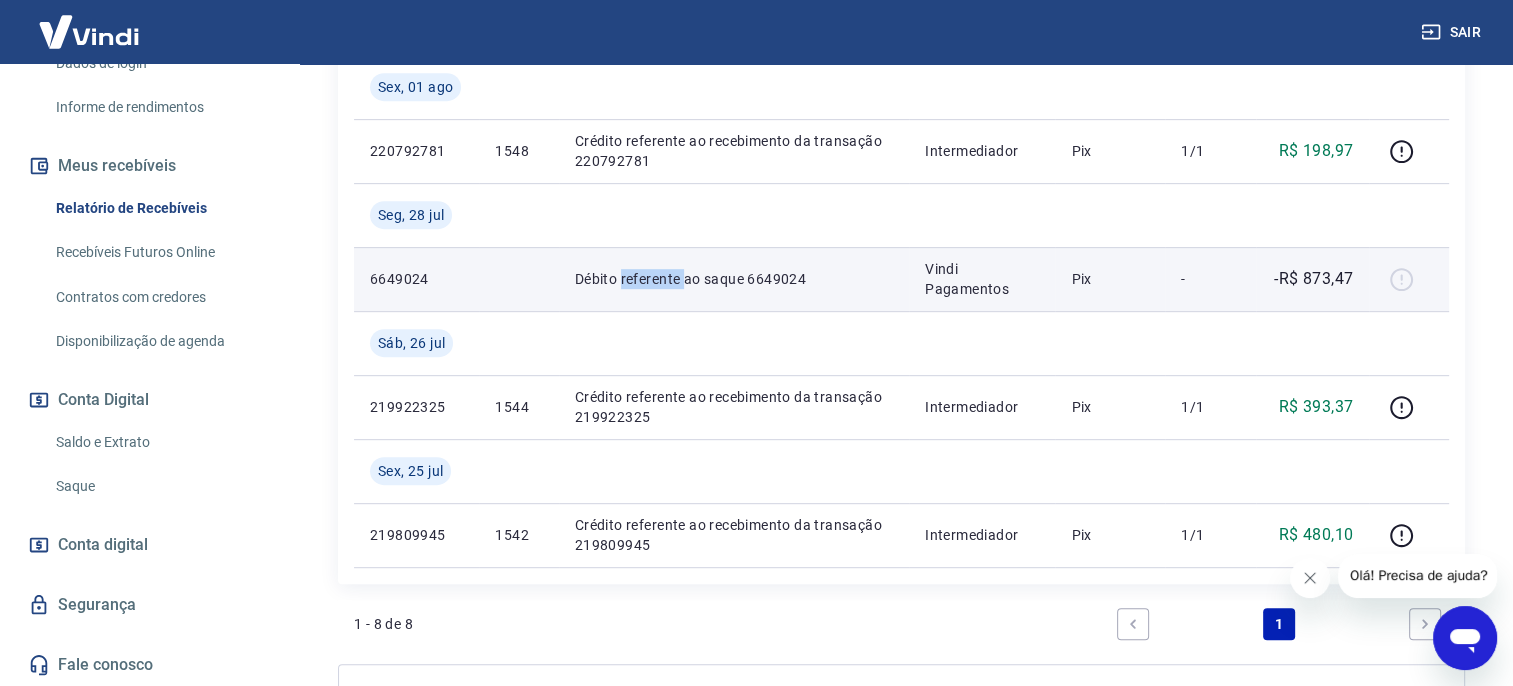 click on "Débito referente ao saque 6649024" at bounding box center [734, 279] 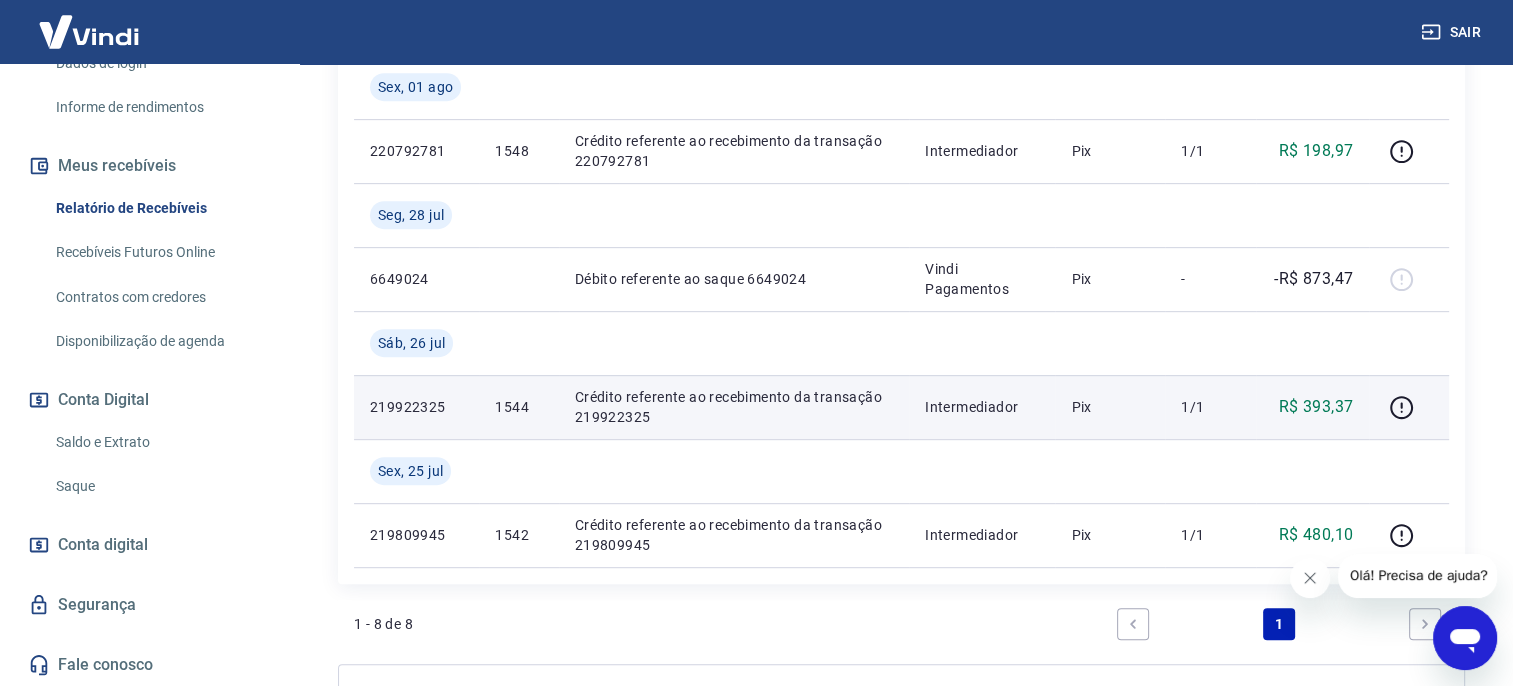 drag, startPoint x: 668, startPoint y: 280, endPoint x: 652, endPoint y: 395, distance: 116.10771 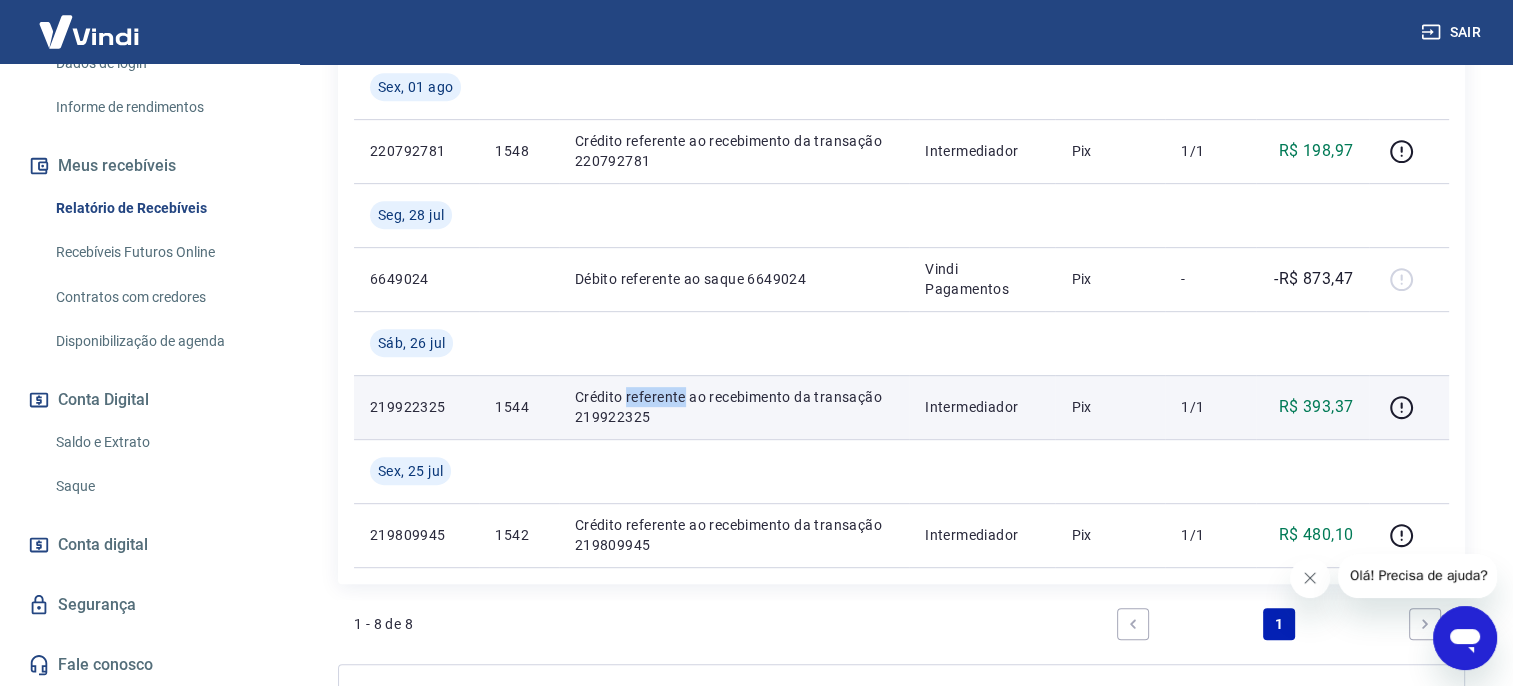 click on "Crédito referente ao recebimento da transação 219922325" at bounding box center (734, 407) 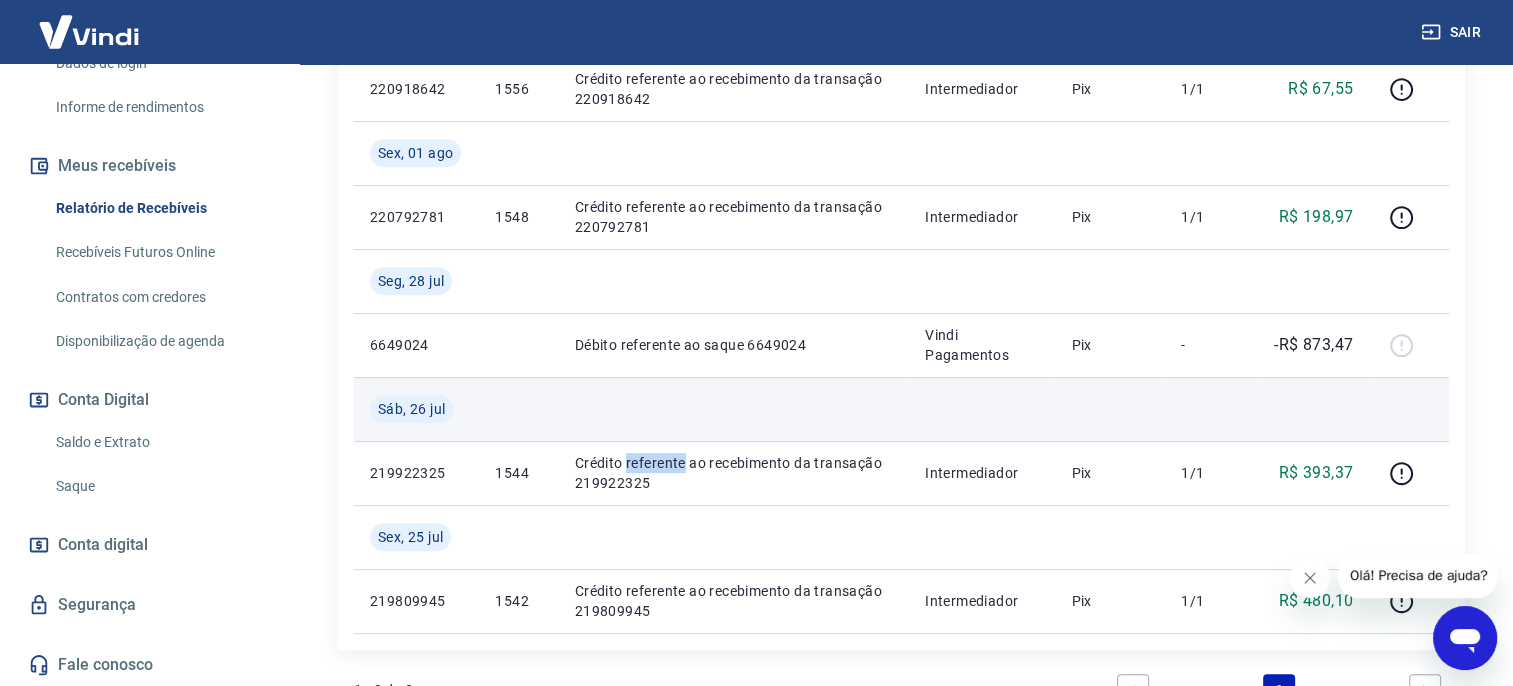 scroll, scrollTop: 800, scrollLeft: 0, axis: vertical 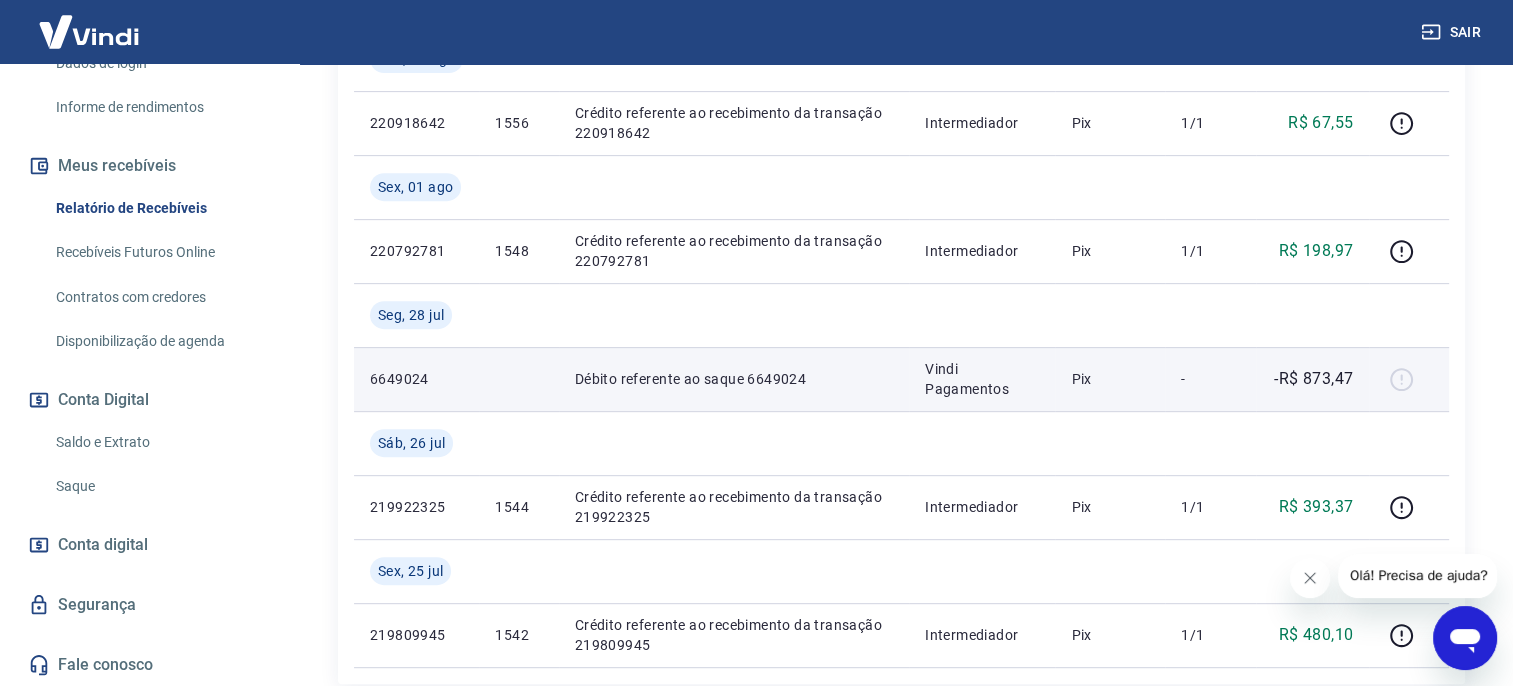 click on "Débito referente ao saque 6649024" at bounding box center (734, 379) 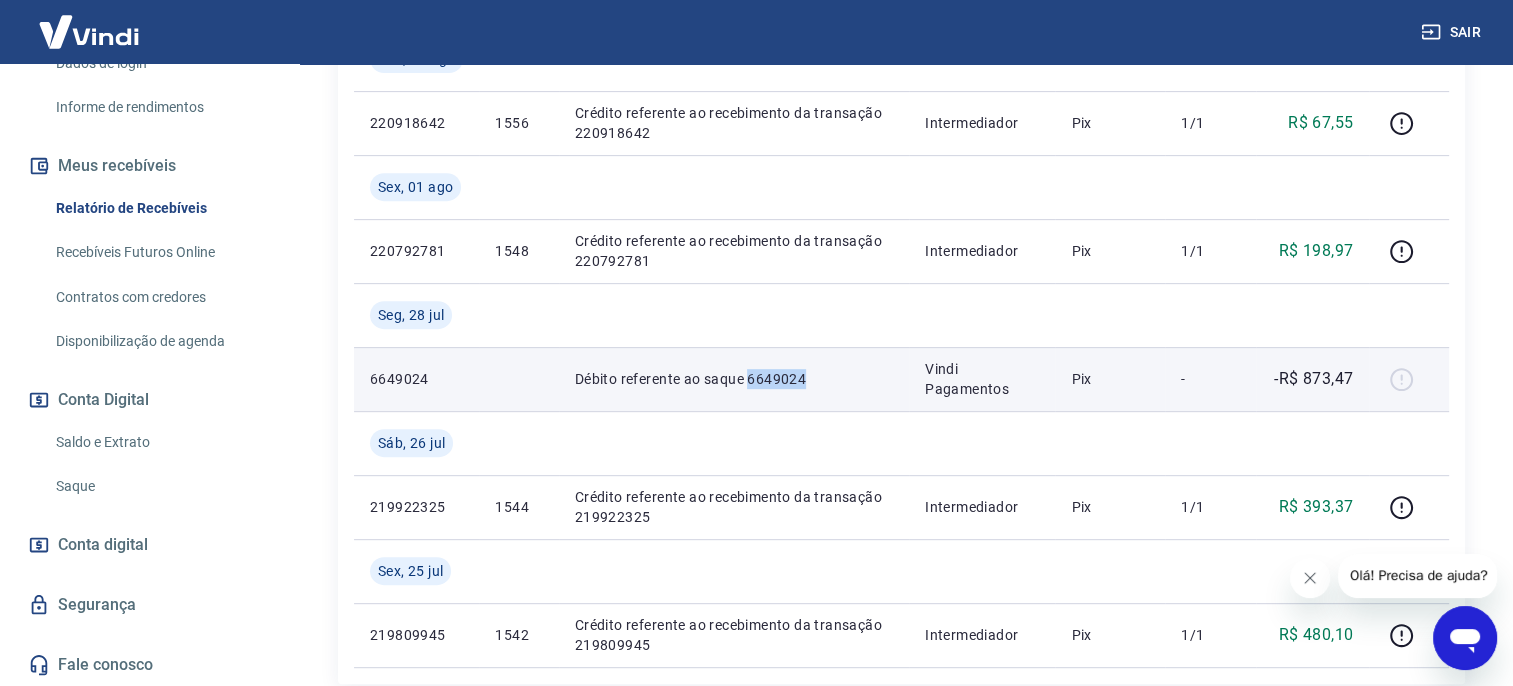 click on "Débito referente ao saque 6649024" at bounding box center [734, 379] 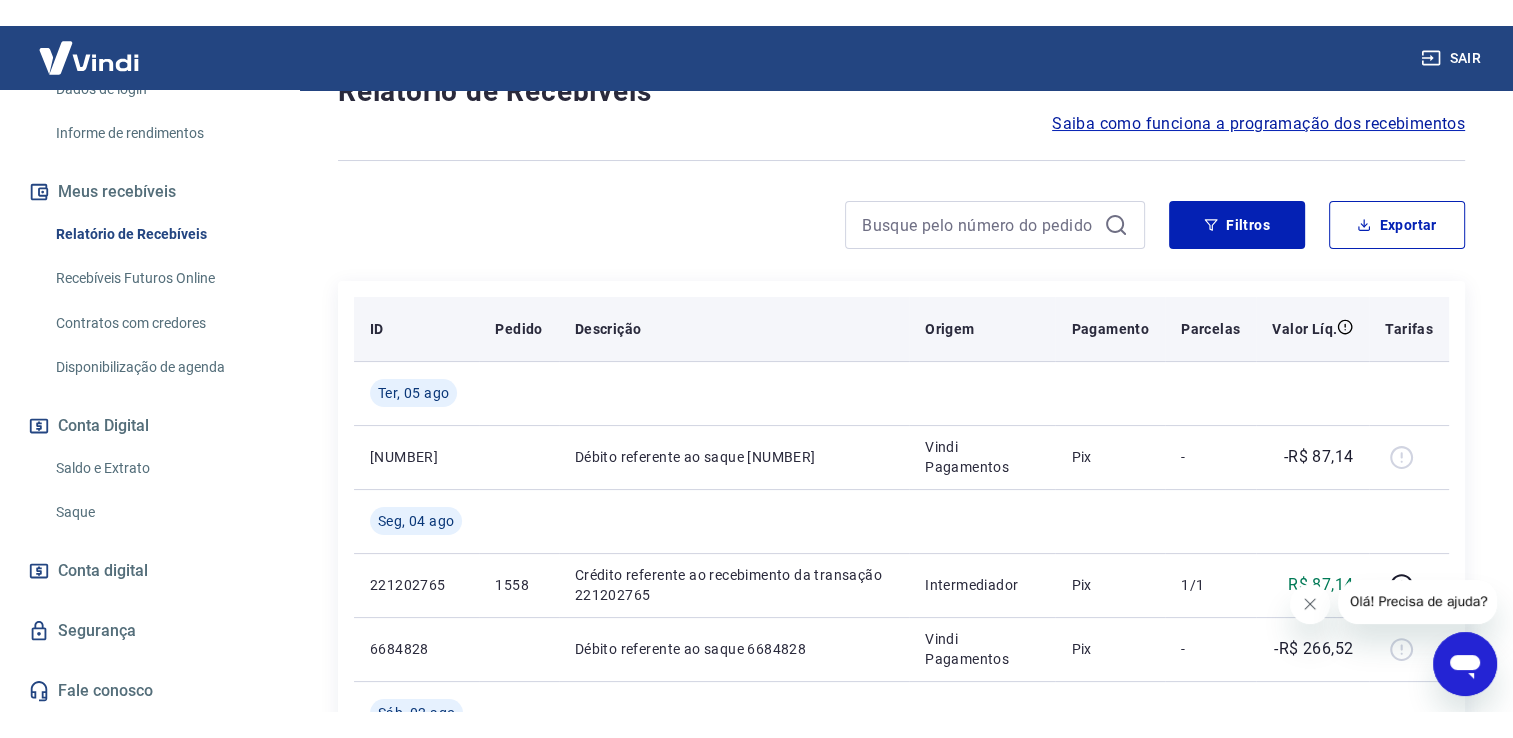 scroll, scrollTop: 400, scrollLeft: 0, axis: vertical 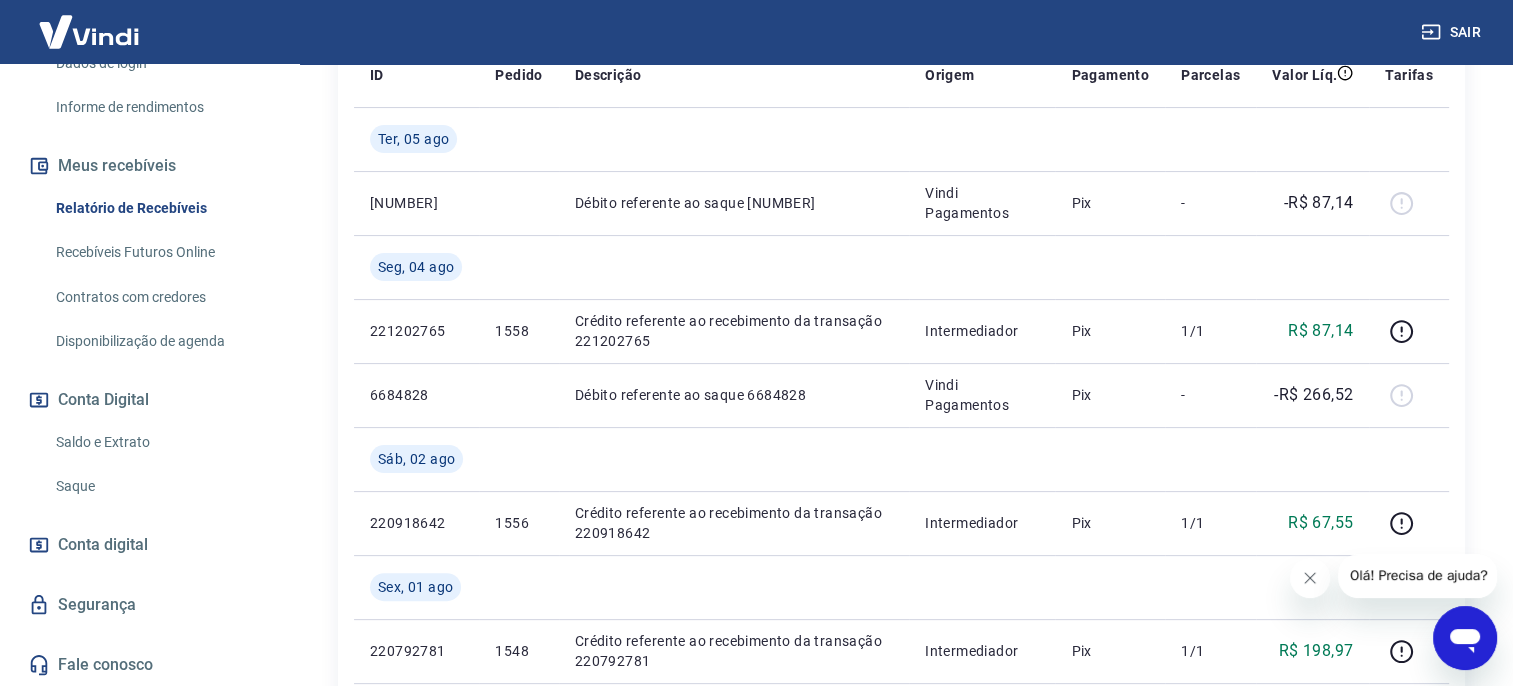 click on "Recebíveis Futuros Online" at bounding box center [161, 252] 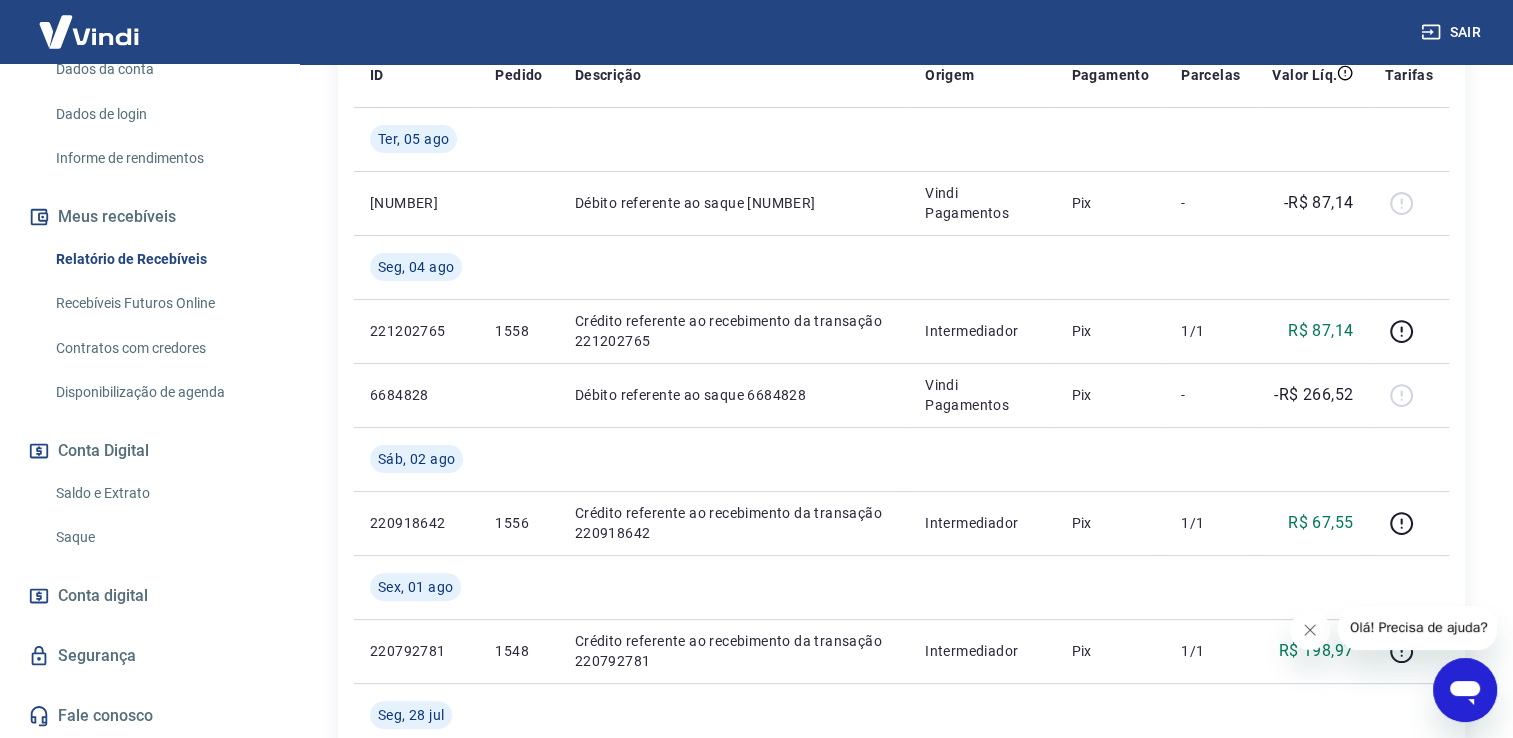 scroll, scrollTop: 304, scrollLeft: 0, axis: vertical 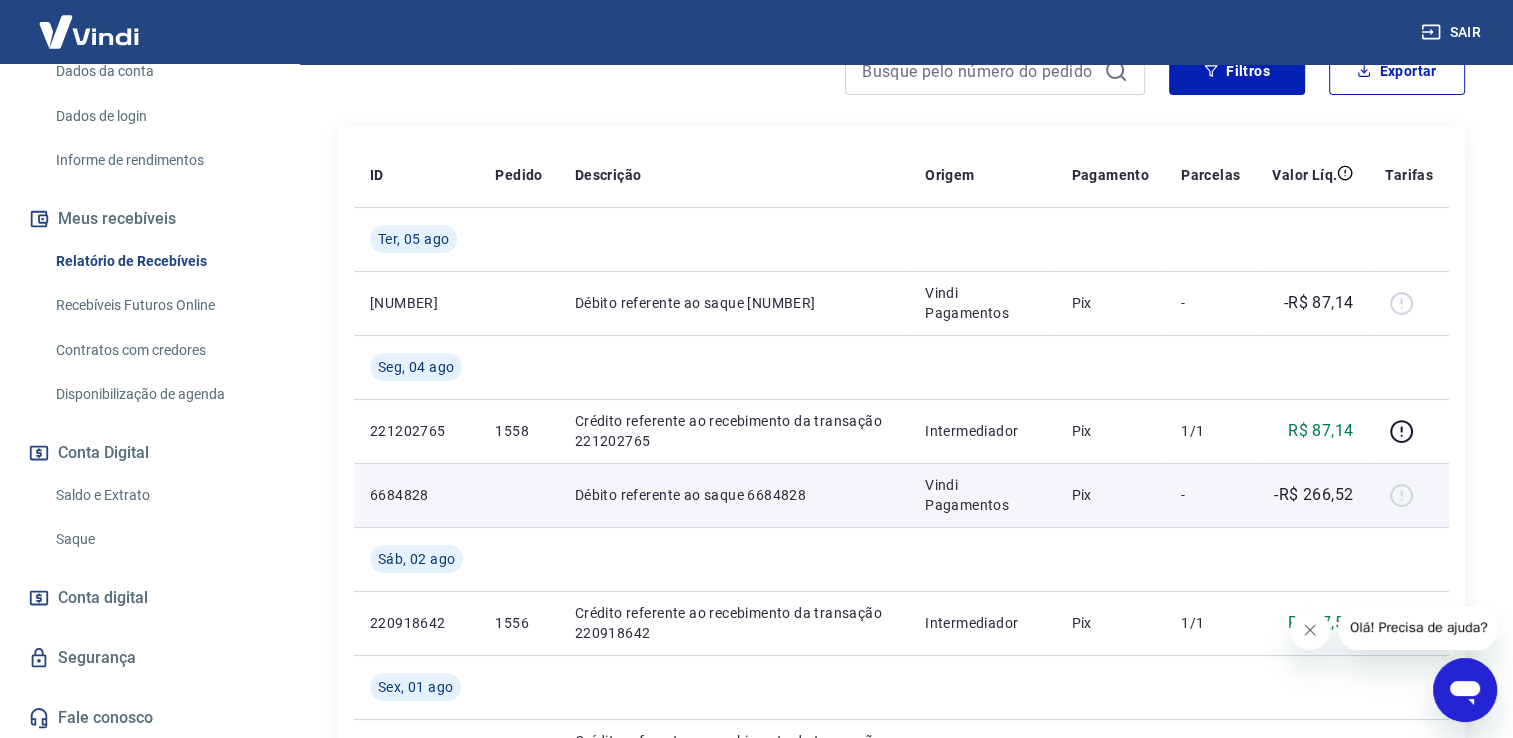 click on "-R$ 266,52" at bounding box center (1313, 495) 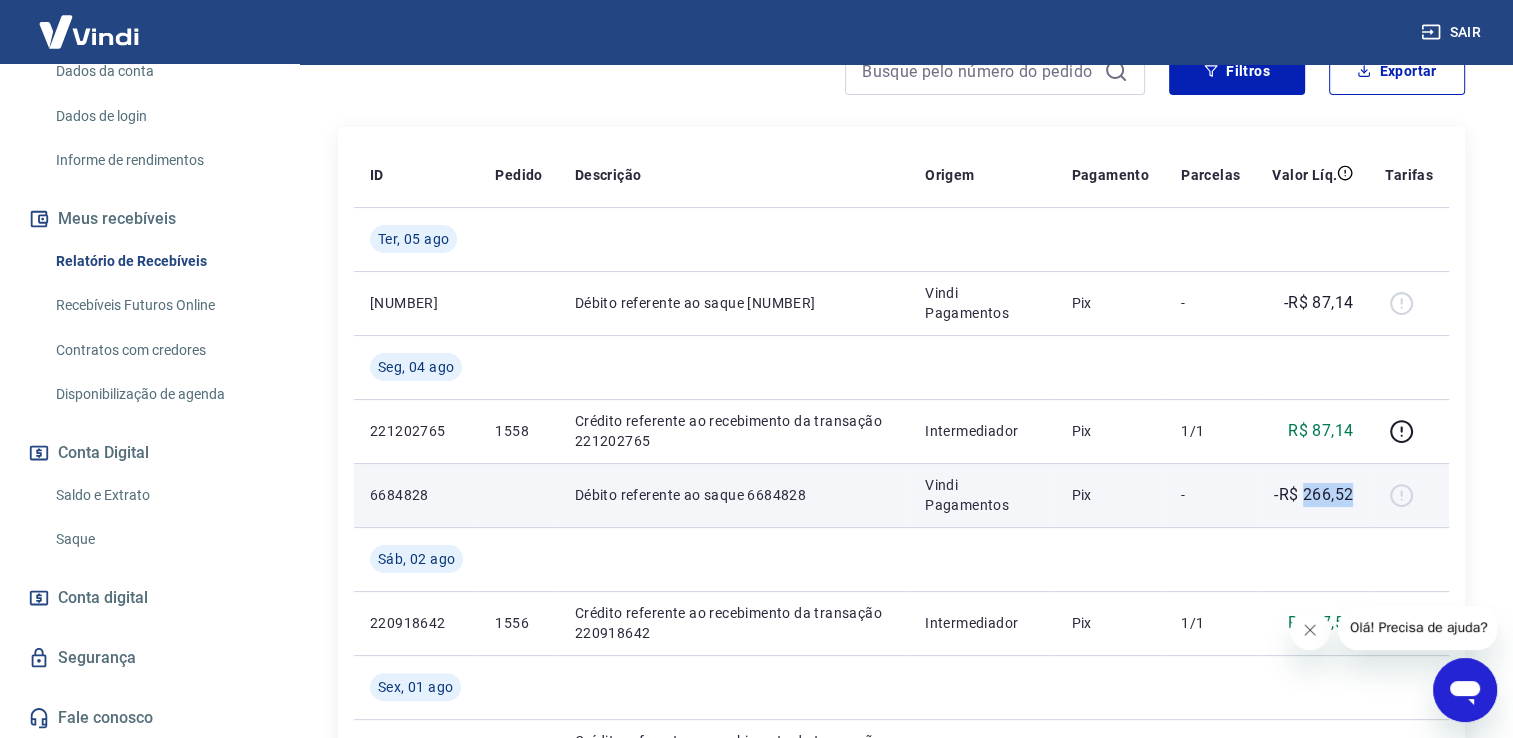 click on "-R$ 266,52" at bounding box center [1313, 495] 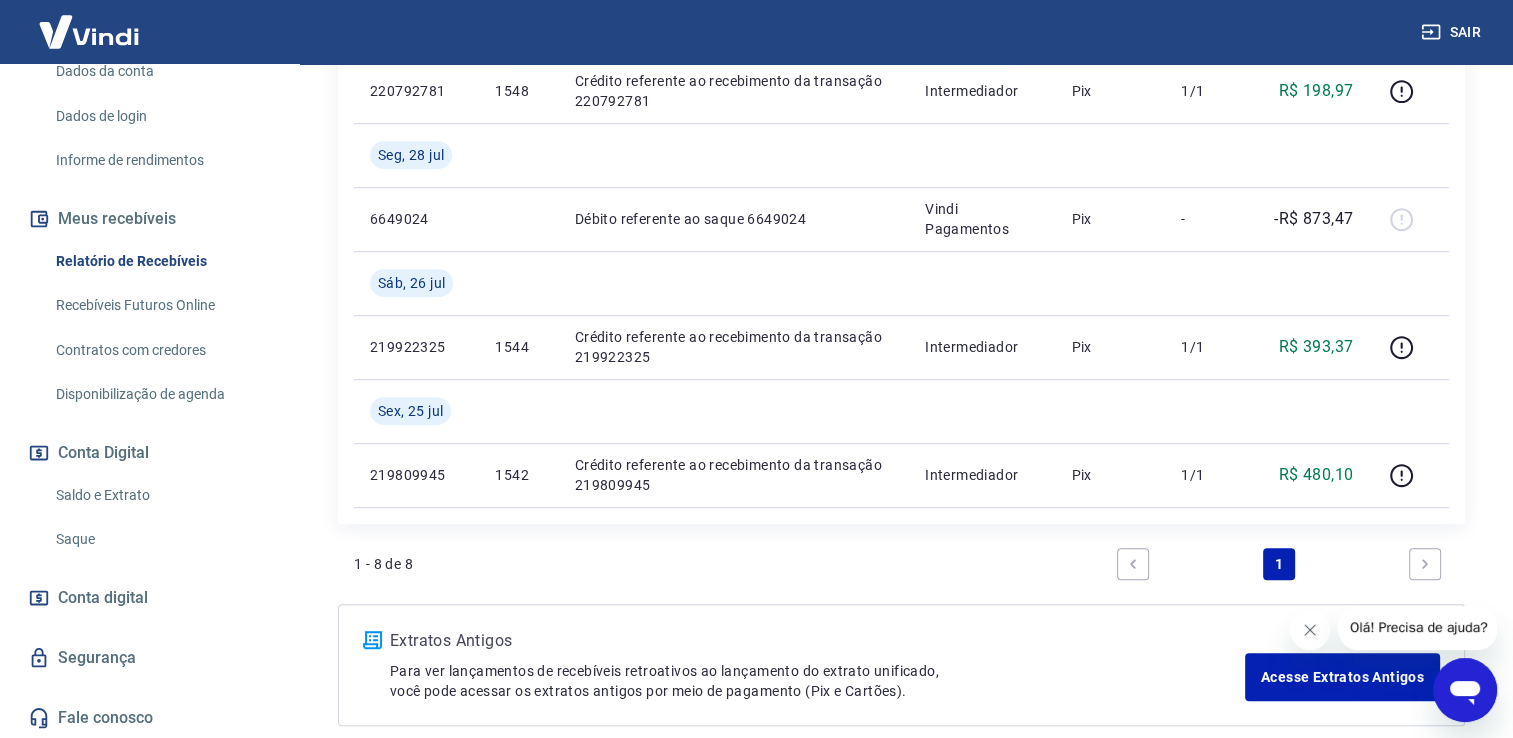 scroll, scrollTop: 1056, scrollLeft: 0, axis: vertical 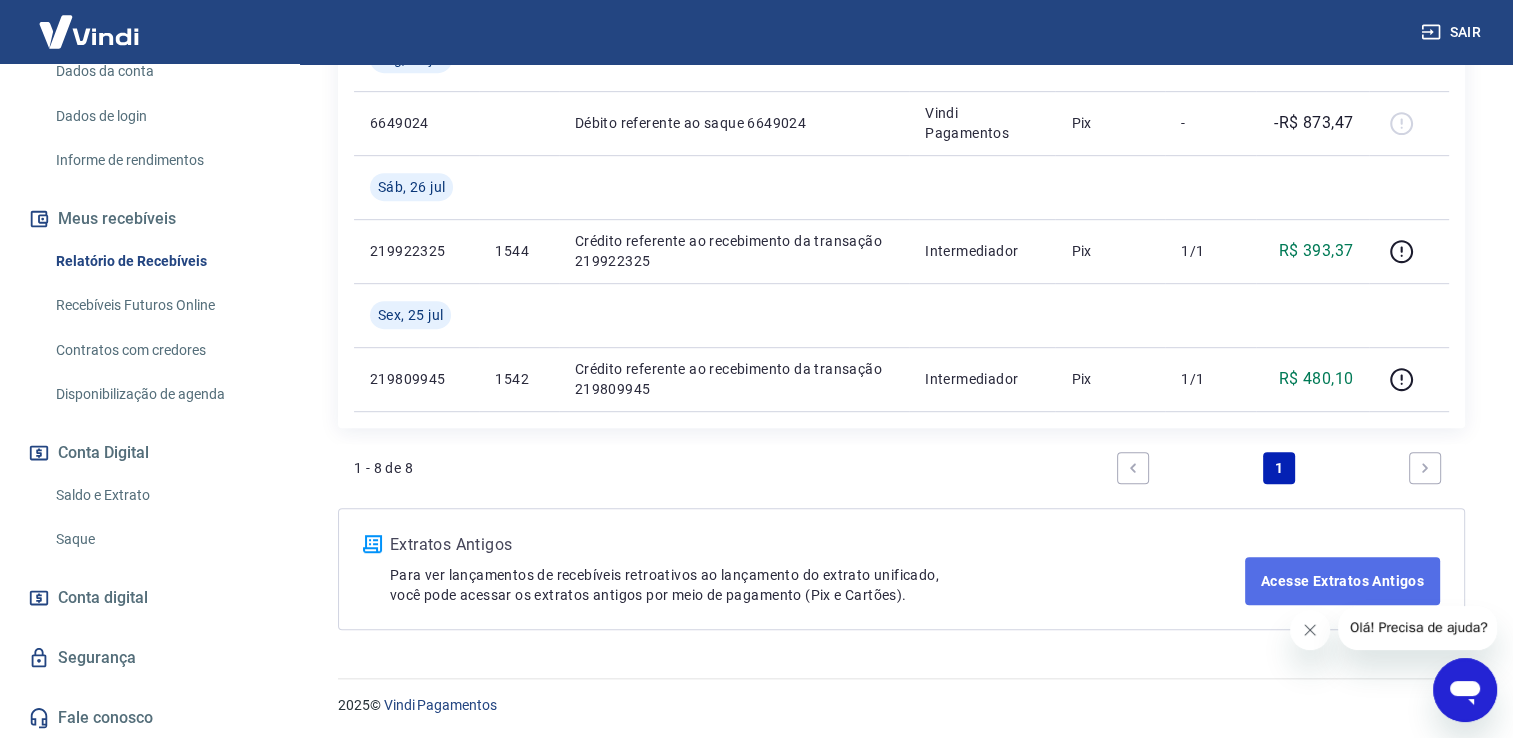 click on "Acesse Extratos Antigos" at bounding box center (1342, 581) 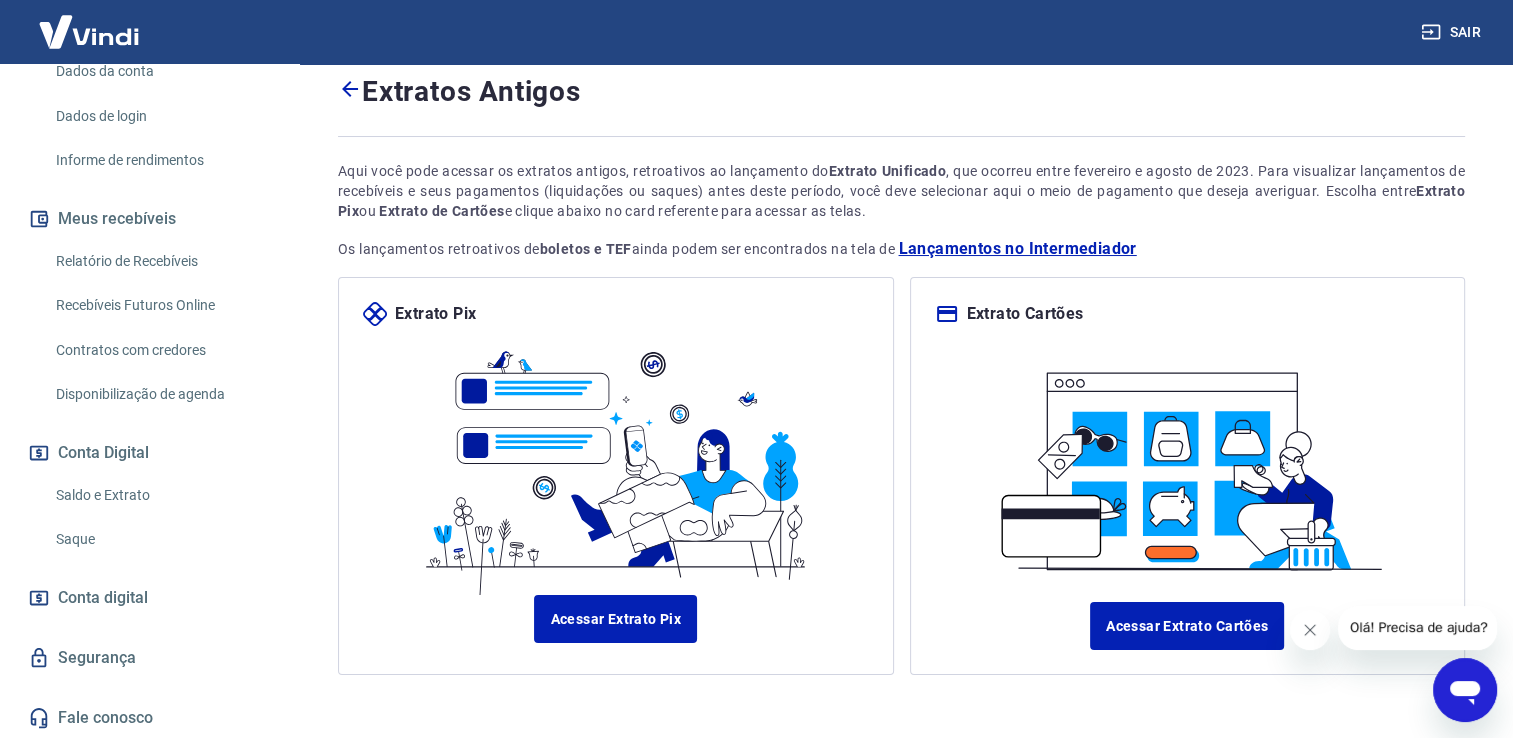 scroll, scrollTop: 0, scrollLeft: 0, axis: both 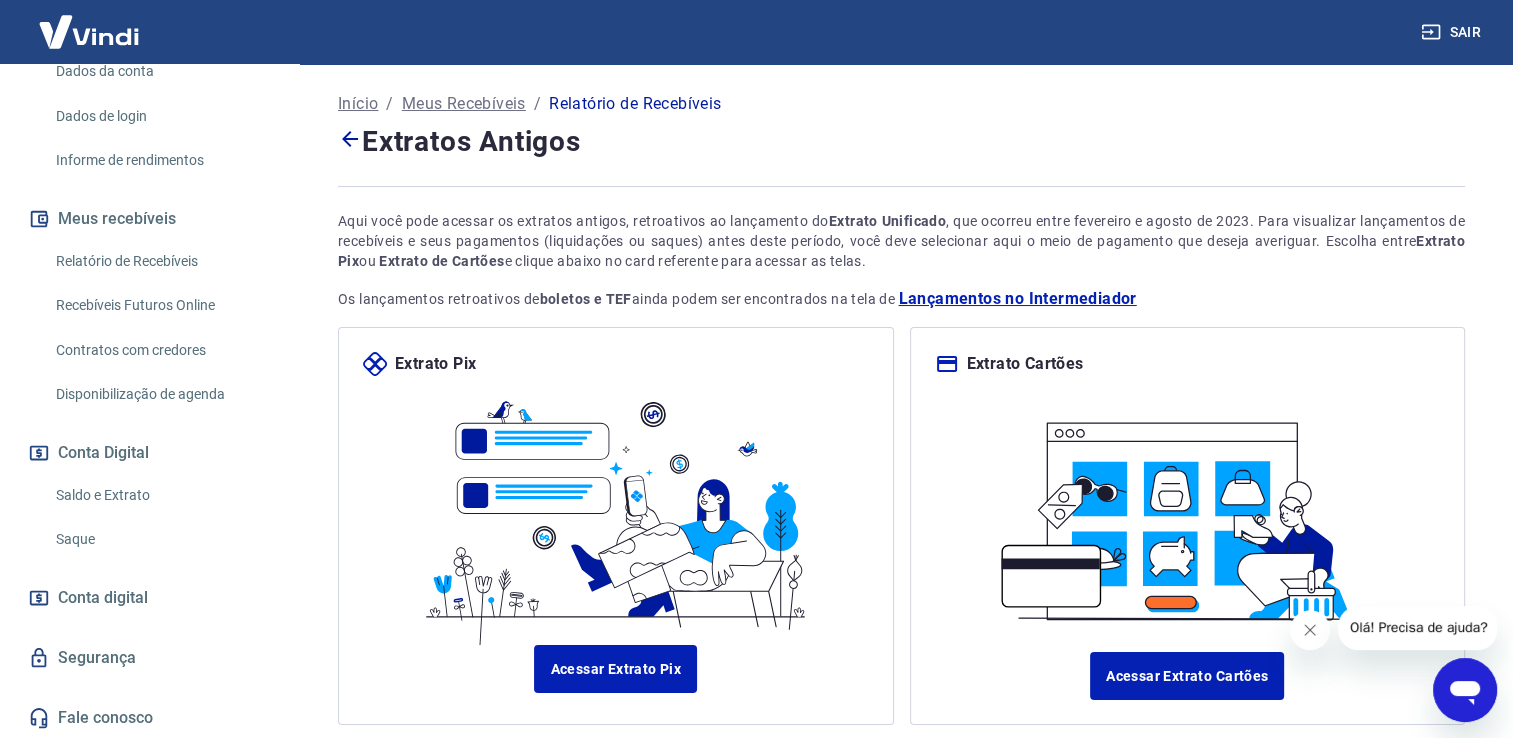 click 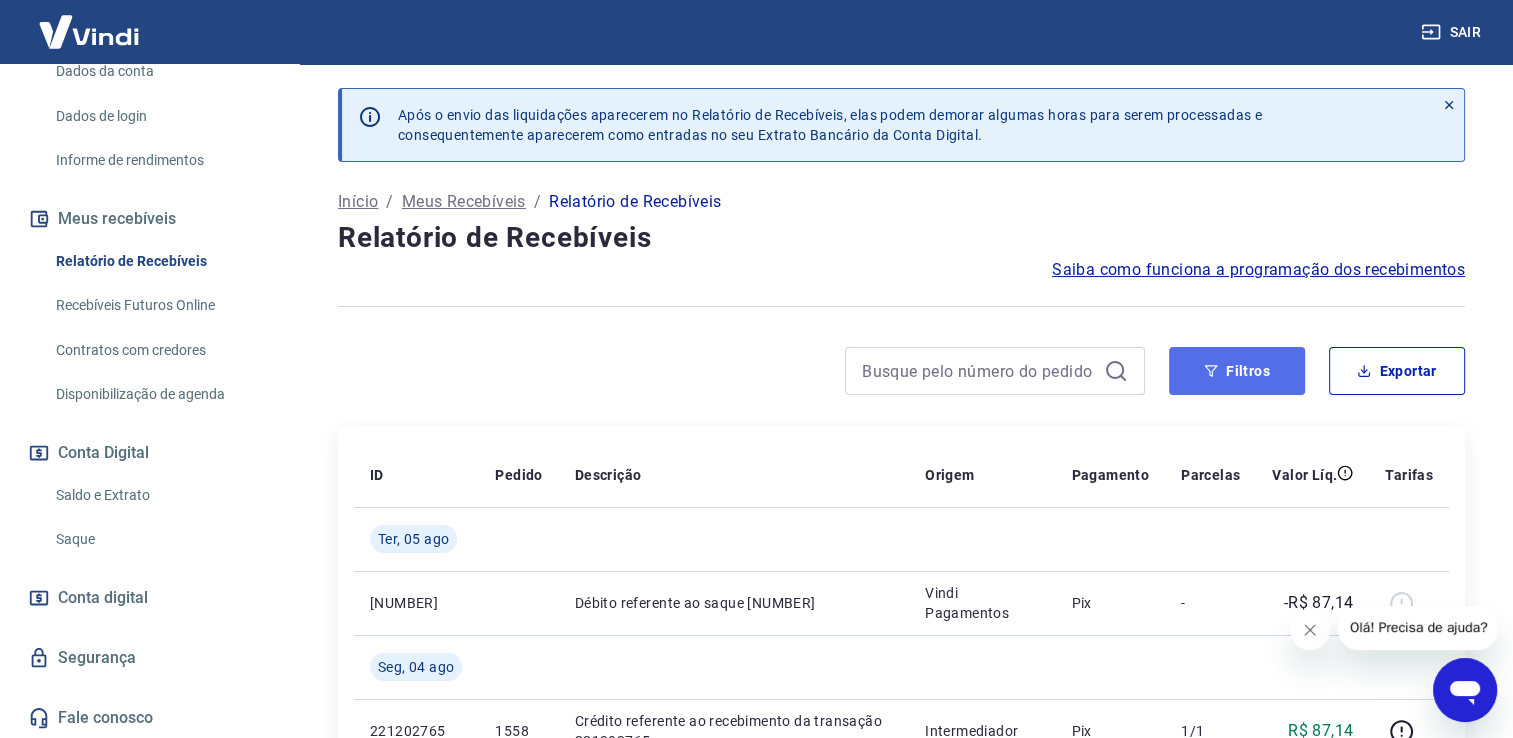 click on "Filtros" at bounding box center [1237, 371] 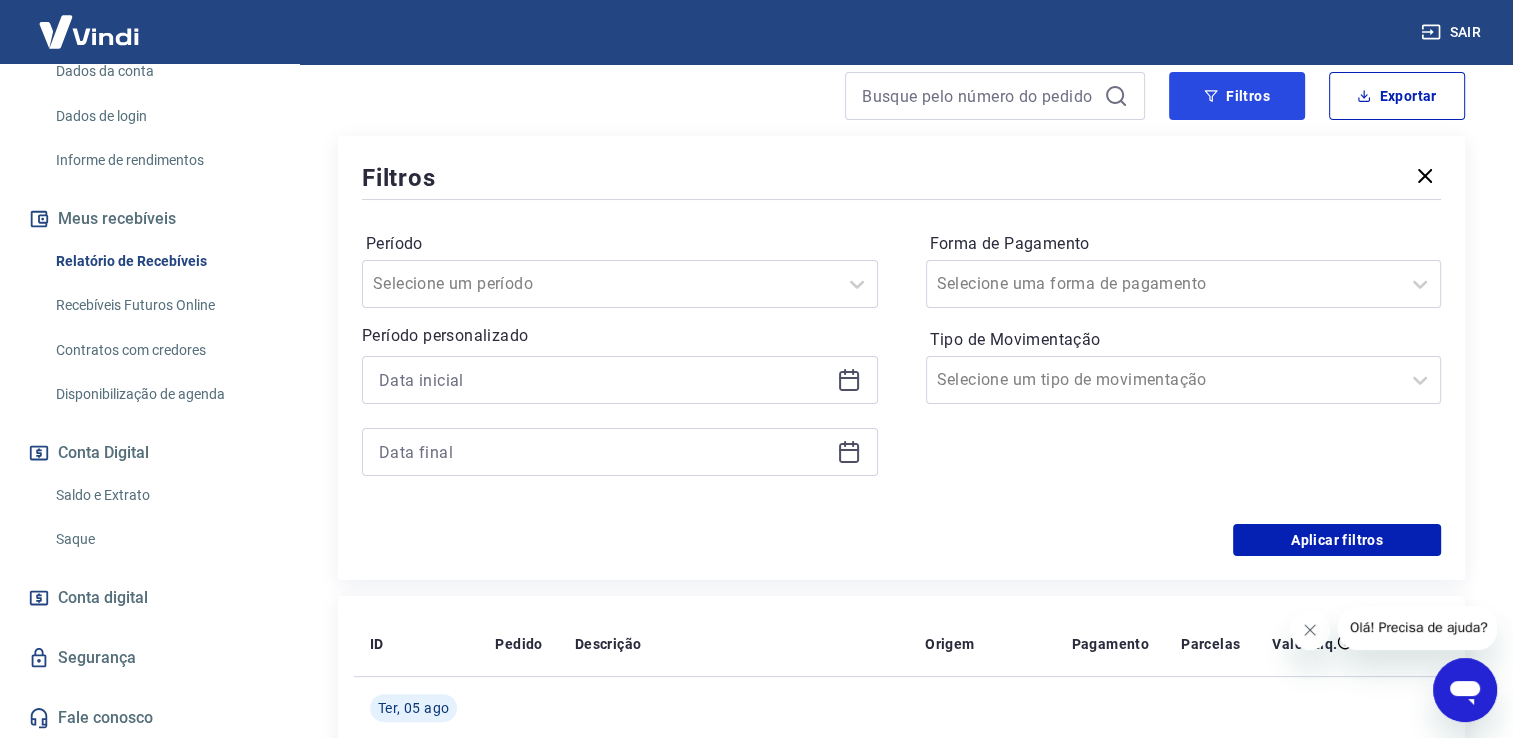 scroll, scrollTop: 300, scrollLeft: 0, axis: vertical 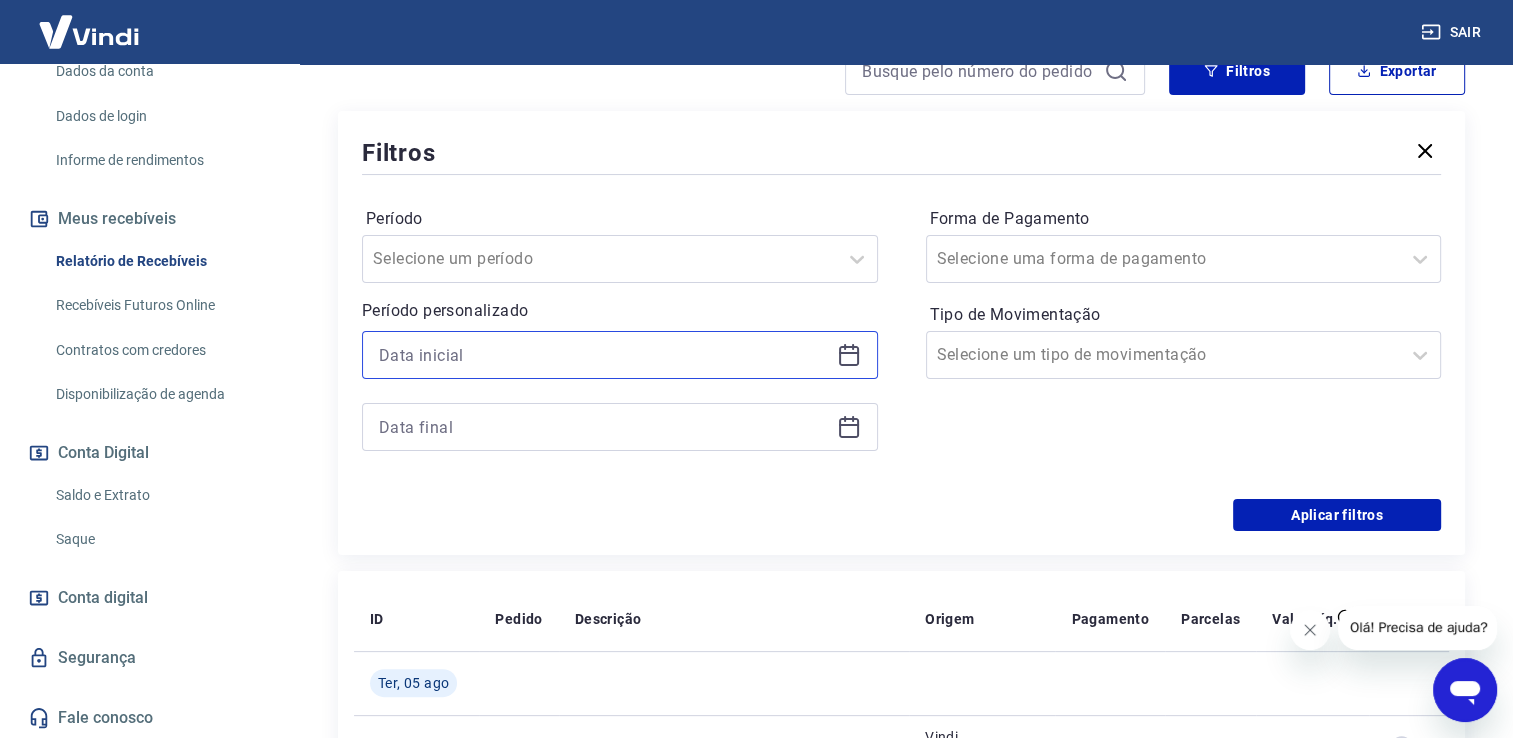 click at bounding box center (604, 355) 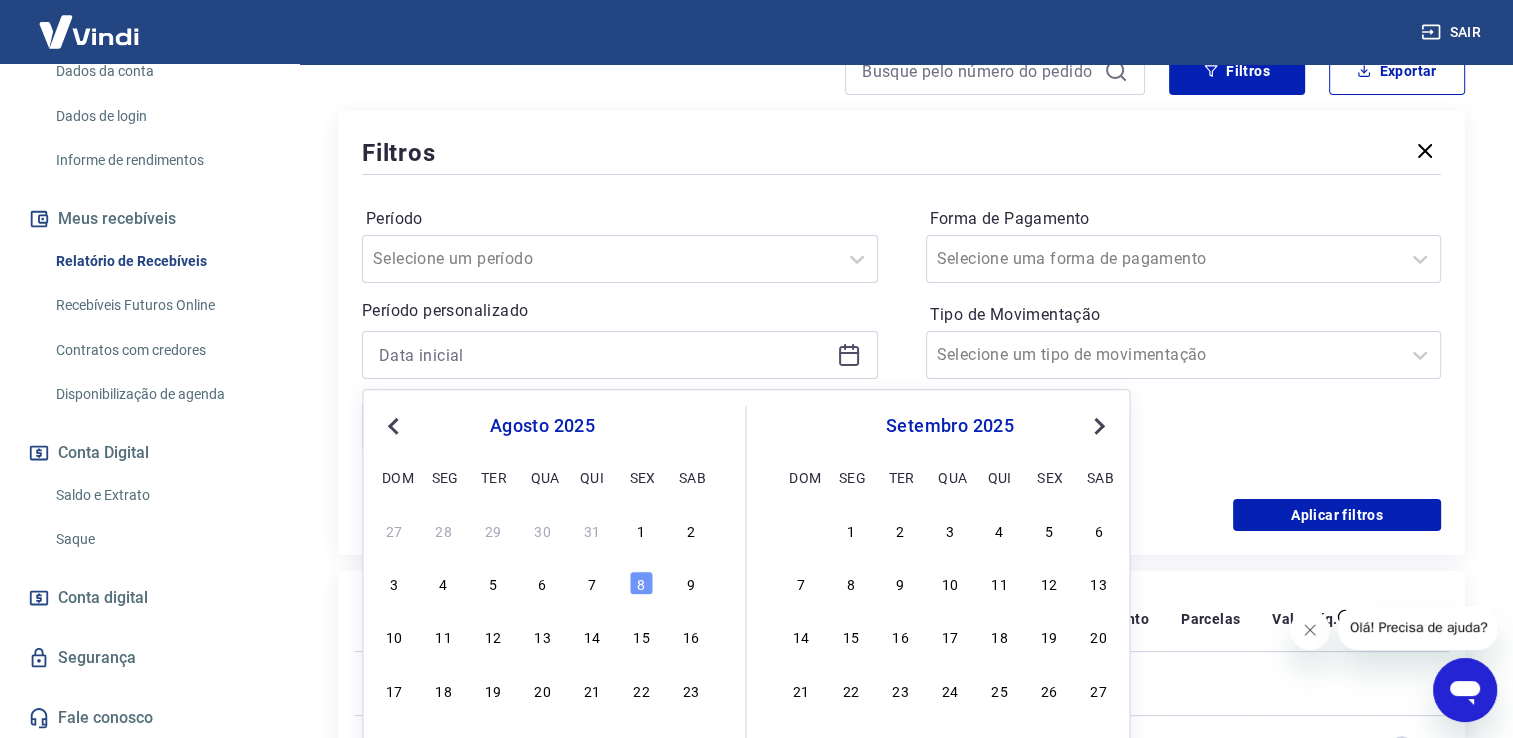 click on "Previous Month" at bounding box center [395, 425] 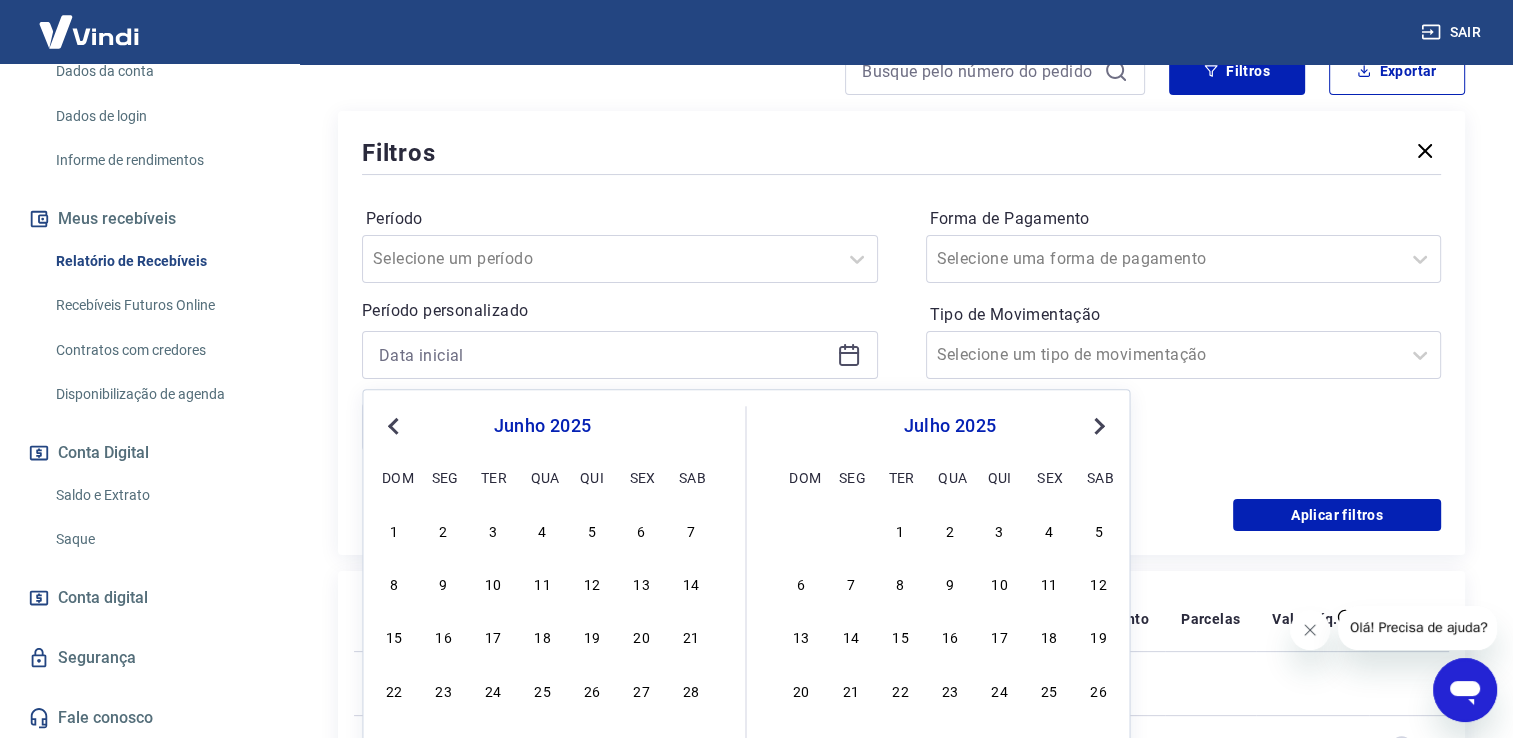 click on "Previous Month" at bounding box center (395, 425) 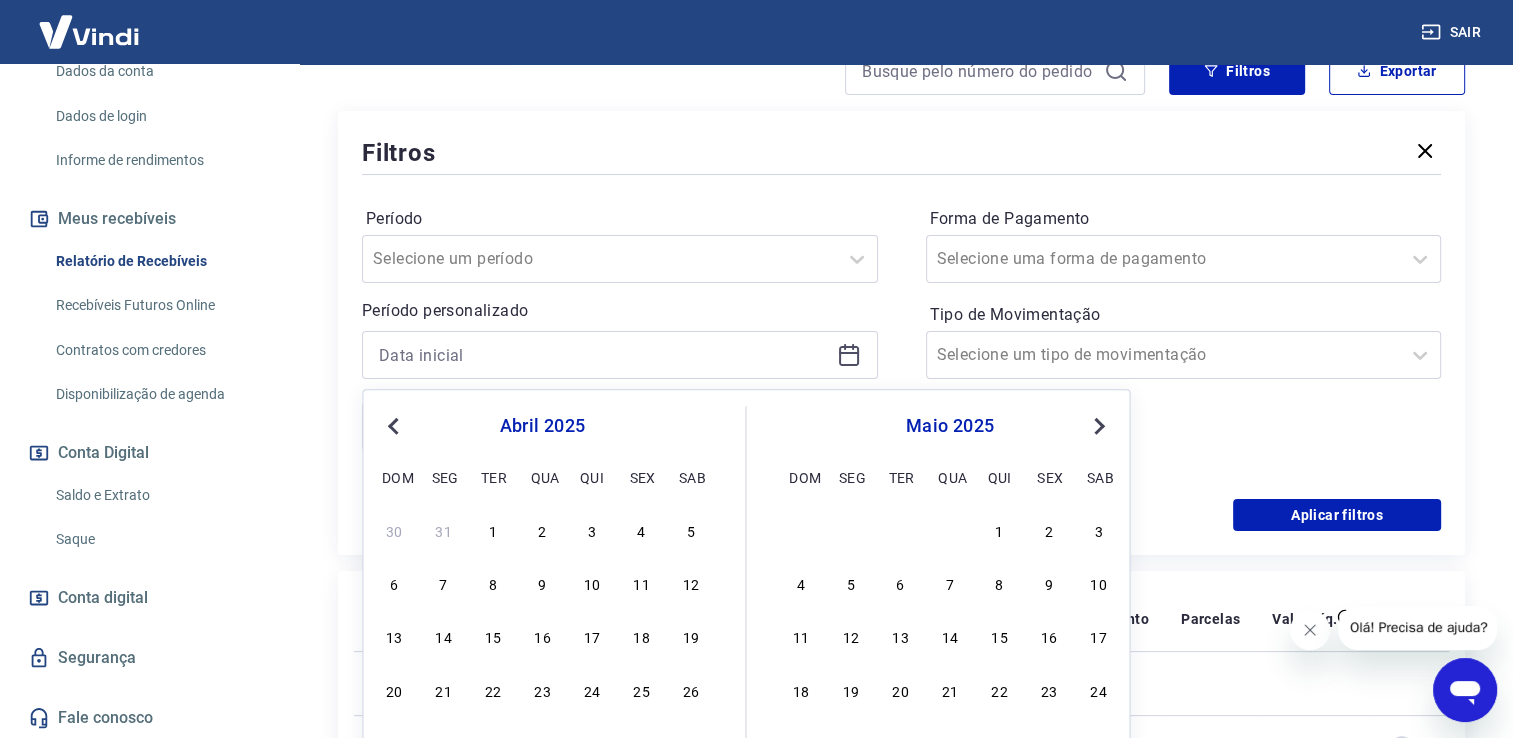 click on "Previous Month" at bounding box center (395, 425) 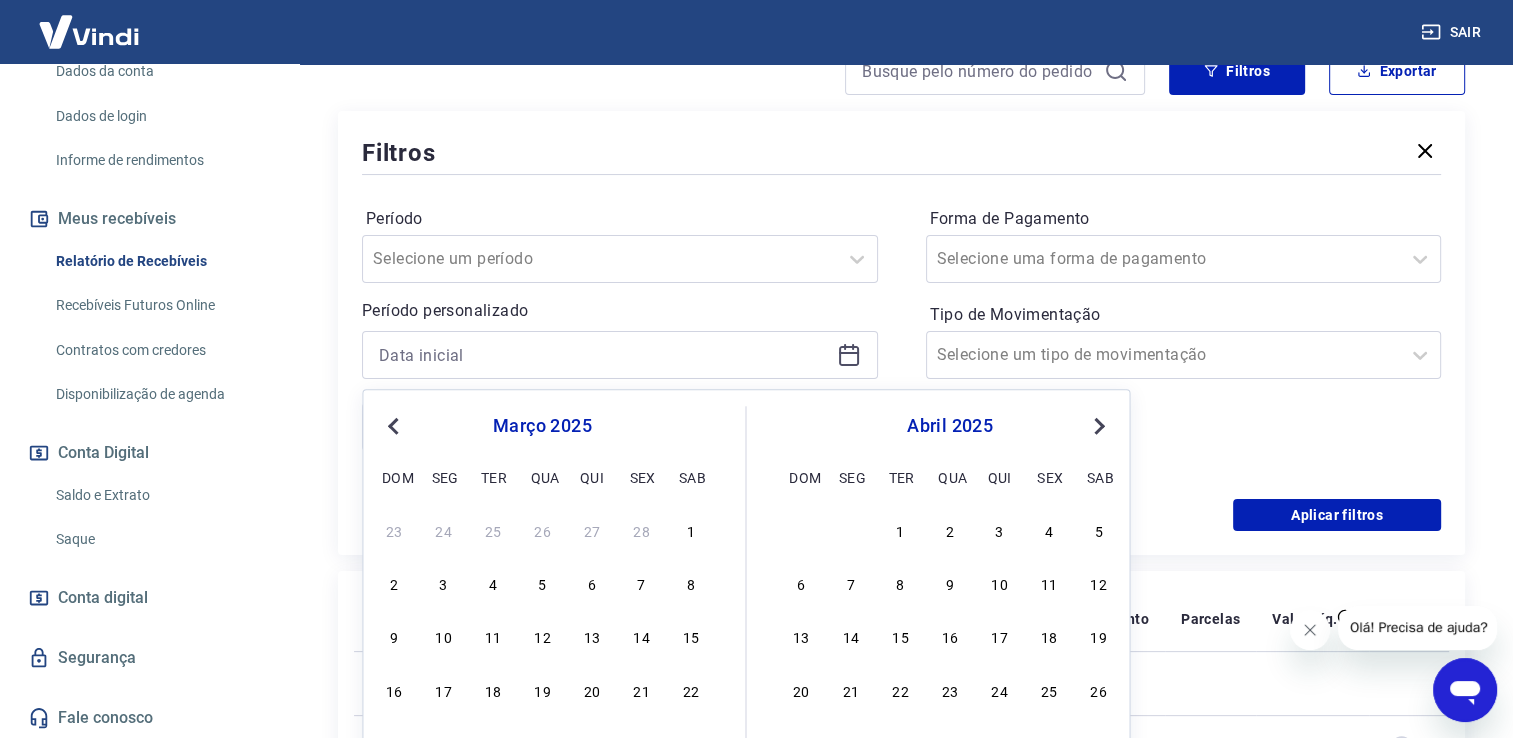 click on "Previous Month" at bounding box center [395, 425] 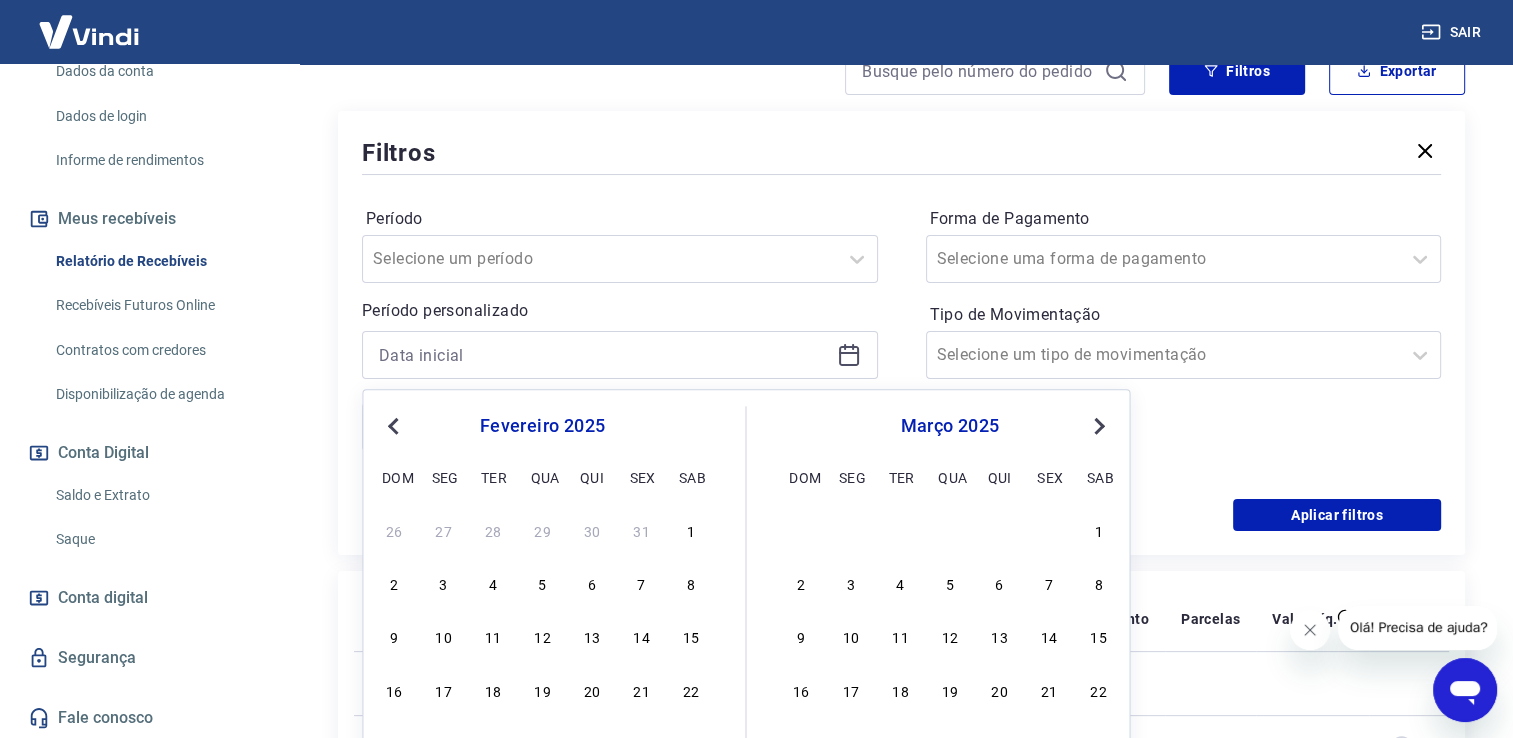 click on "Previous Month" at bounding box center (395, 425) 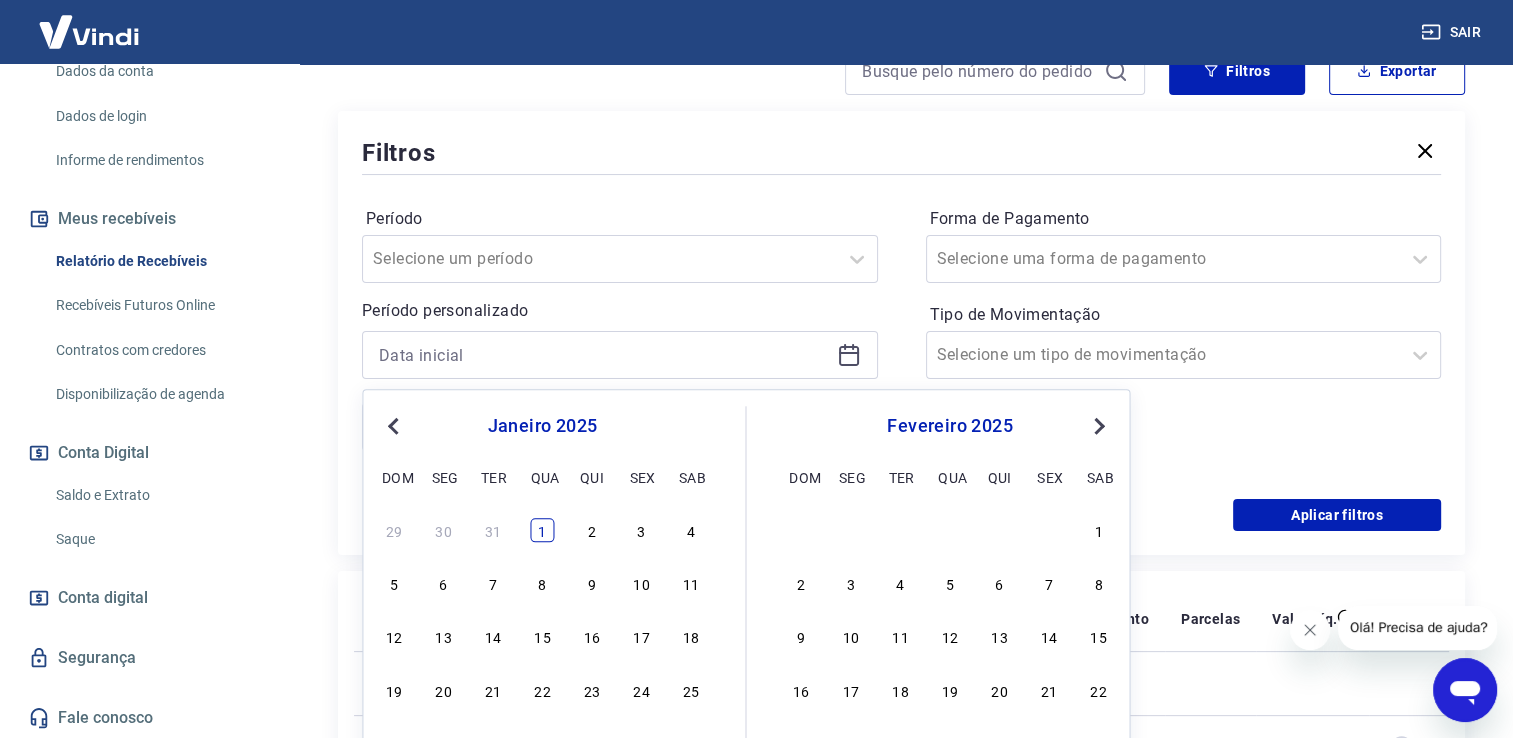 click on "1" at bounding box center (542, 530) 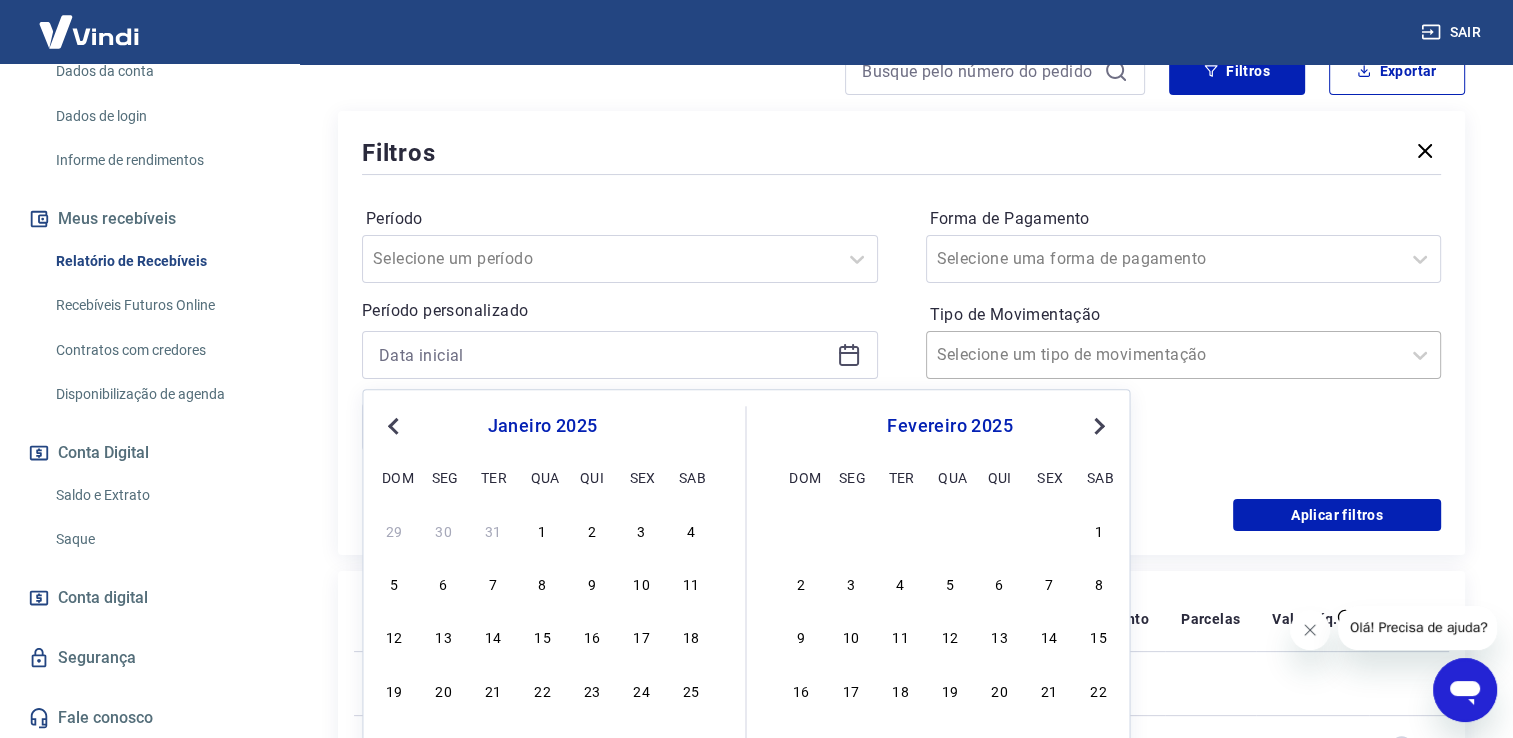 type on "01/01/2025" 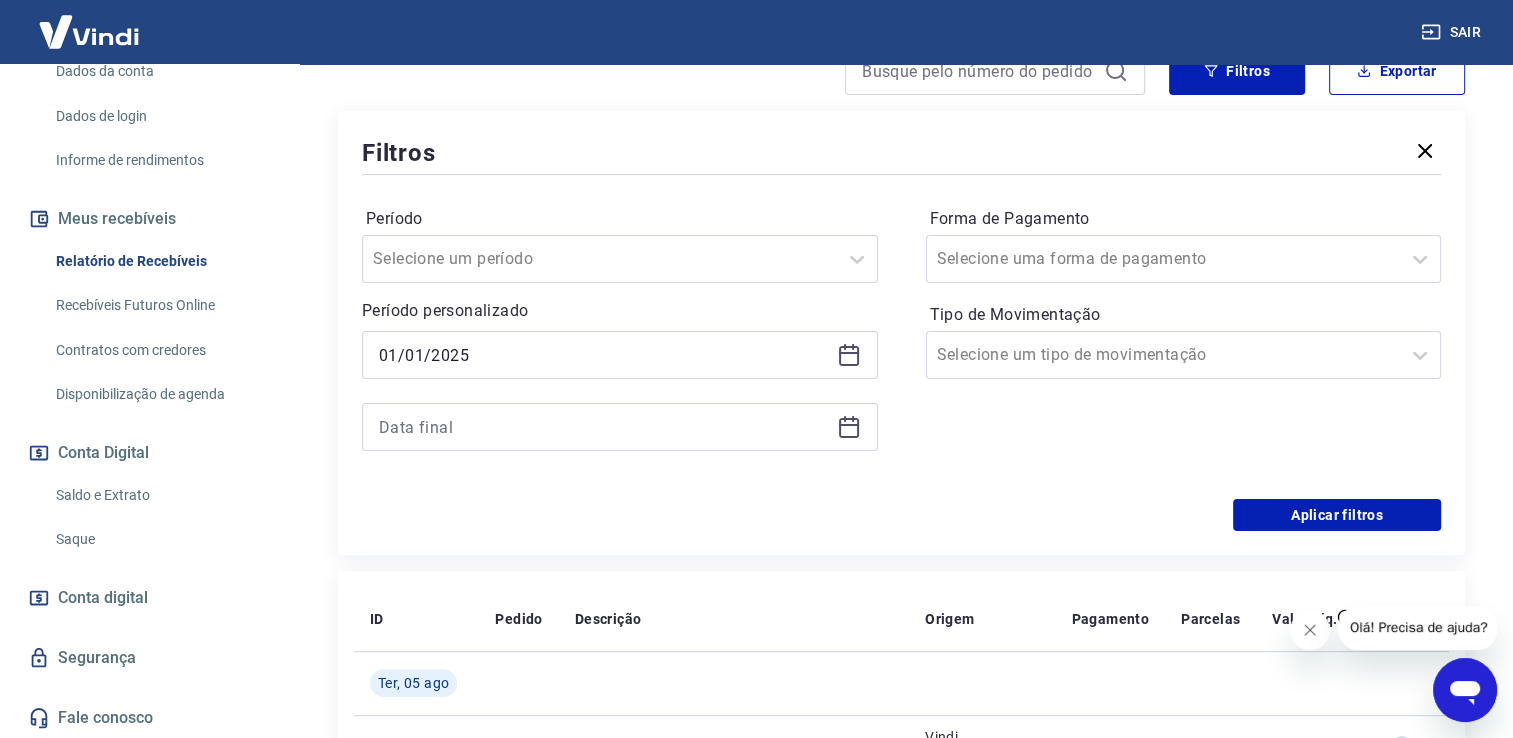 click 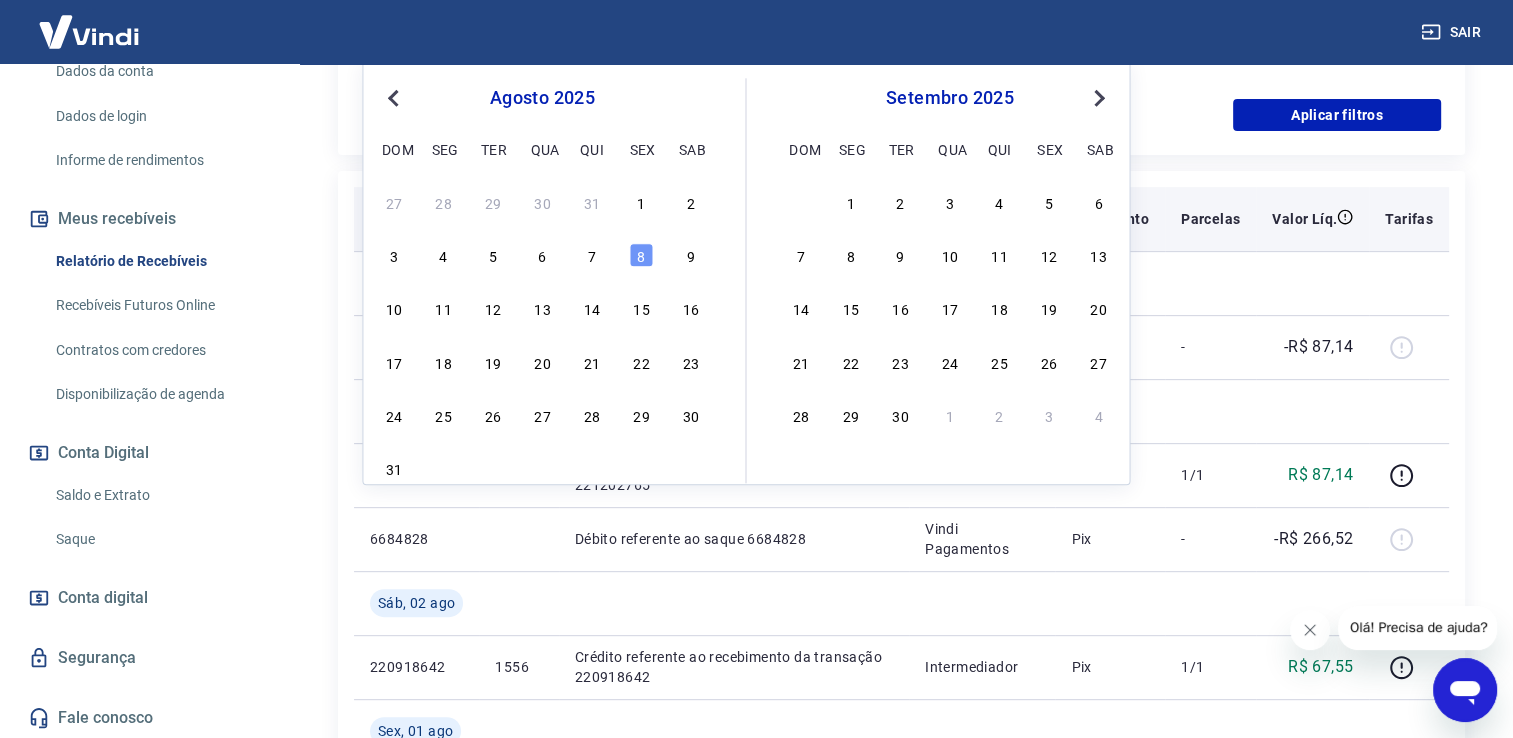 click on "8" at bounding box center [641, 255] 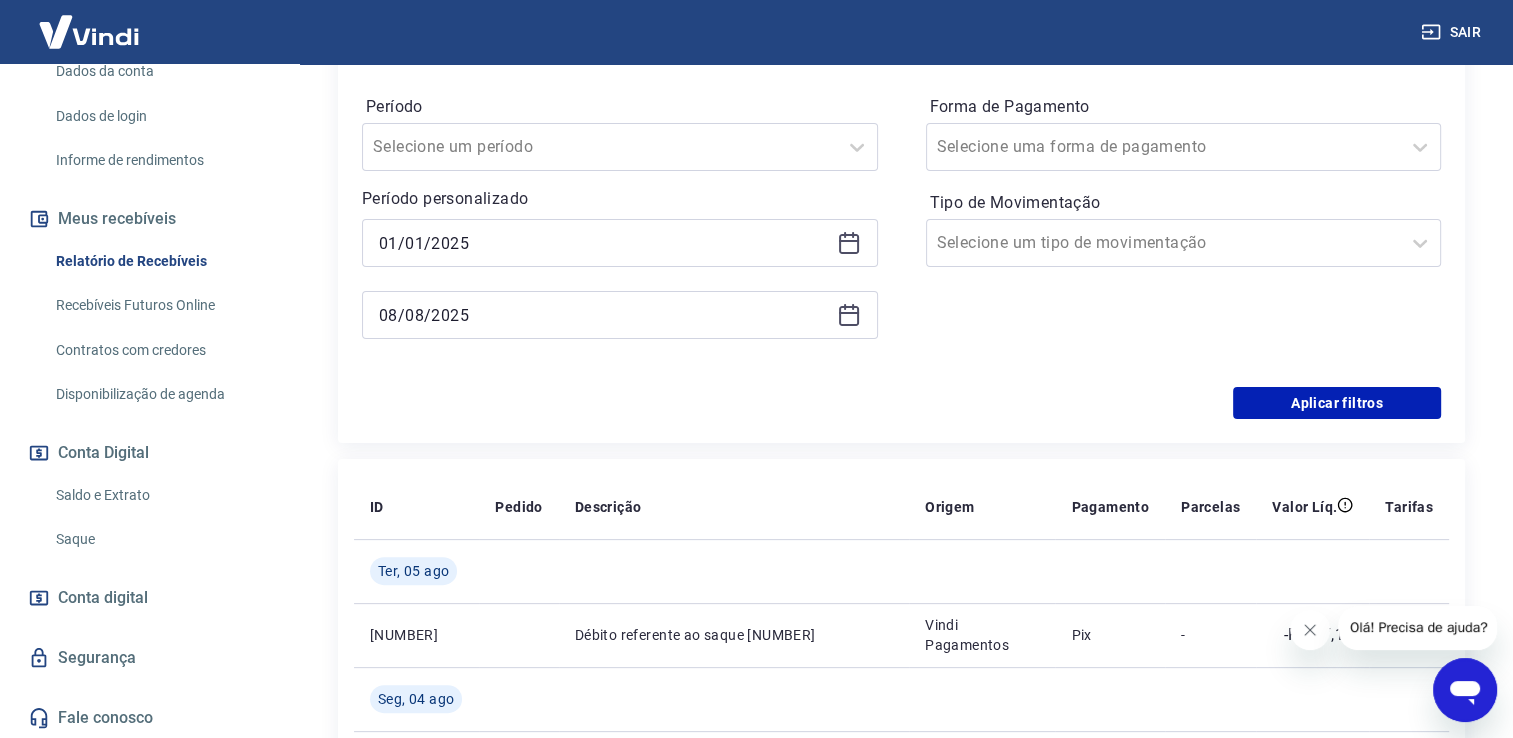 scroll, scrollTop: 400, scrollLeft: 0, axis: vertical 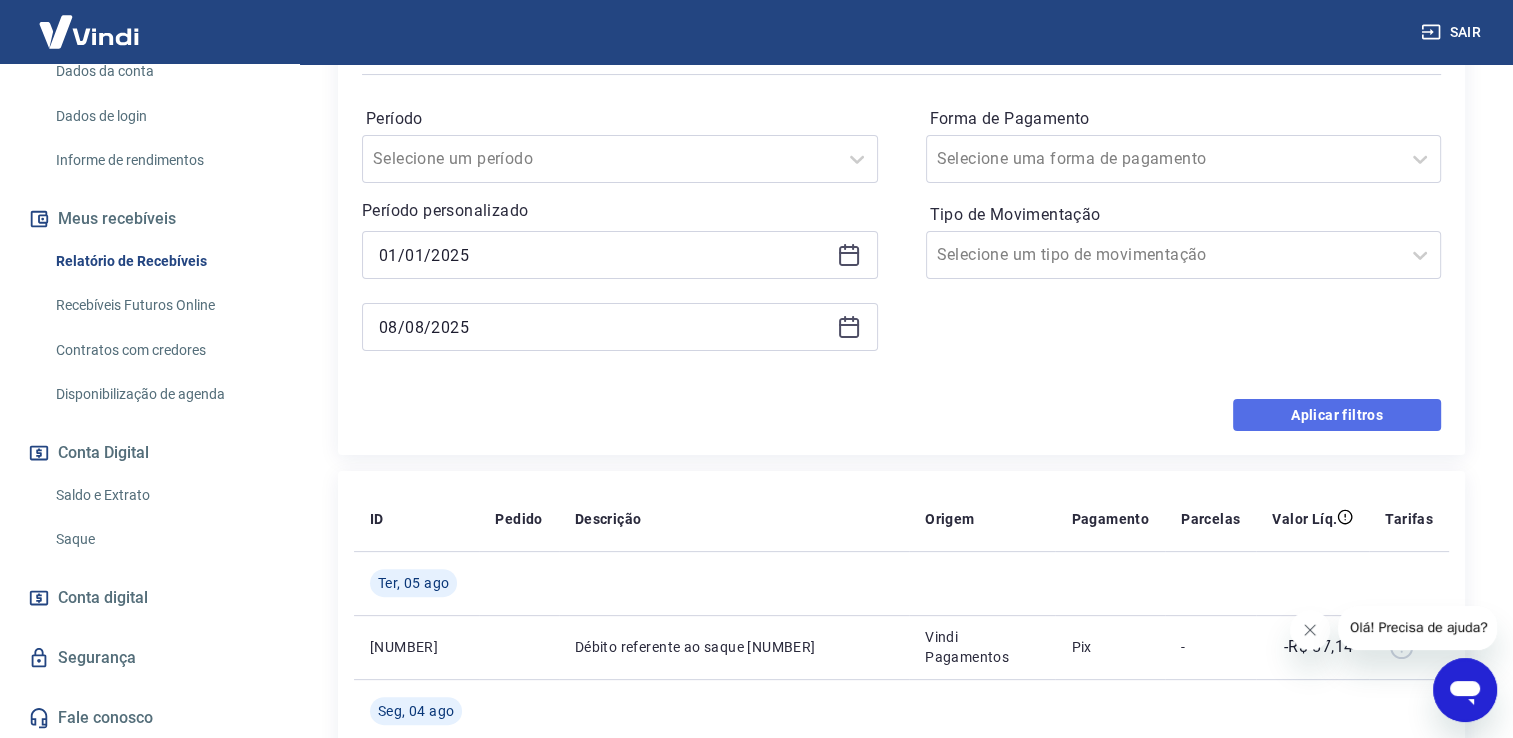 click on "Aplicar filtros" at bounding box center (1337, 415) 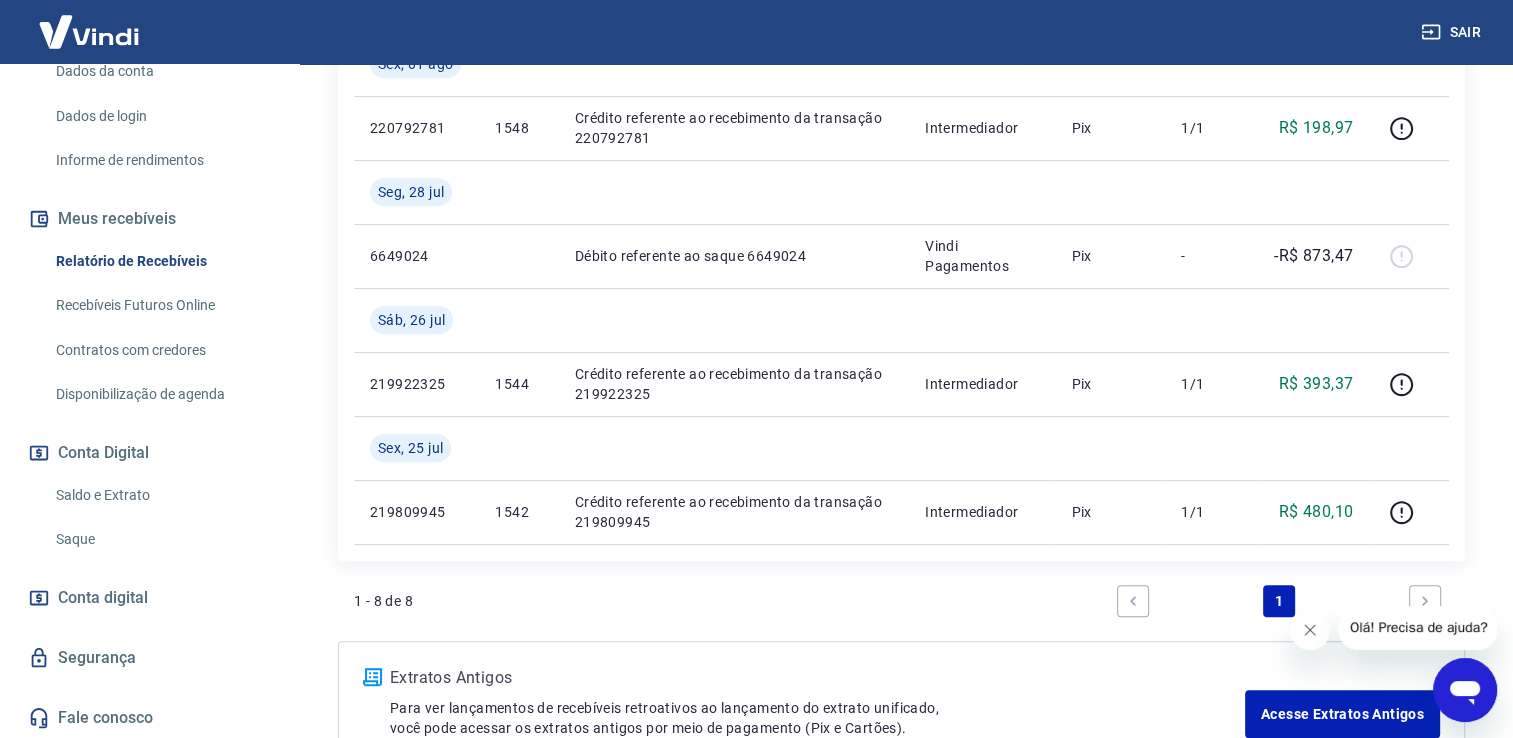 scroll, scrollTop: 1056, scrollLeft: 0, axis: vertical 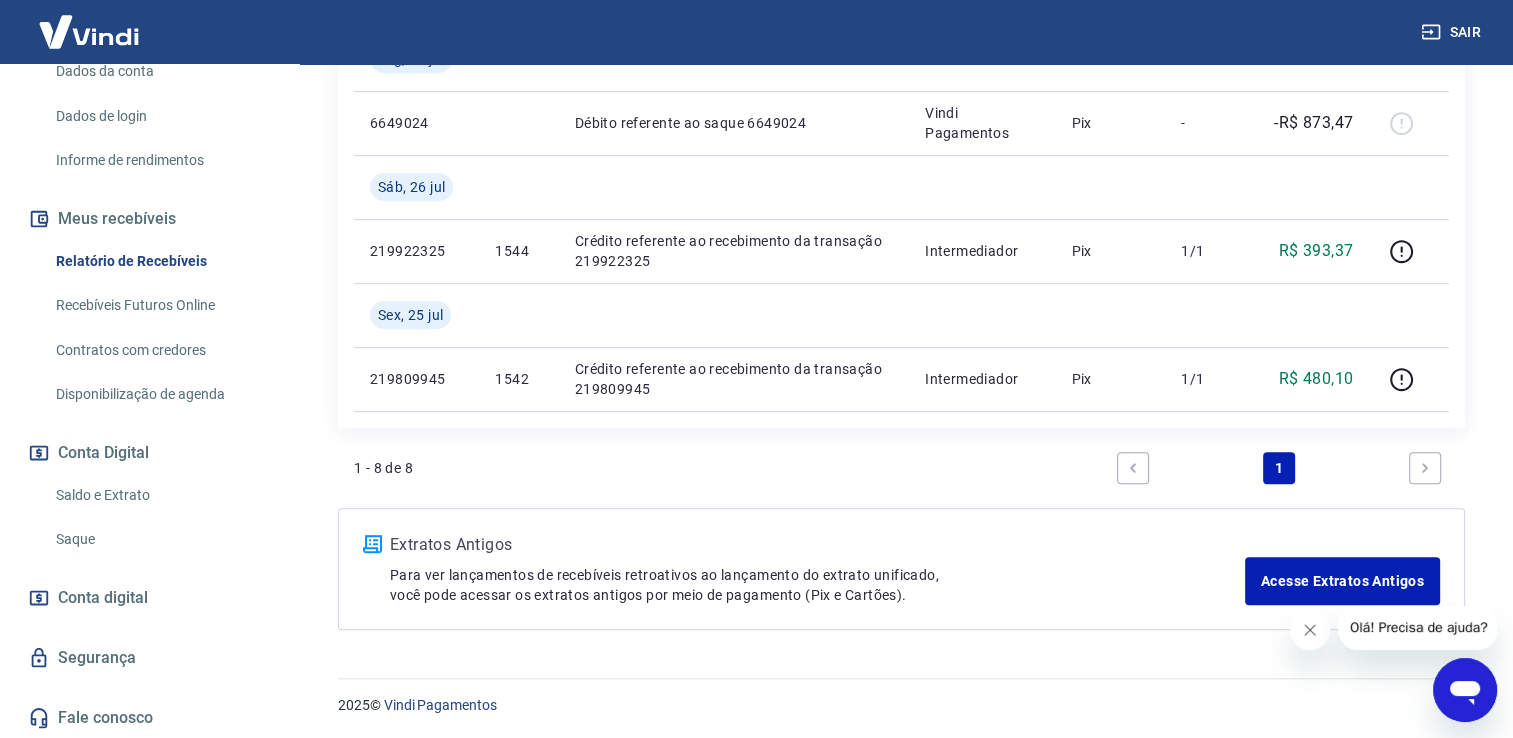 click 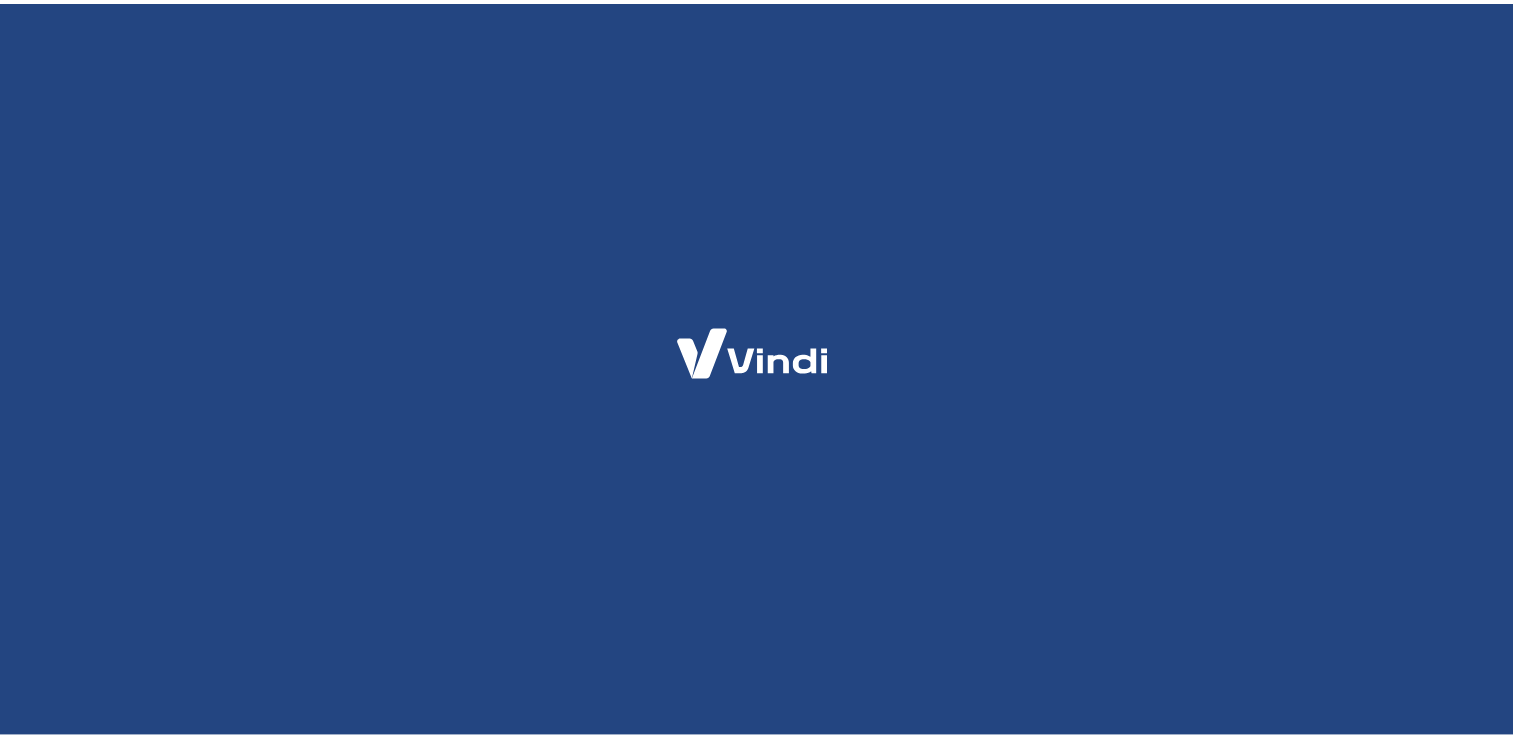 scroll, scrollTop: 0, scrollLeft: 0, axis: both 